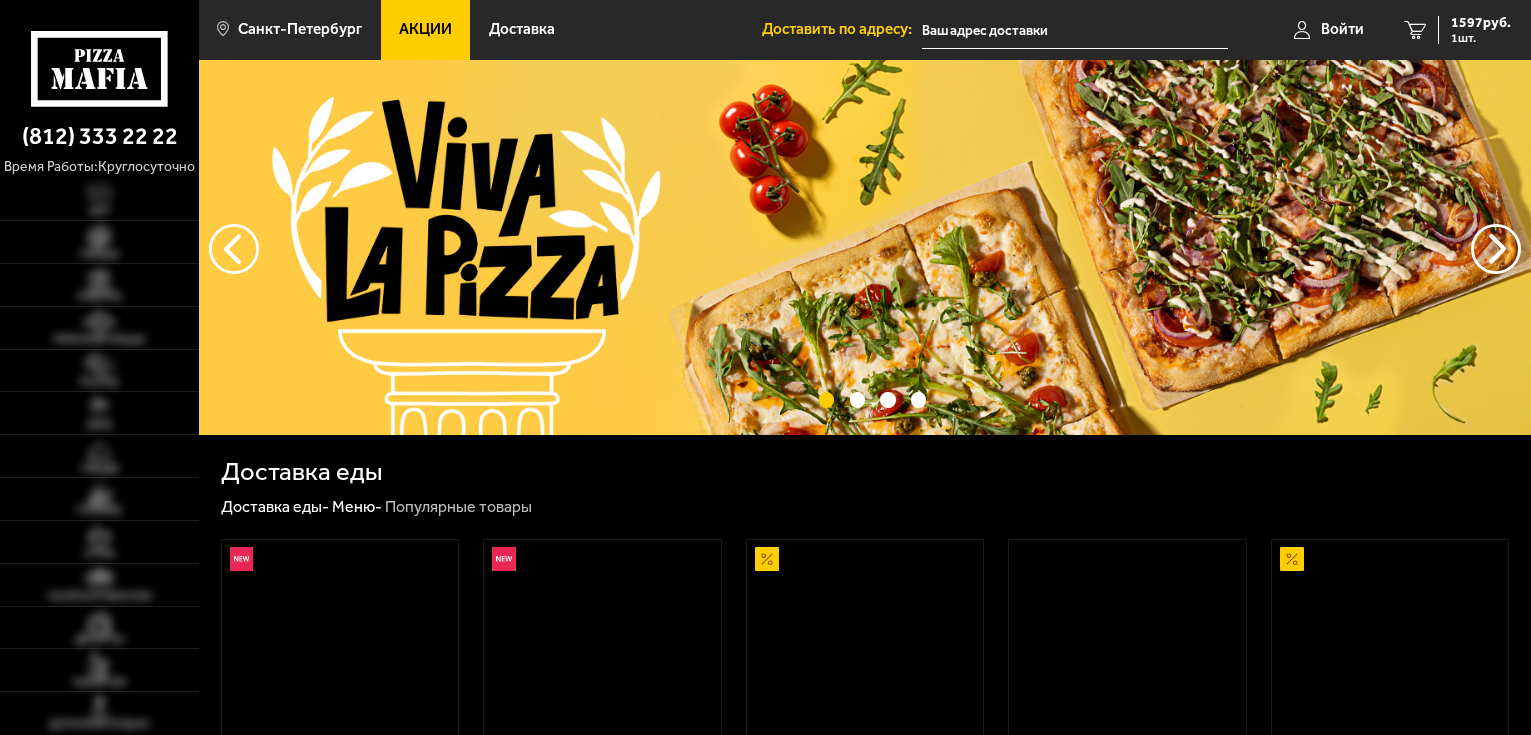 scroll, scrollTop: 0, scrollLeft: 0, axis: both 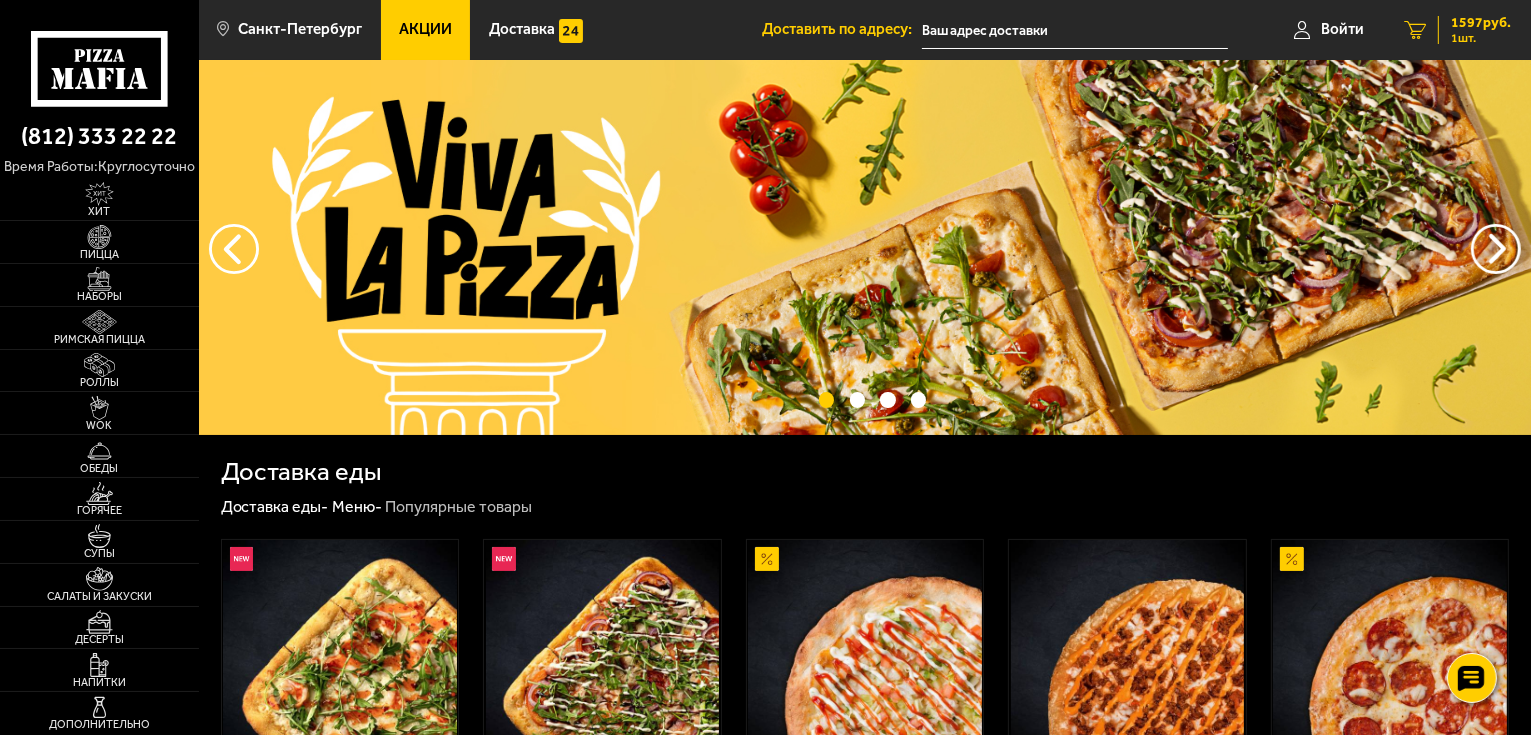 click on "1597  руб." at bounding box center (1481, 23) 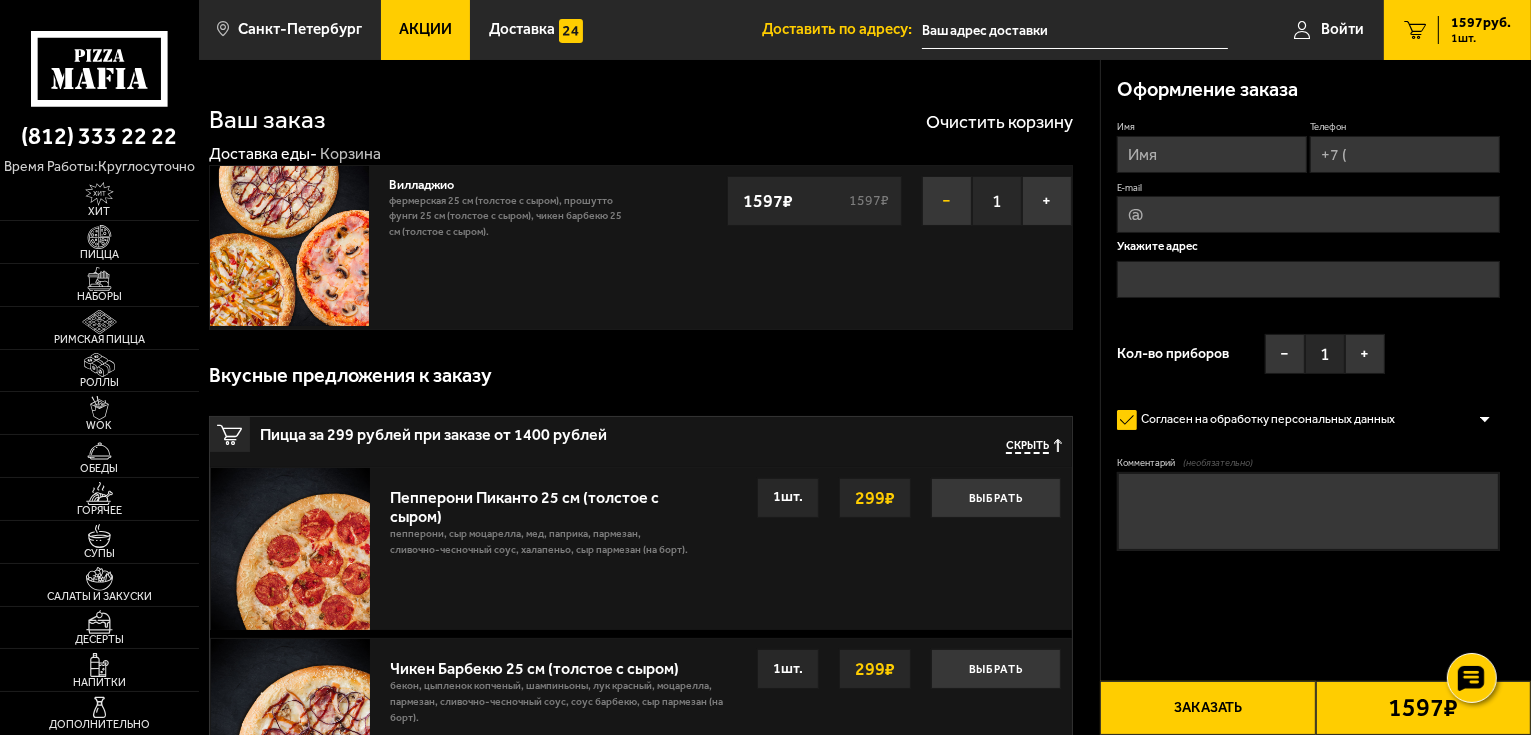 click on "−" at bounding box center [947, 201] 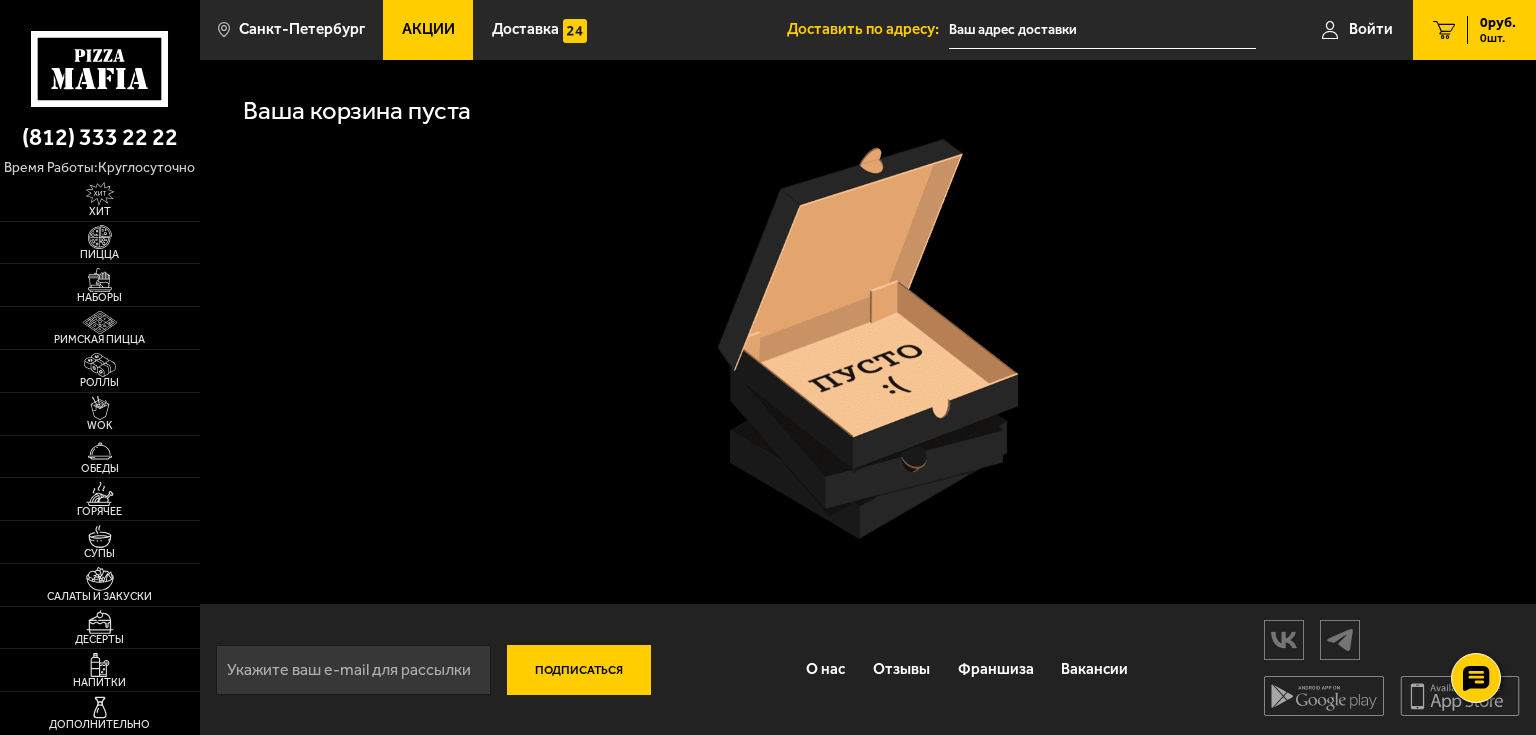 click 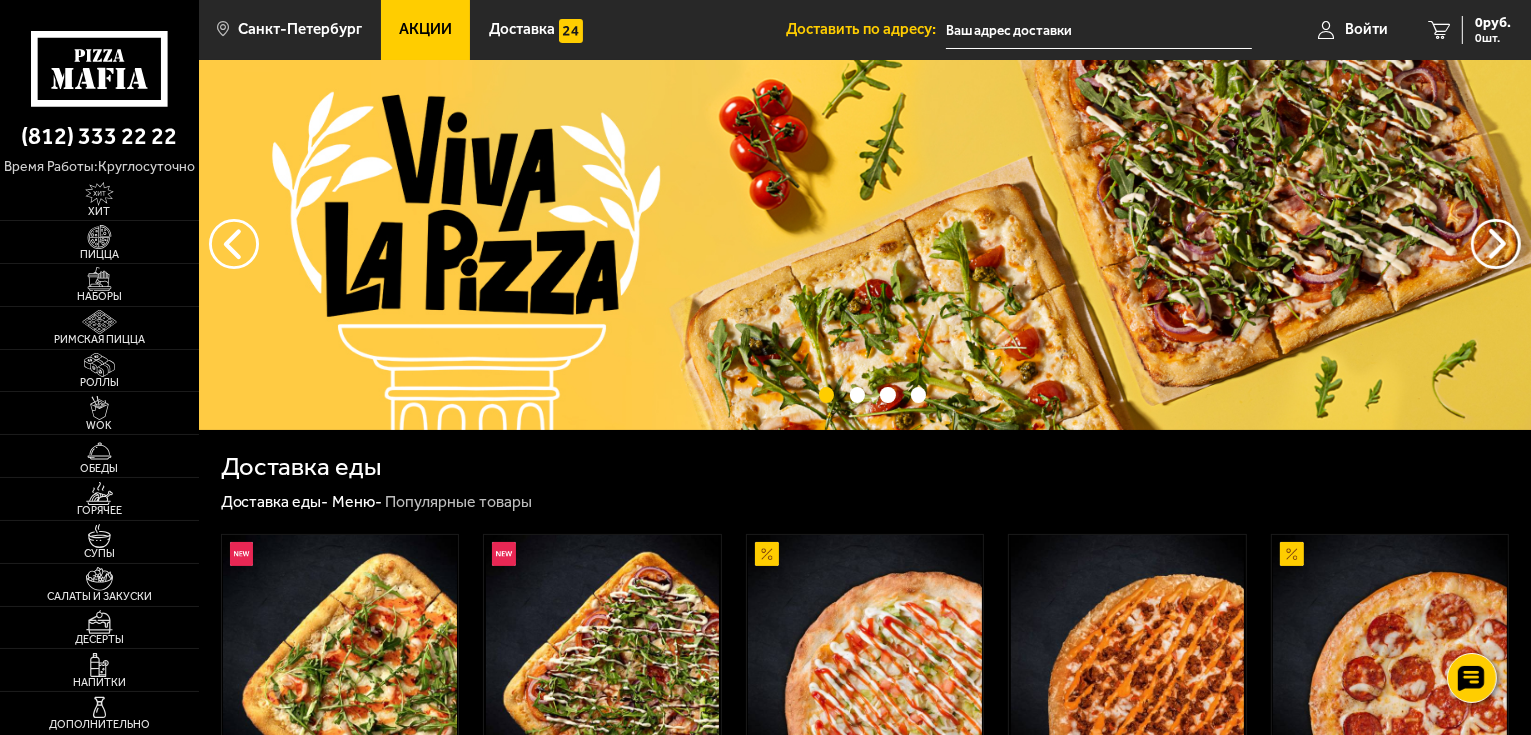 scroll, scrollTop: 0, scrollLeft: 0, axis: both 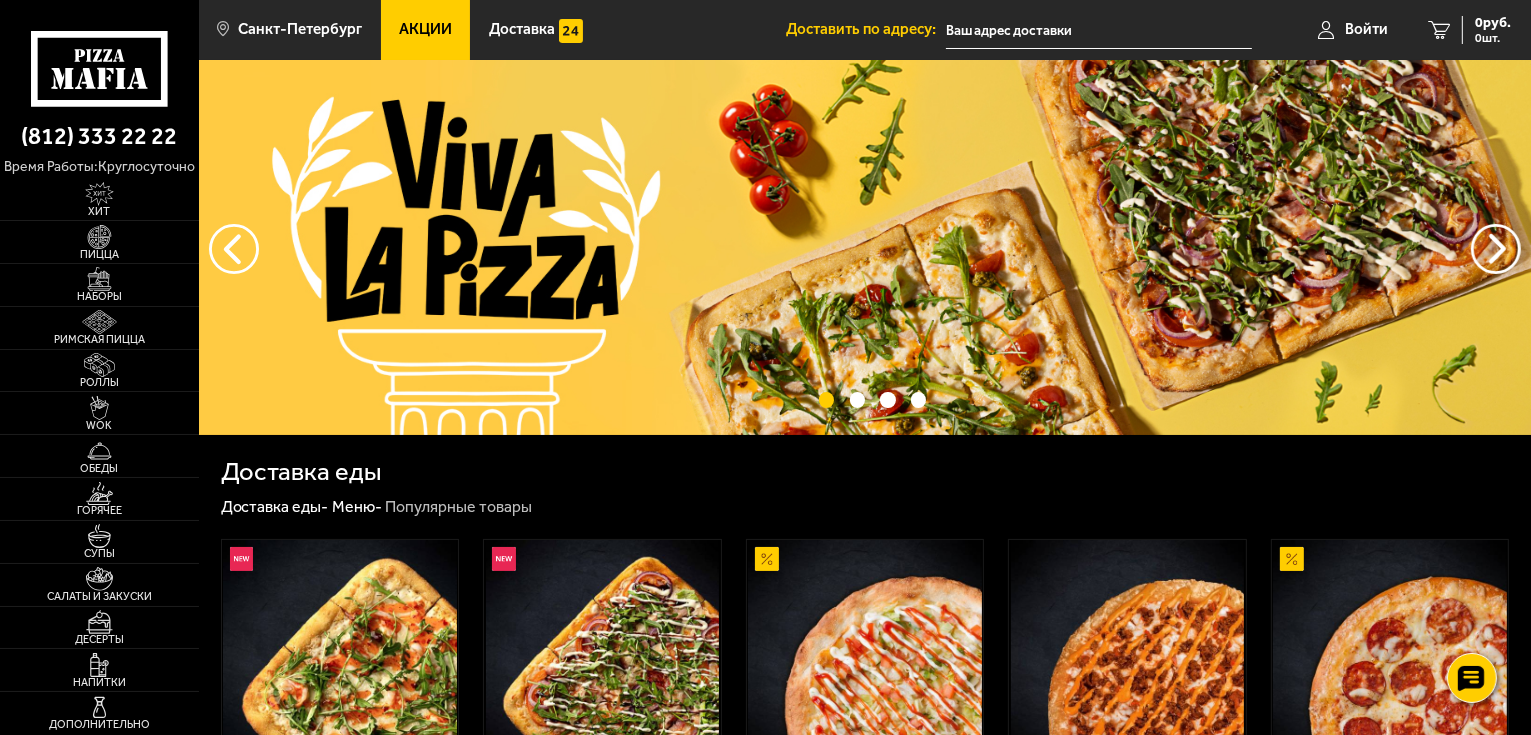 click on "Акции" at bounding box center [426, 30] 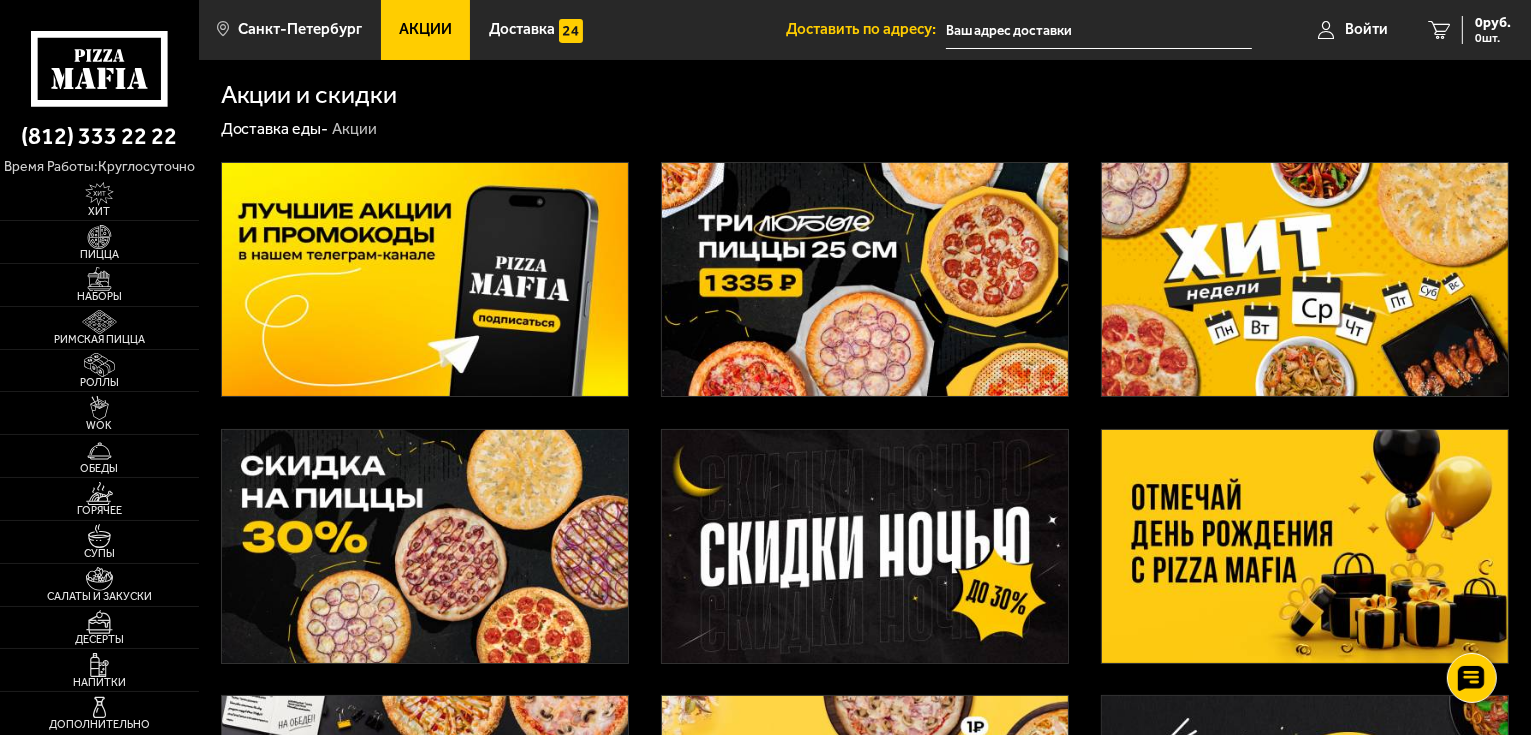 click at bounding box center [865, 279] 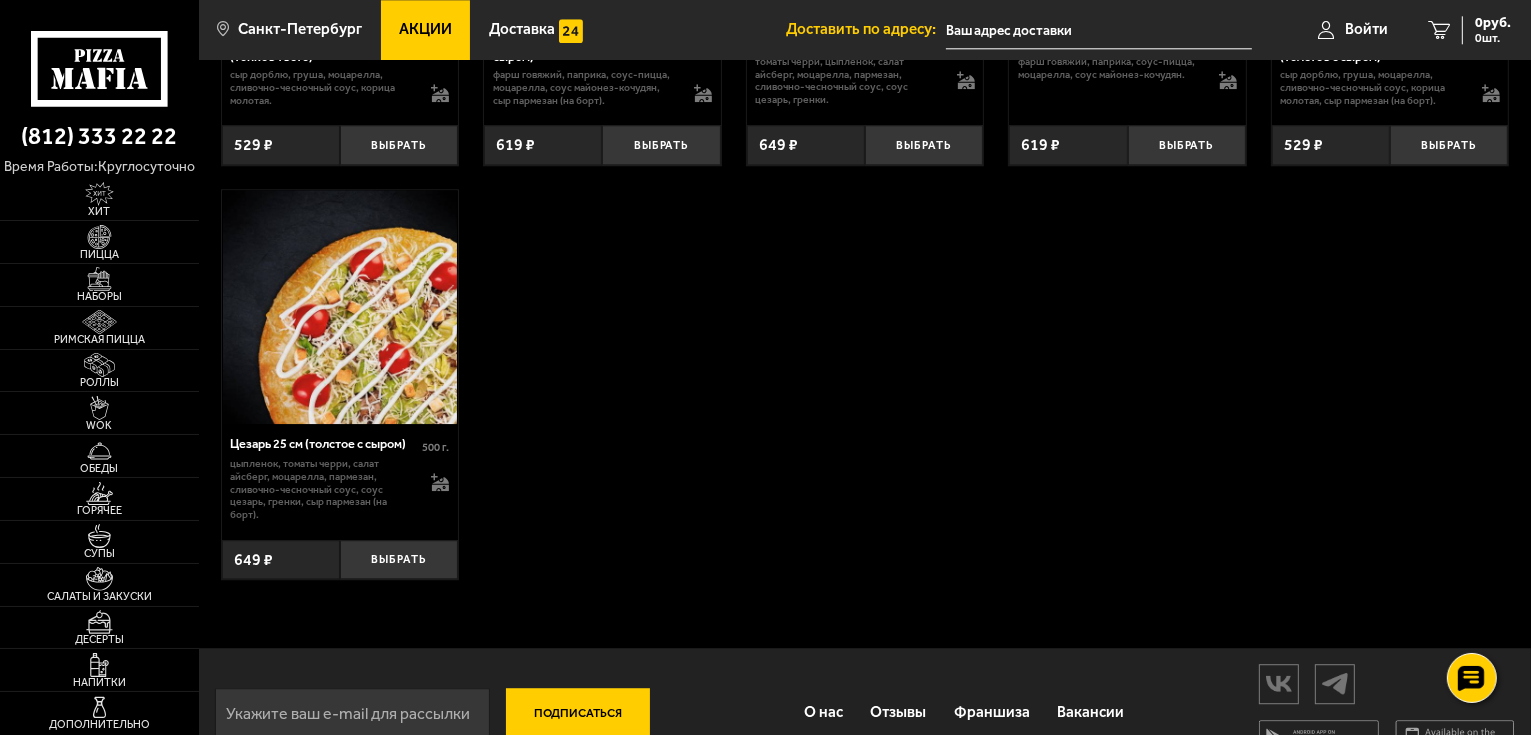 scroll, scrollTop: 5311, scrollLeft: 0, axis: vertical 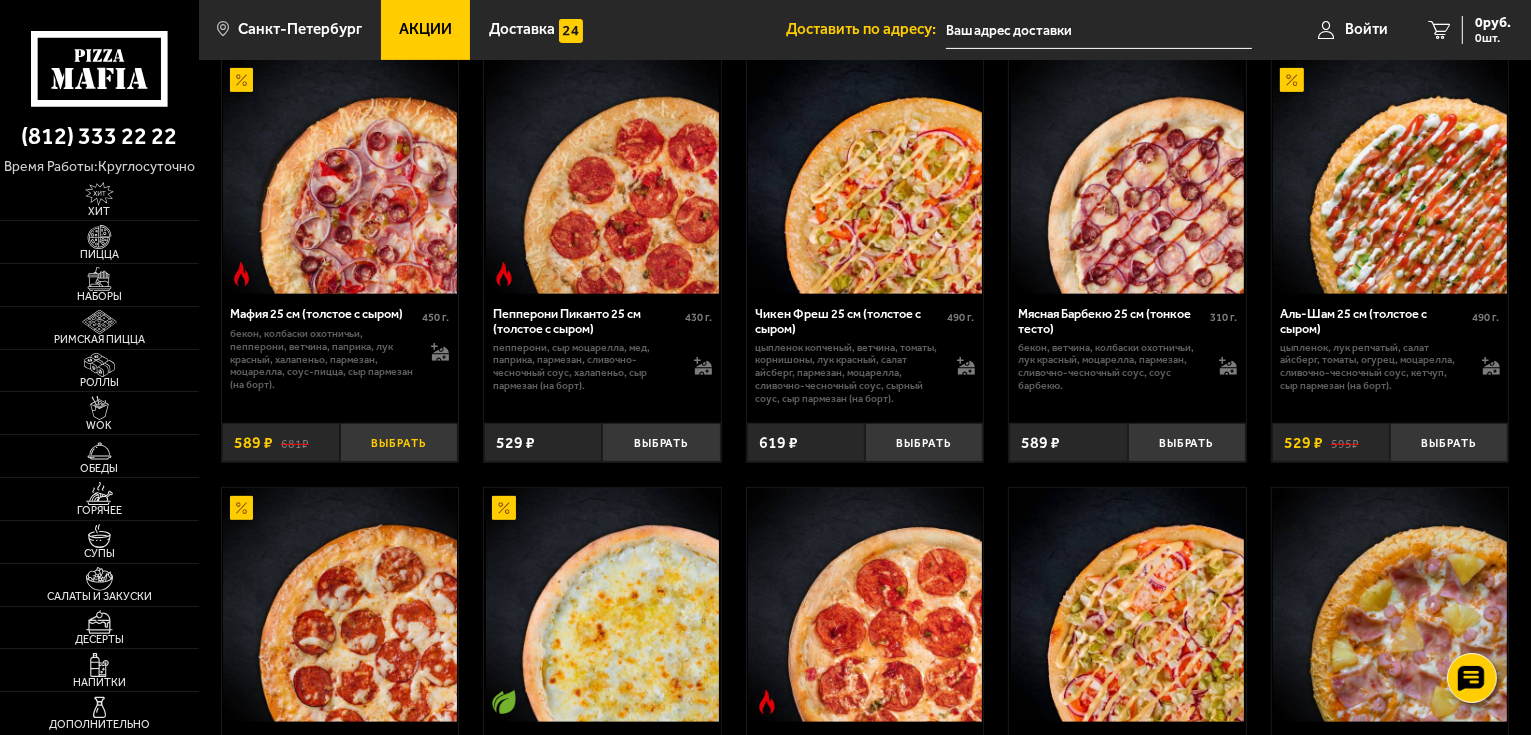 click on "Выбрать" at bounding box center (399, 442) 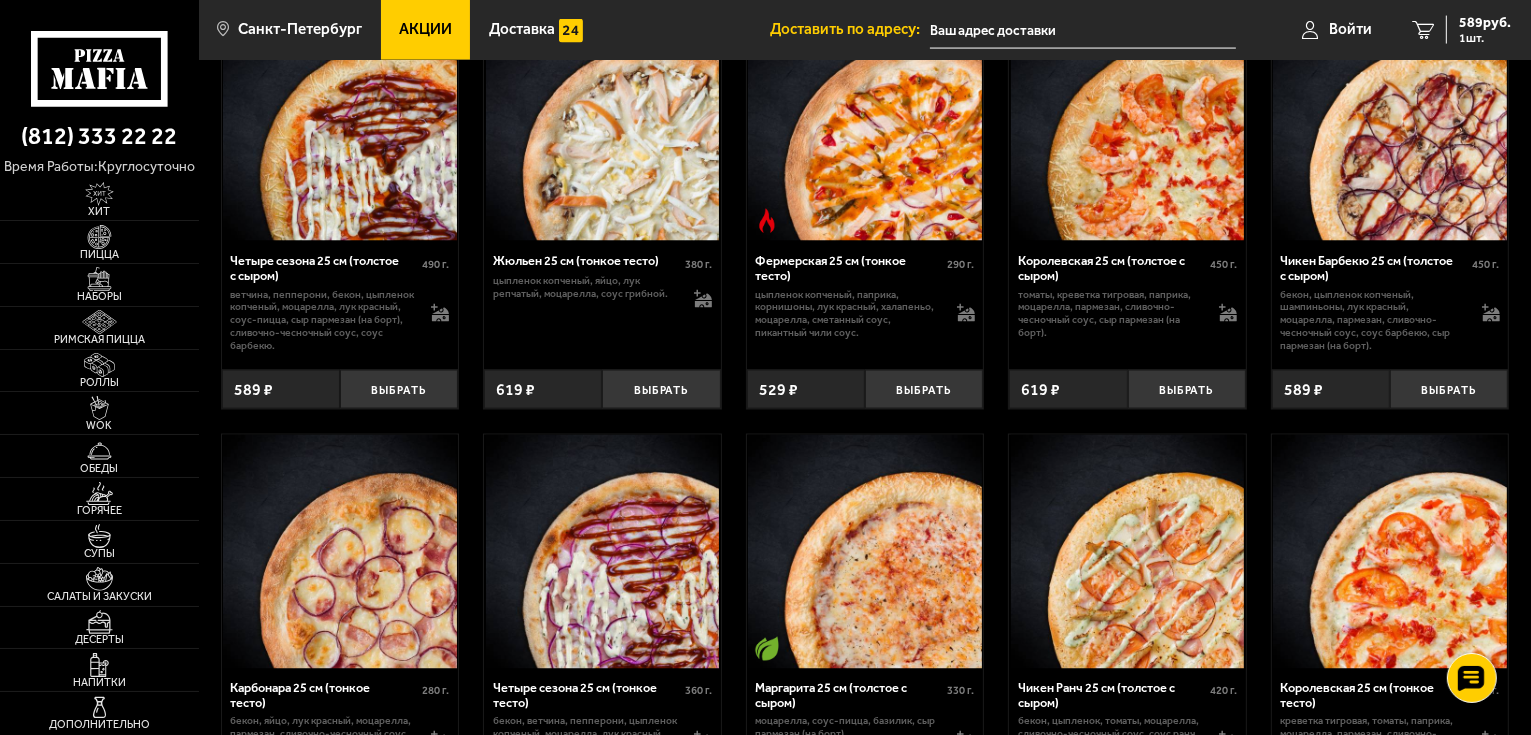 scroll, scrollTop: 3360, scrollLeft: 0, axis: vertical 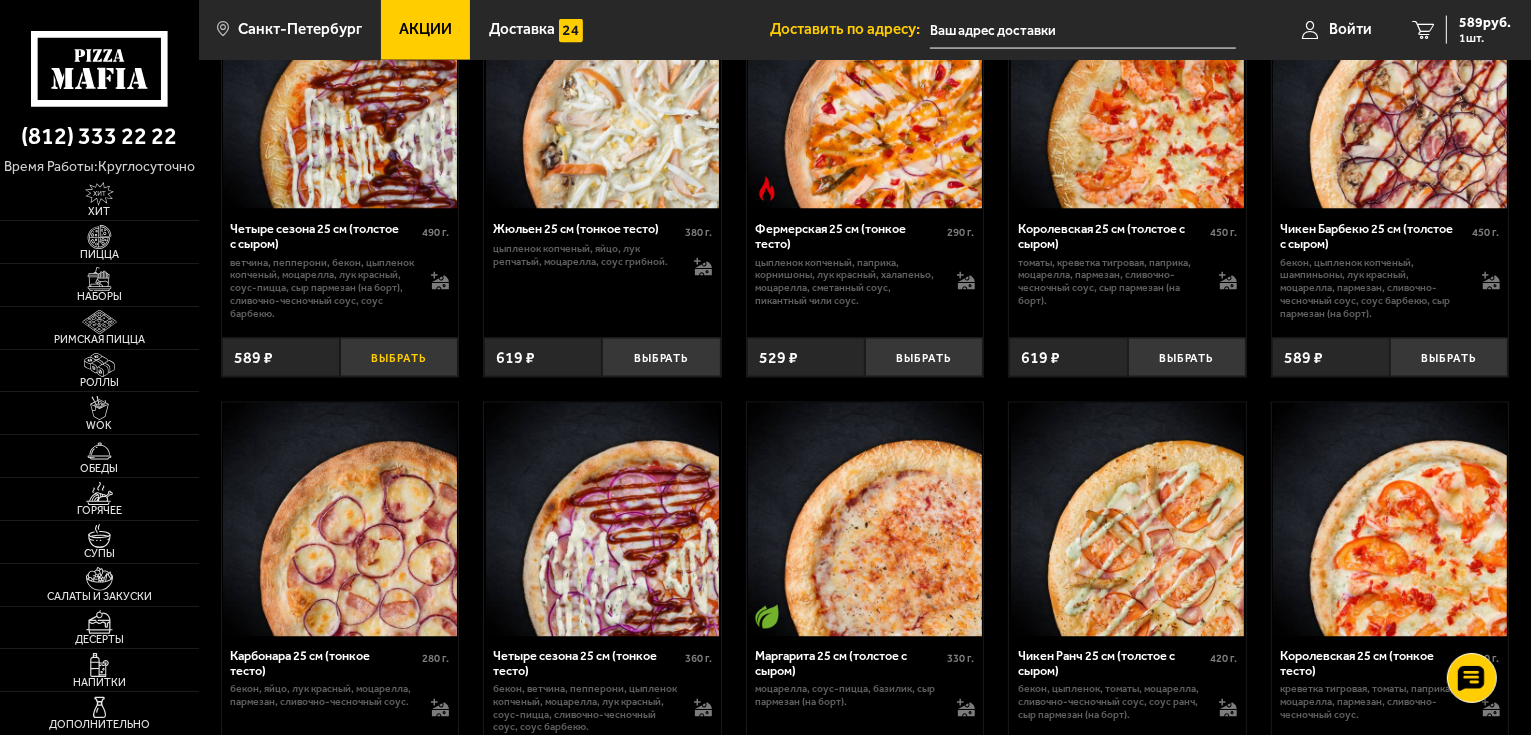 click on "Выбрать" at bounding box center [399, 357] 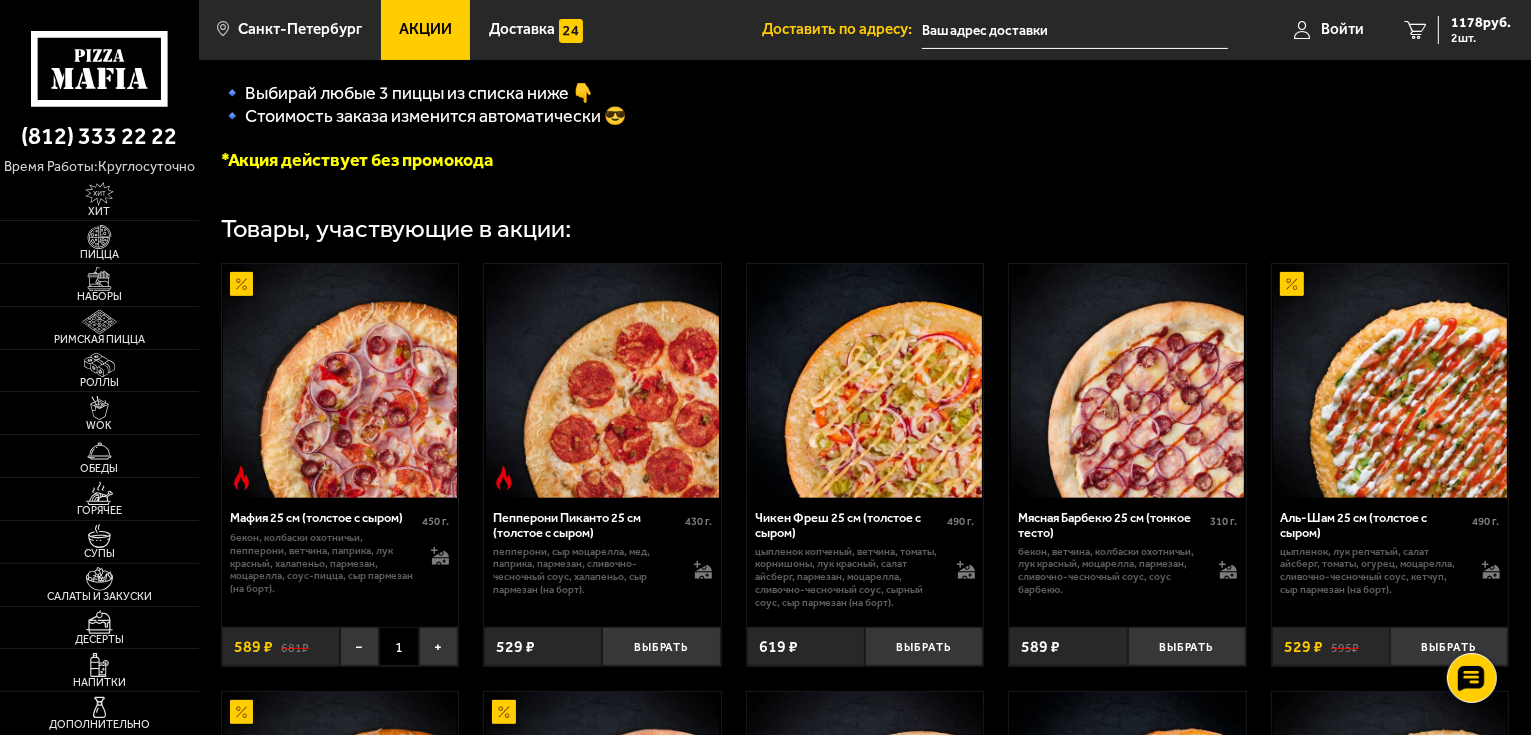 scroll, scrollTop: 560, scrollLeft: 0, axis: vertical 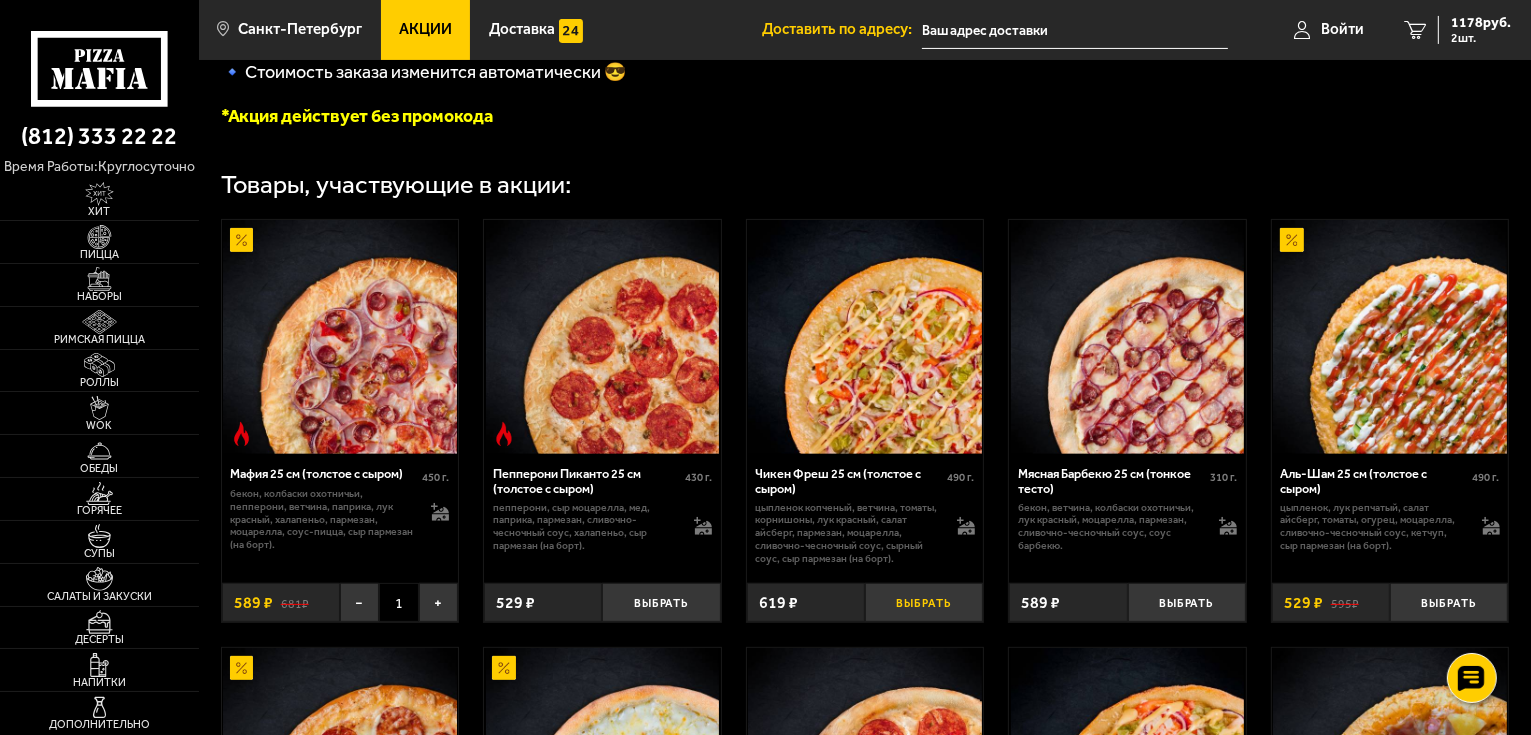 click on "Выбрать" at bounding box center (924, 602) 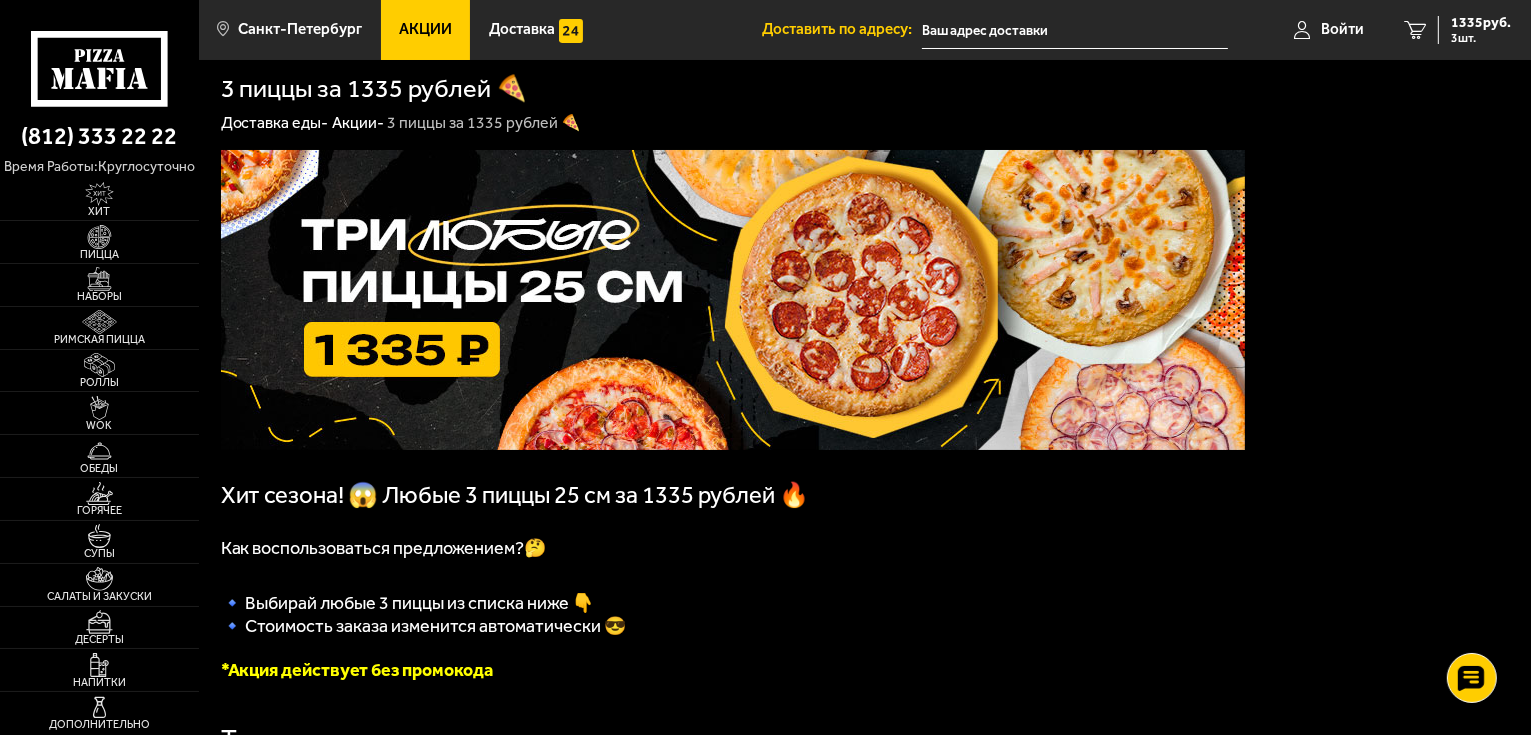 scroll, scrollTop: 0, scrollLeft: 0, axis: both 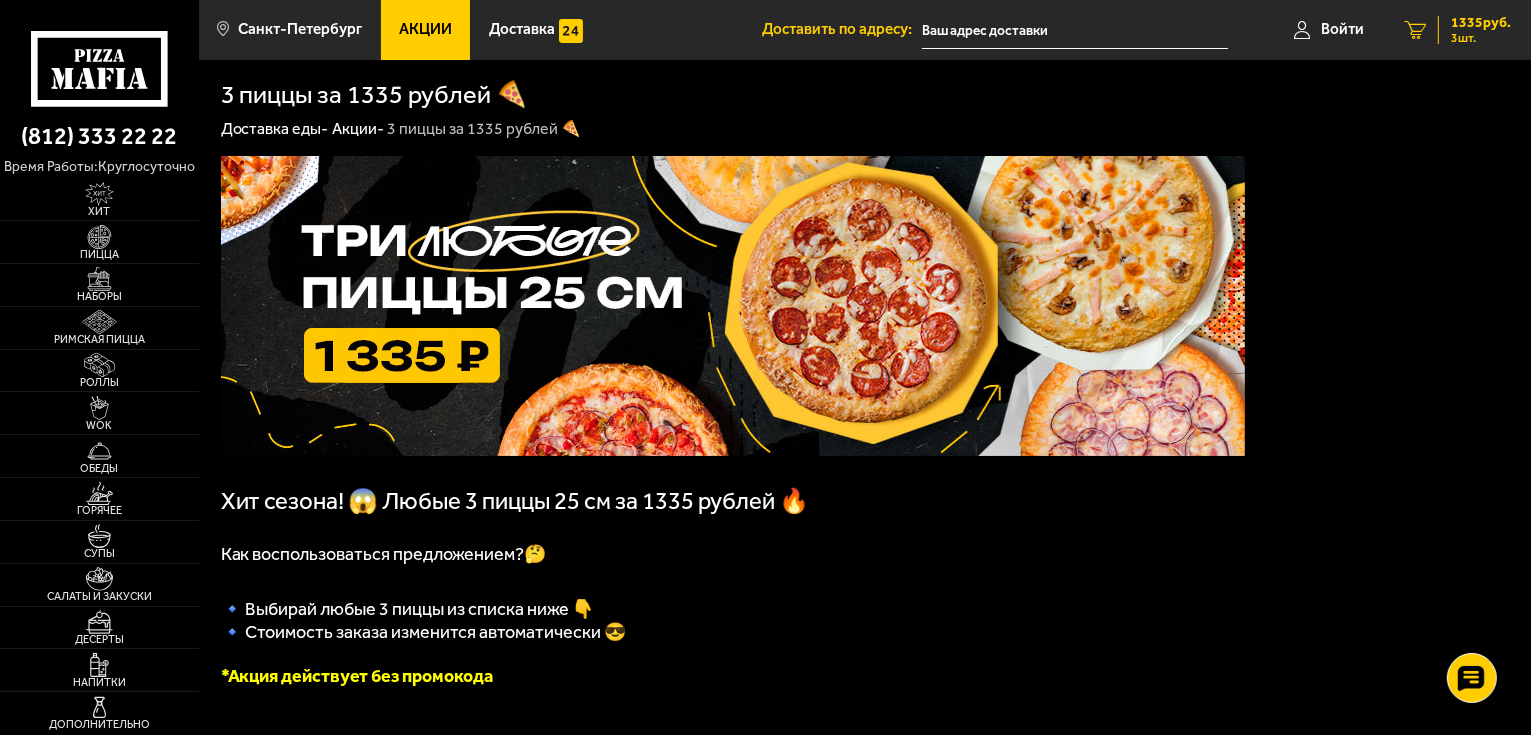 click on "3  шт." at bounding box center [1481, 38] 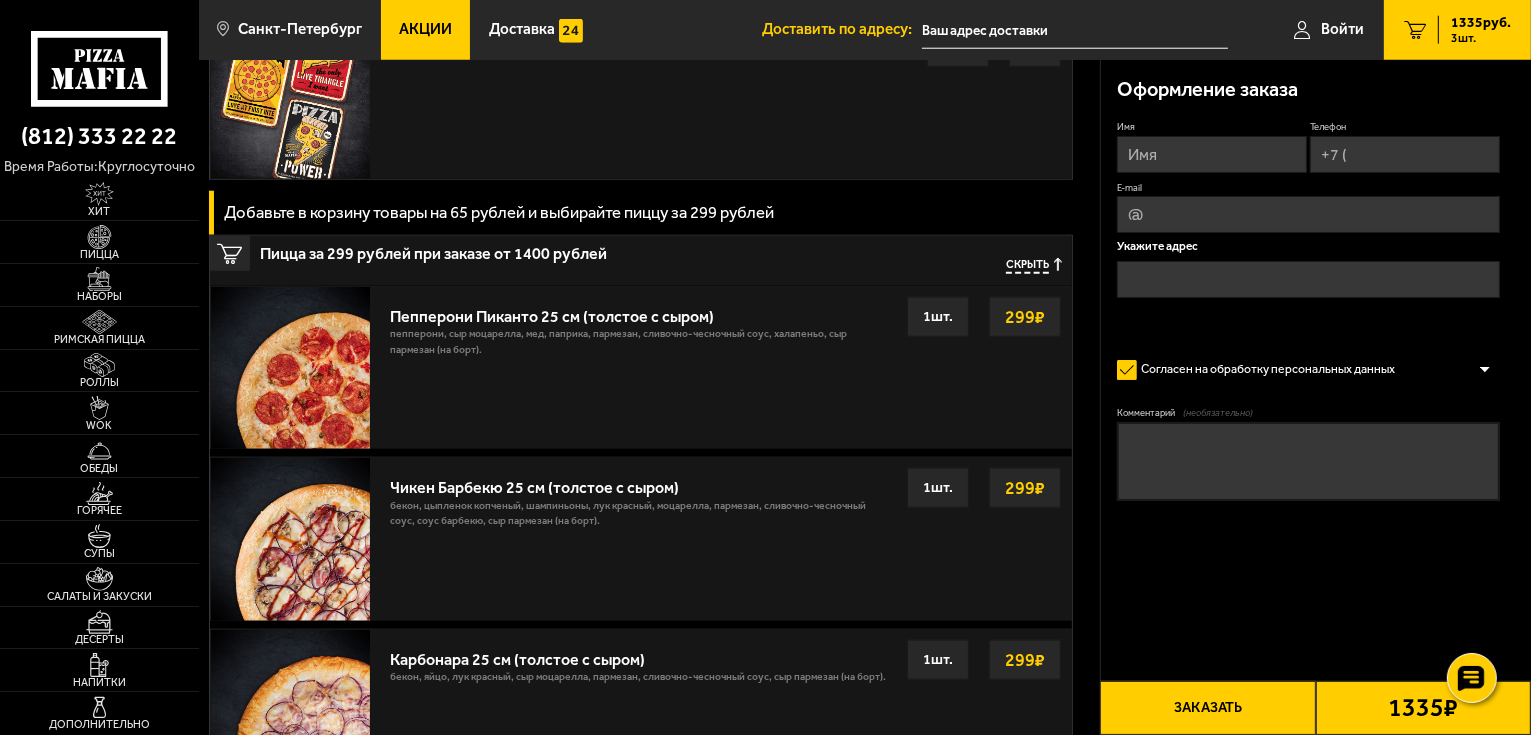 scroll, scrollTop: 2240, scrollLeft: 0, axis: vertical 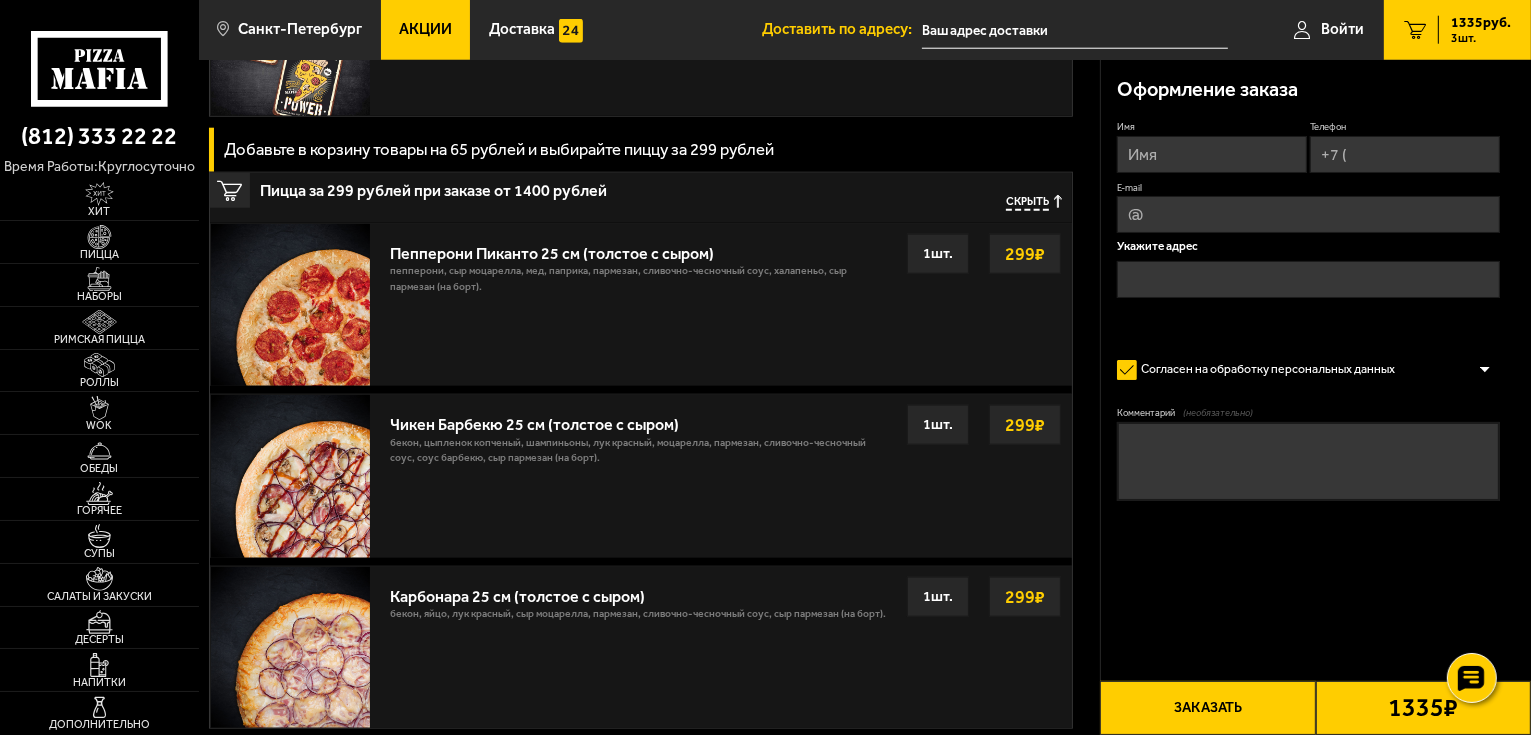 click on "Чикен Барбекю 25 см (толстое с сыром) бекон, цыпленок копченый, шампиньоны, лук красный, моцарелла, пармезан, сливочно-чесночный соус, соус барбекю, сыр пармезан (на борт). Выбрать 299  ₽ 1  шт." at bounding box center [725, 476] 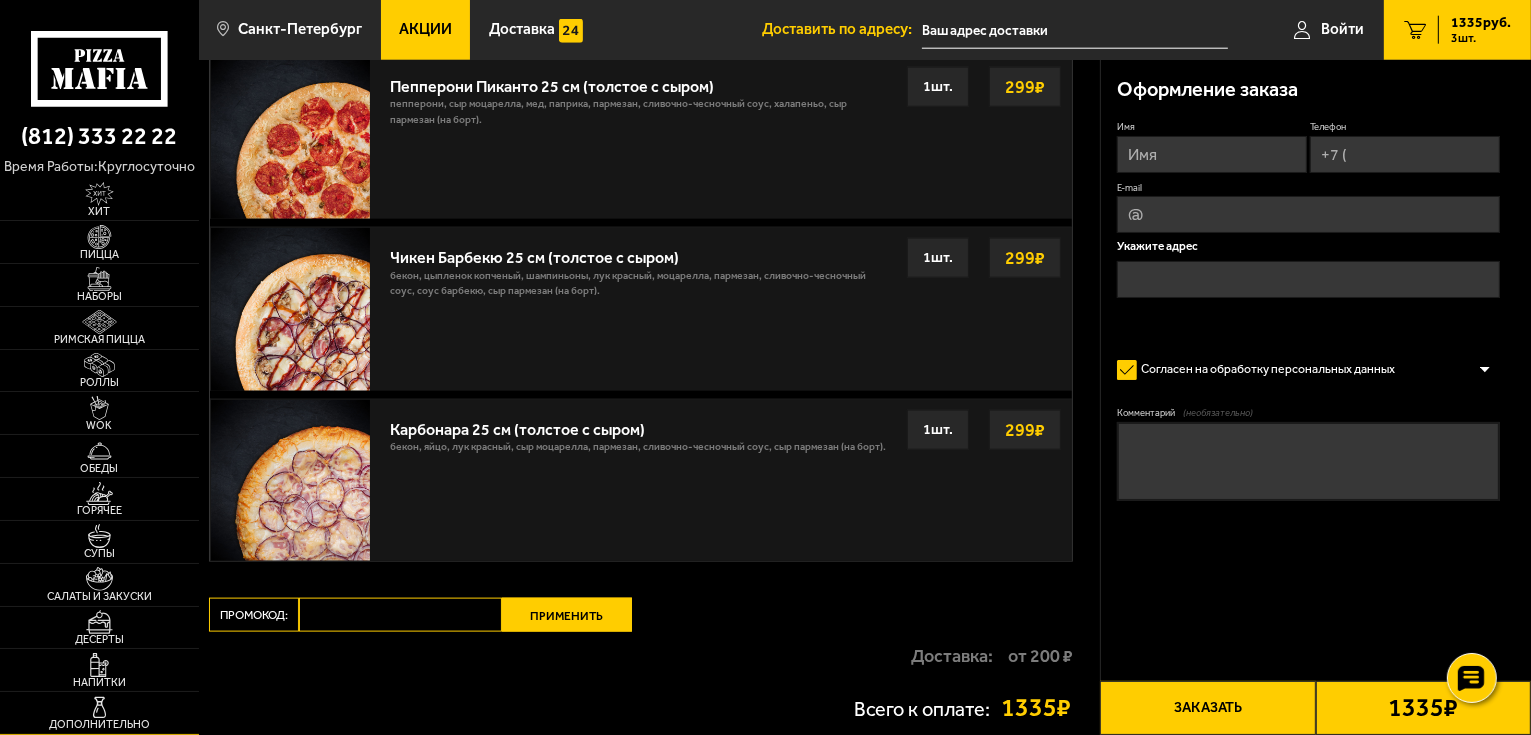 scroll, scrollTop: 2447, scrollLeft: 0, axis: vertical 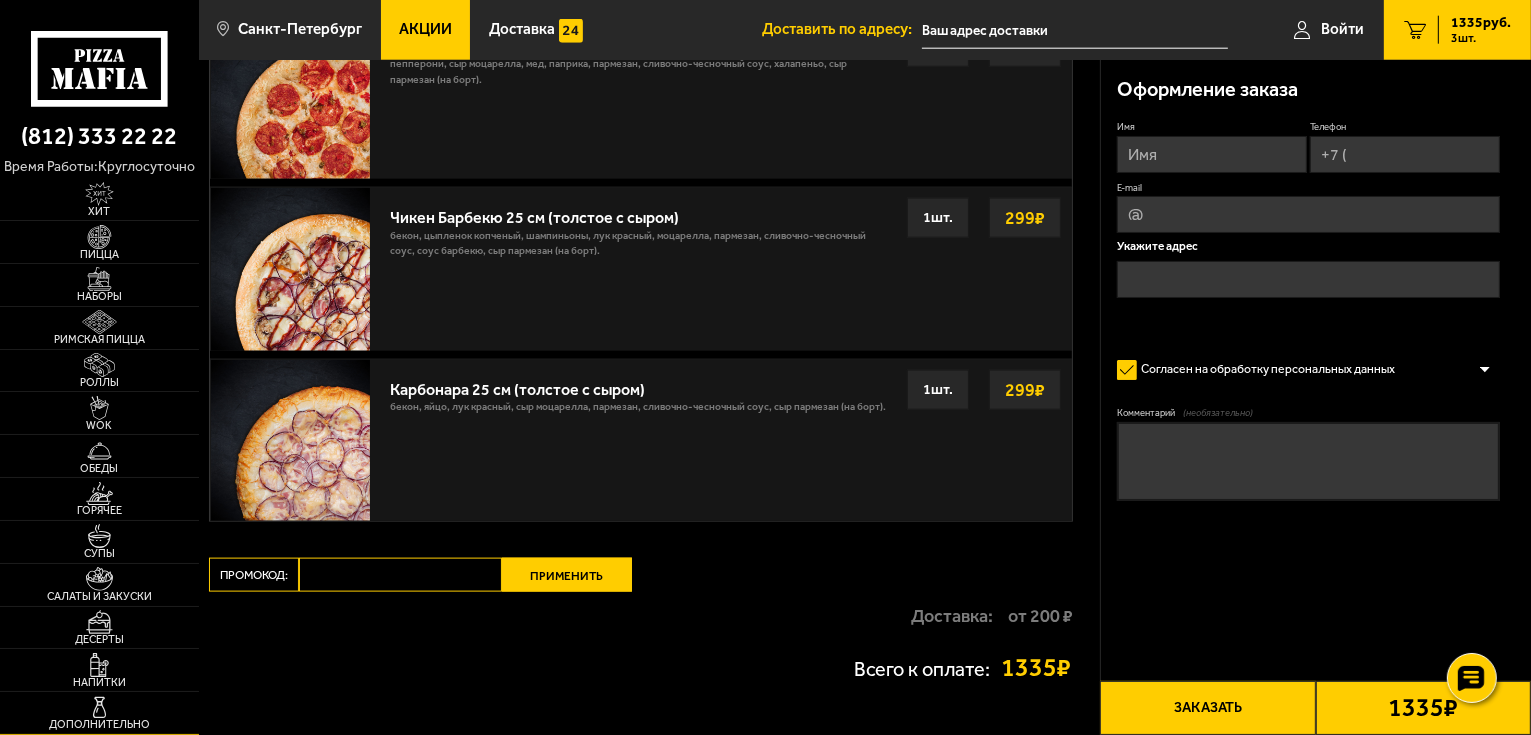 click at bounding box center [99, 708] 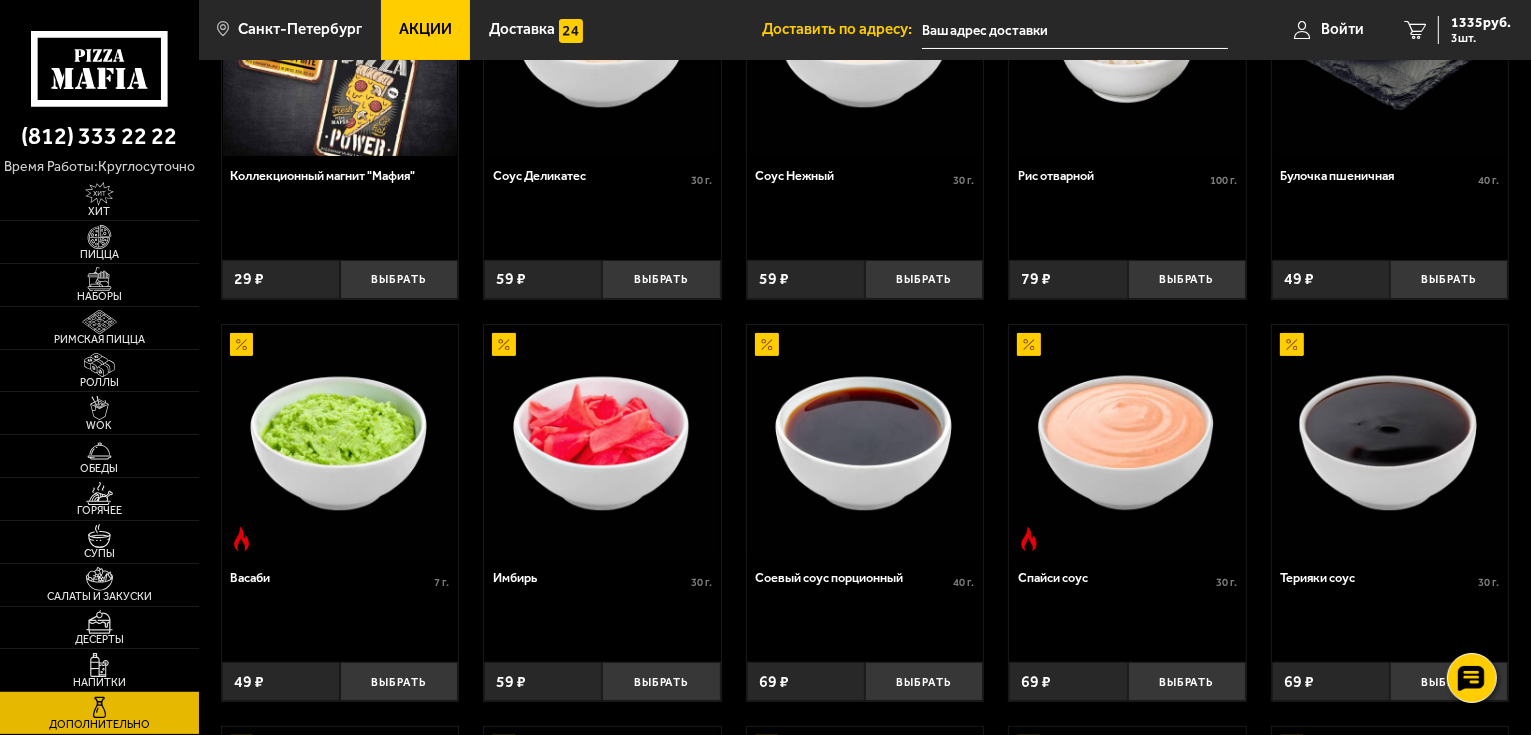 scroll, scrollTop: 237, scrollLeft: 0, axis: vertical 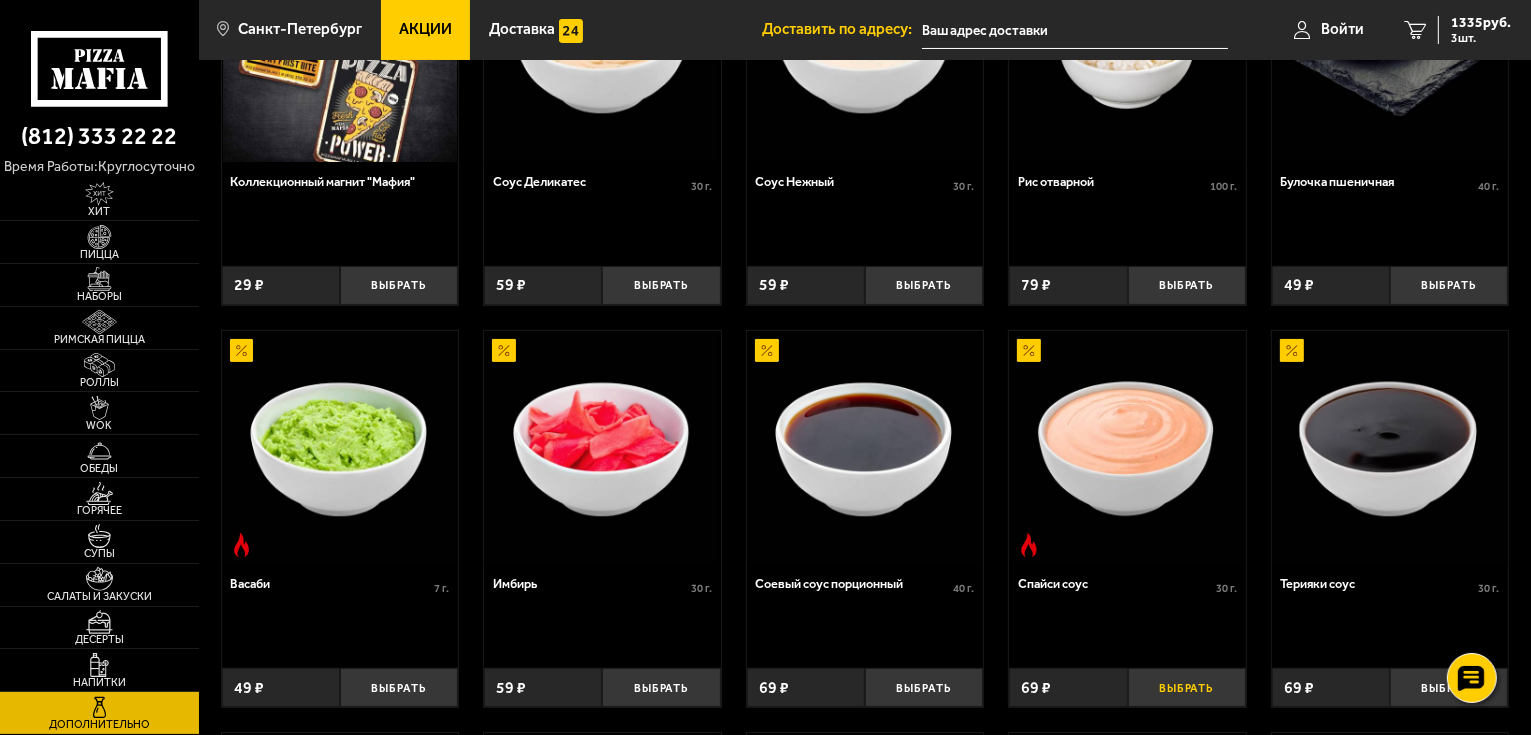 click on "Выбрать" at bounding box center [1187, 687] 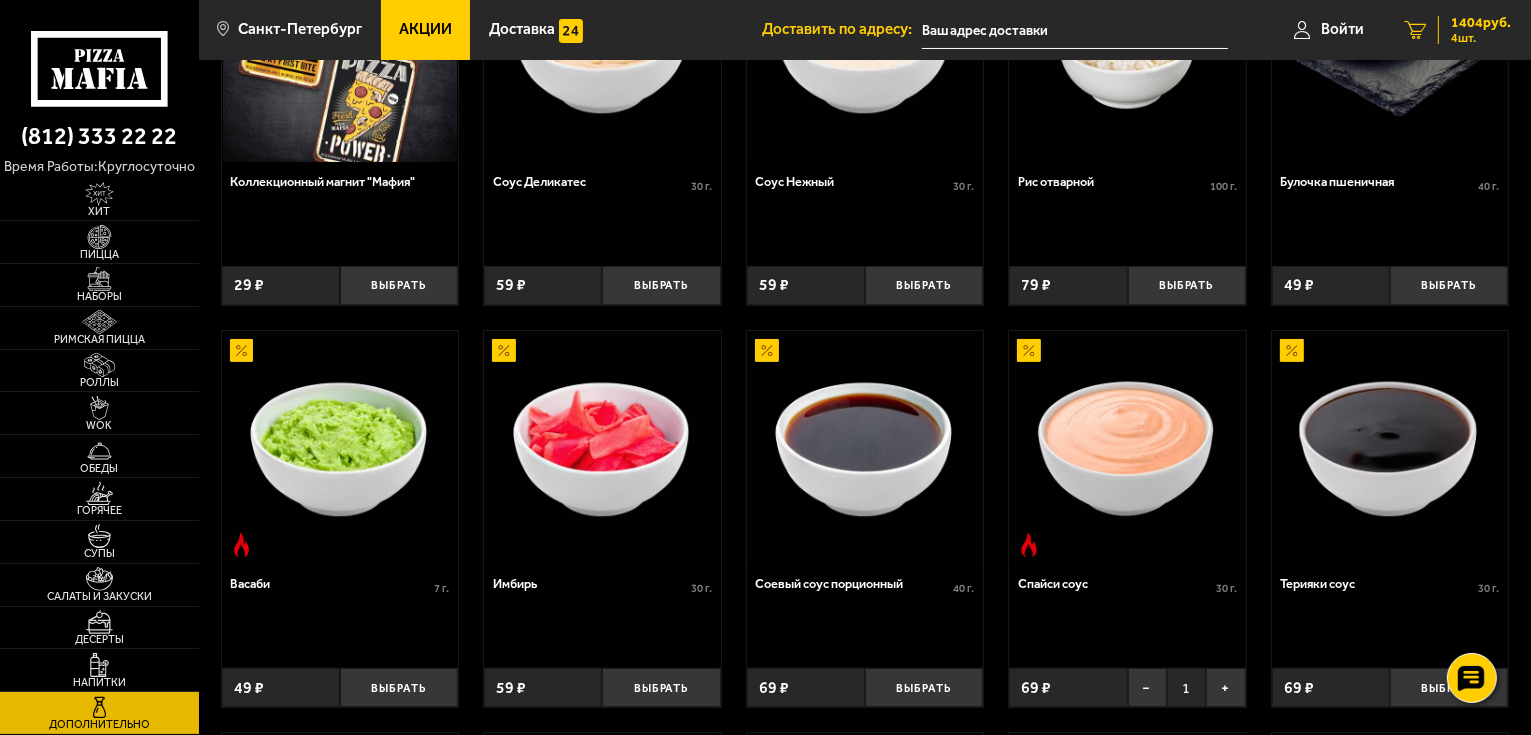 click on "1404  руб." at bounding box center [1481, 23] 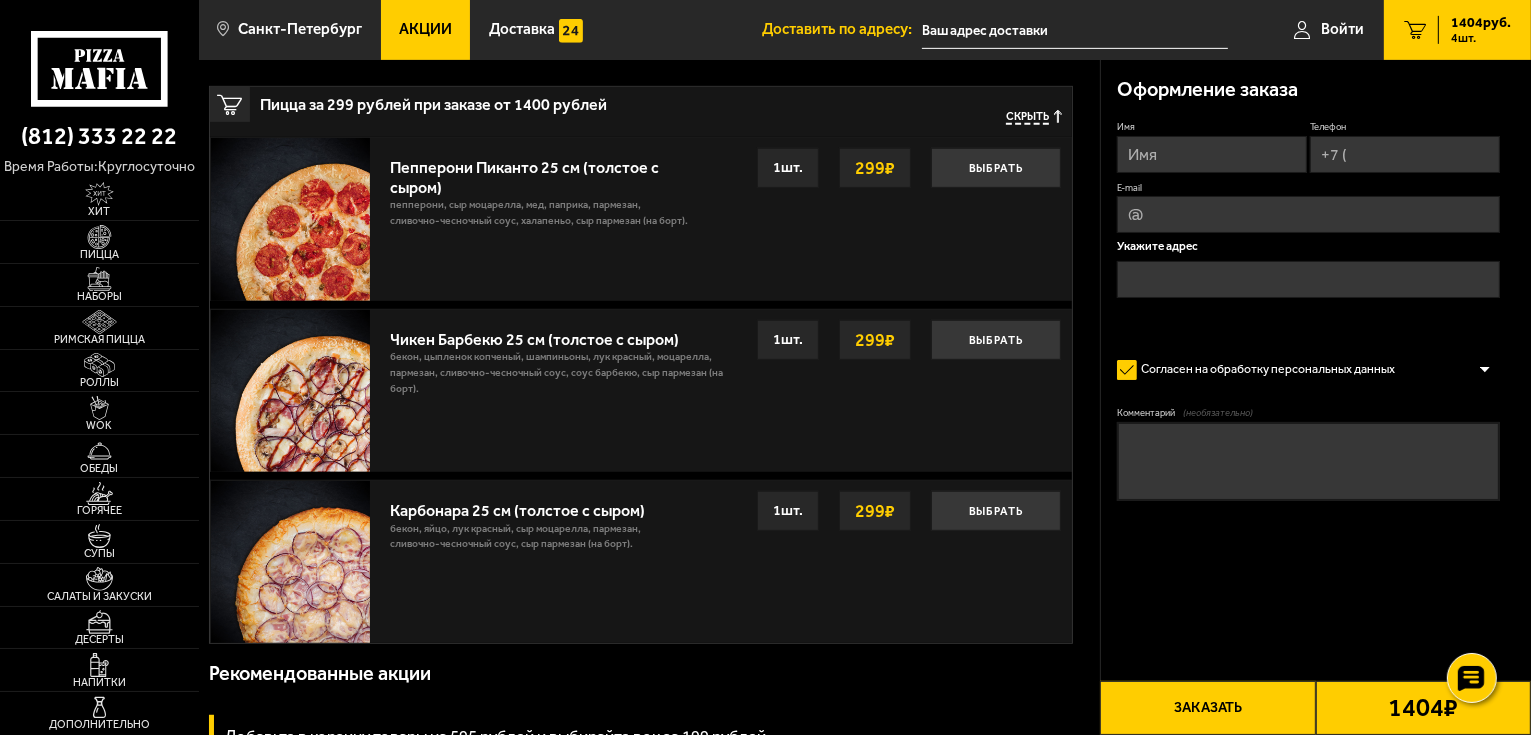 scroll, scrollTop: 1120, scrollLeft: 0, axis: vertical 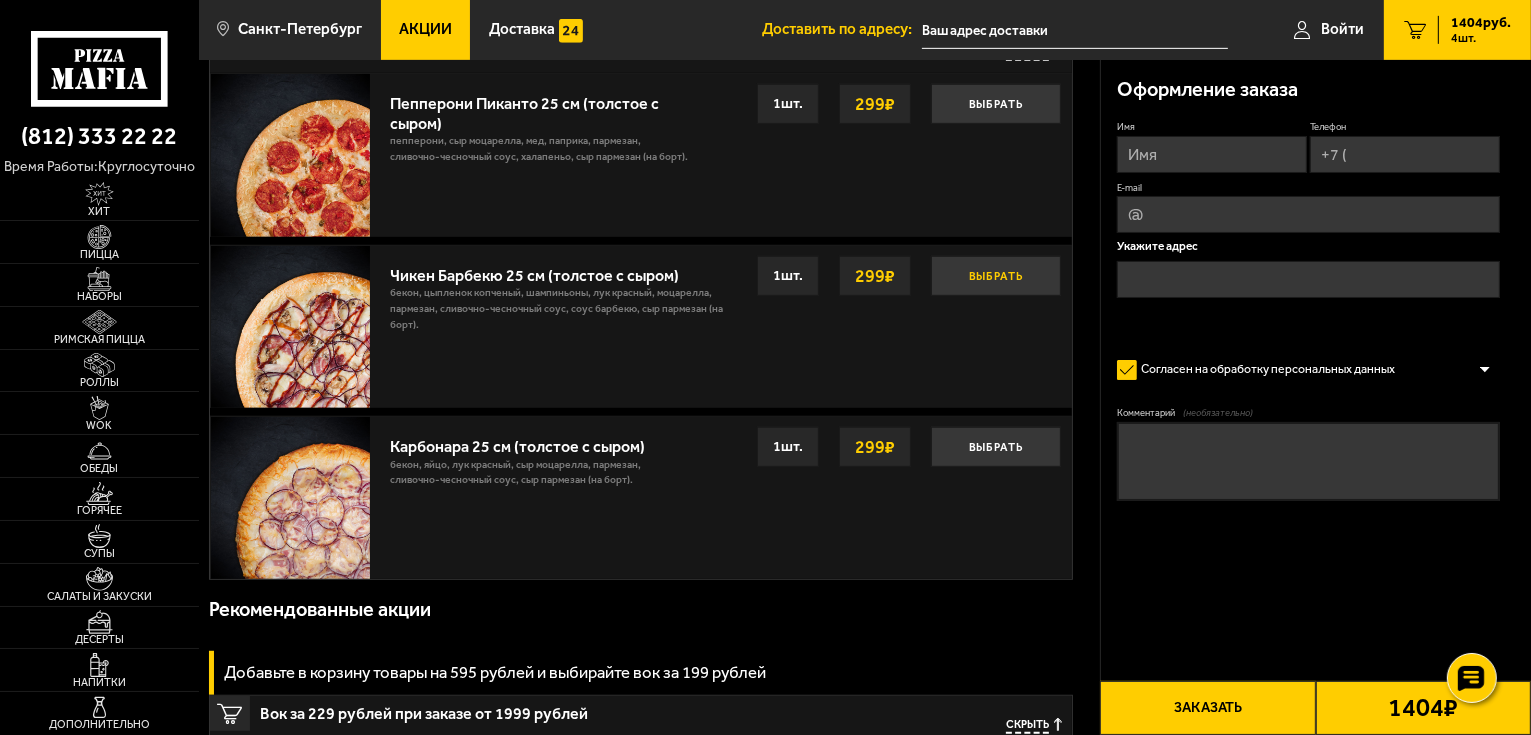 click on "Выбрать" at bounding box center (996, 276) 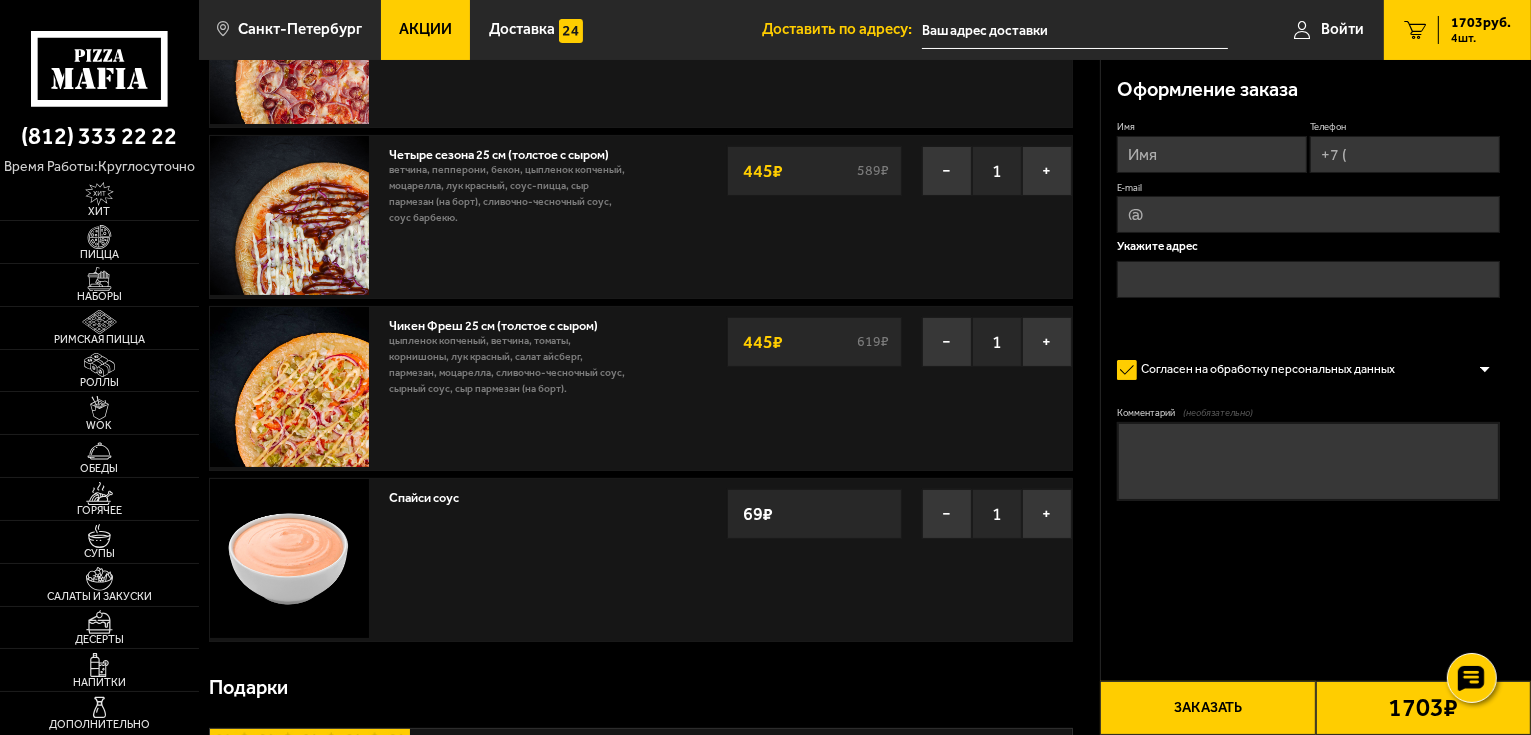 scroll, scrollTop: 0, scrollLeft: 0, axis: both 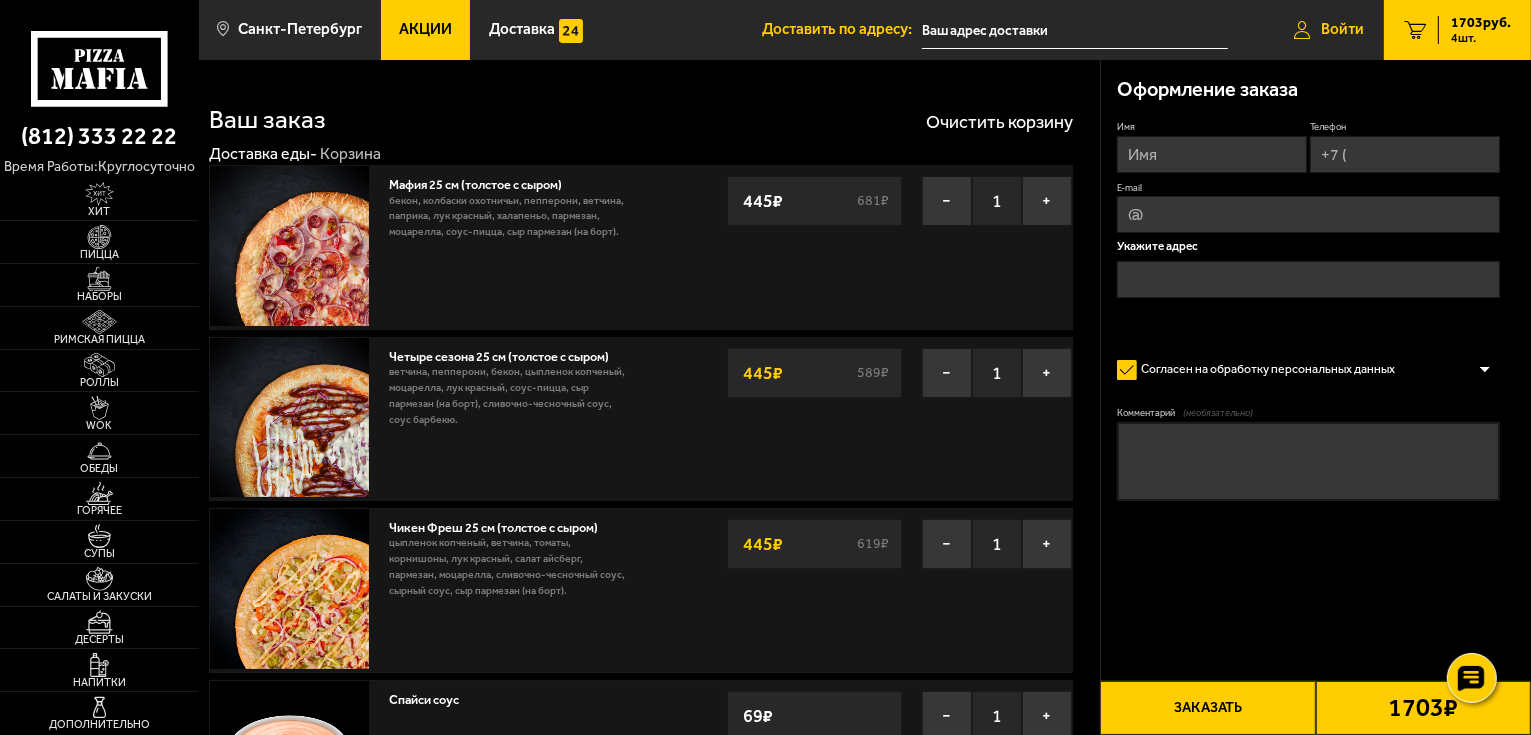 click on "Войти" at bounding box center (1342, 29) 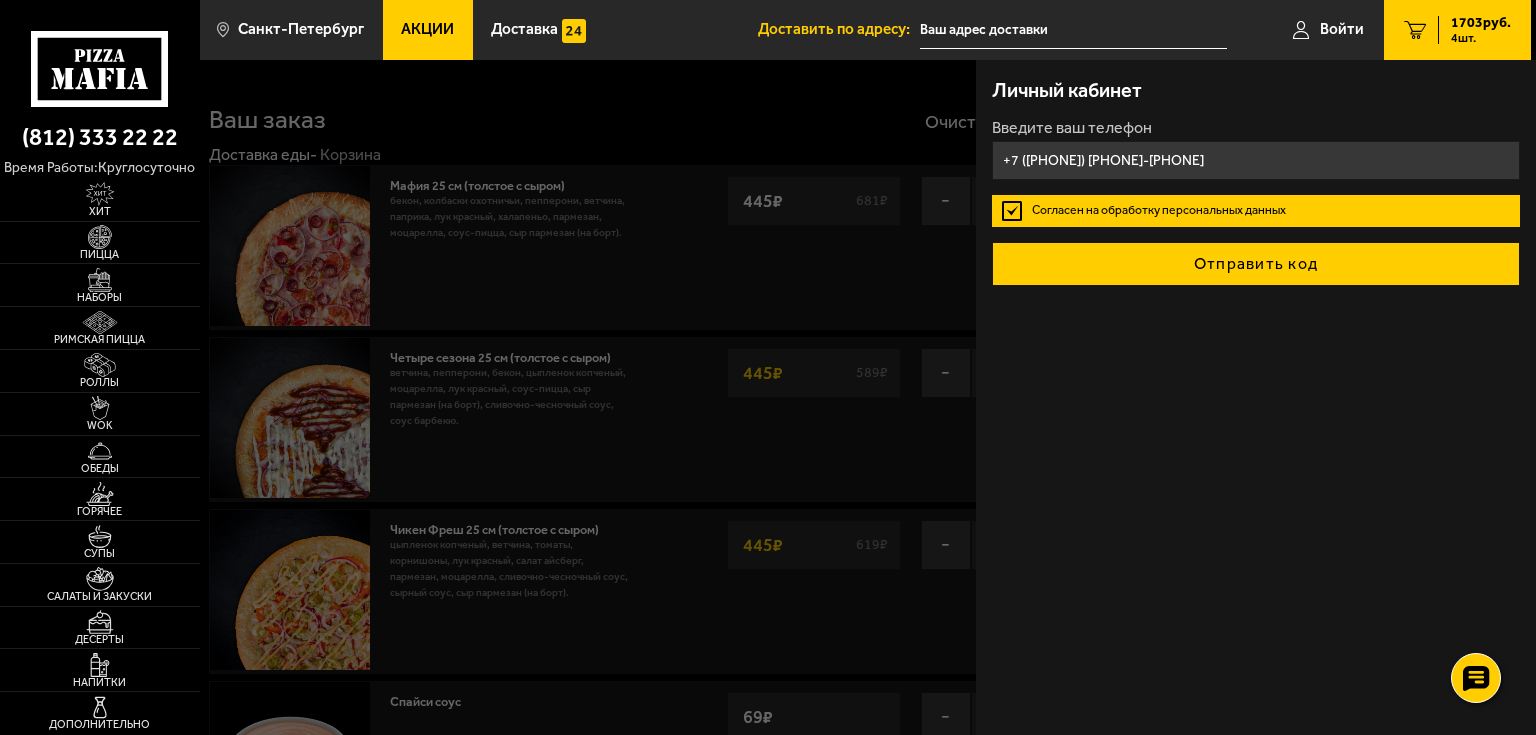 type on "+7 (911) 720-37-34" 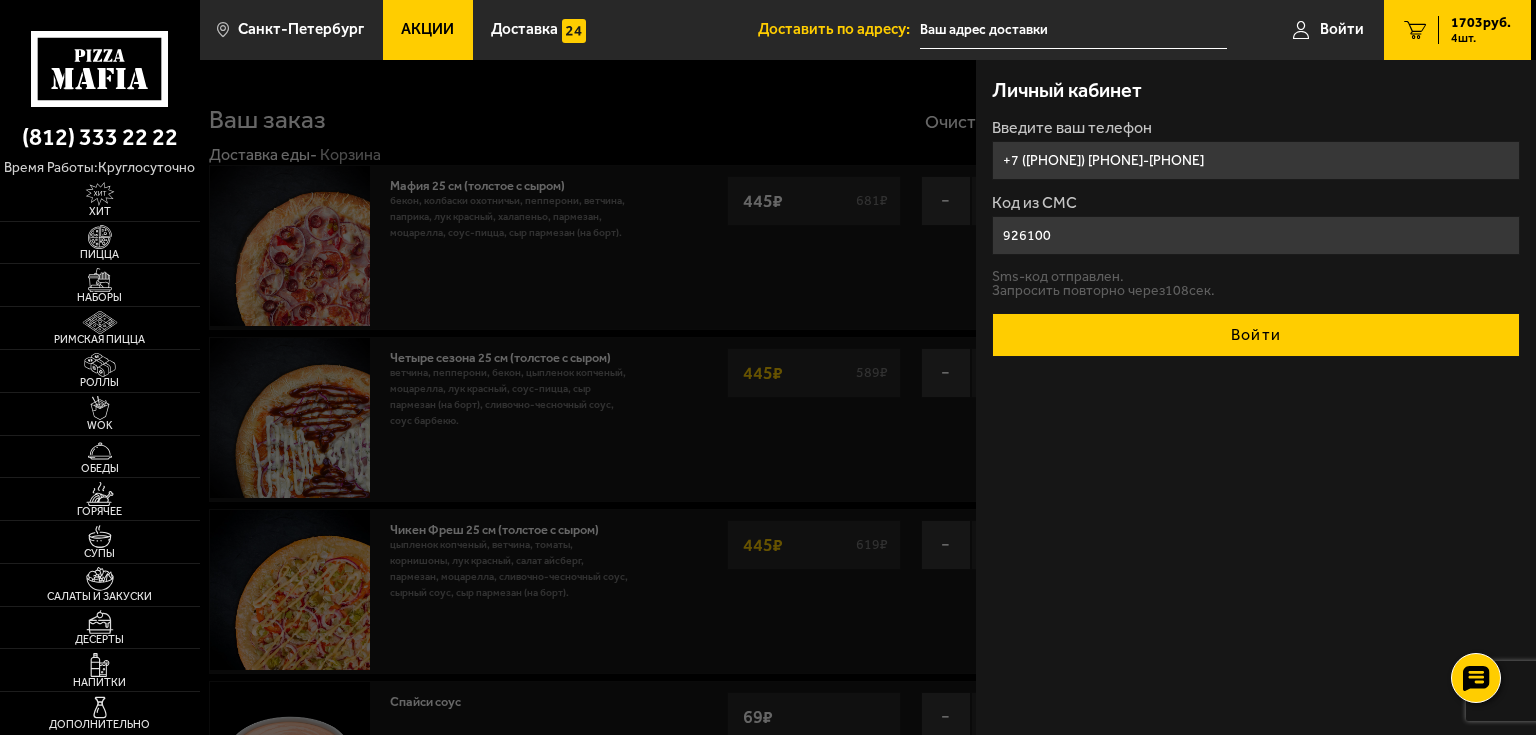 type on "926100" 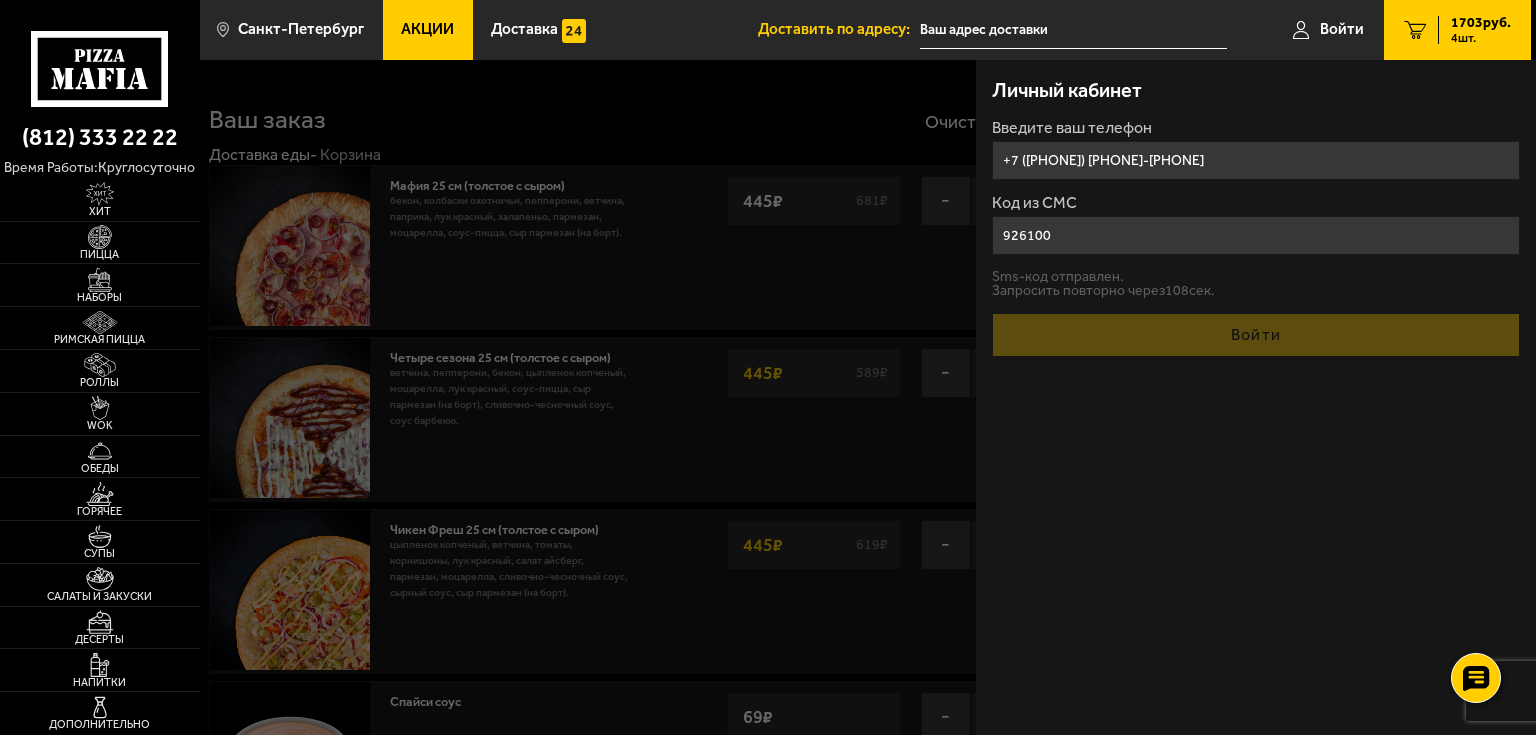 type on "+7 (911) 720-37-34" 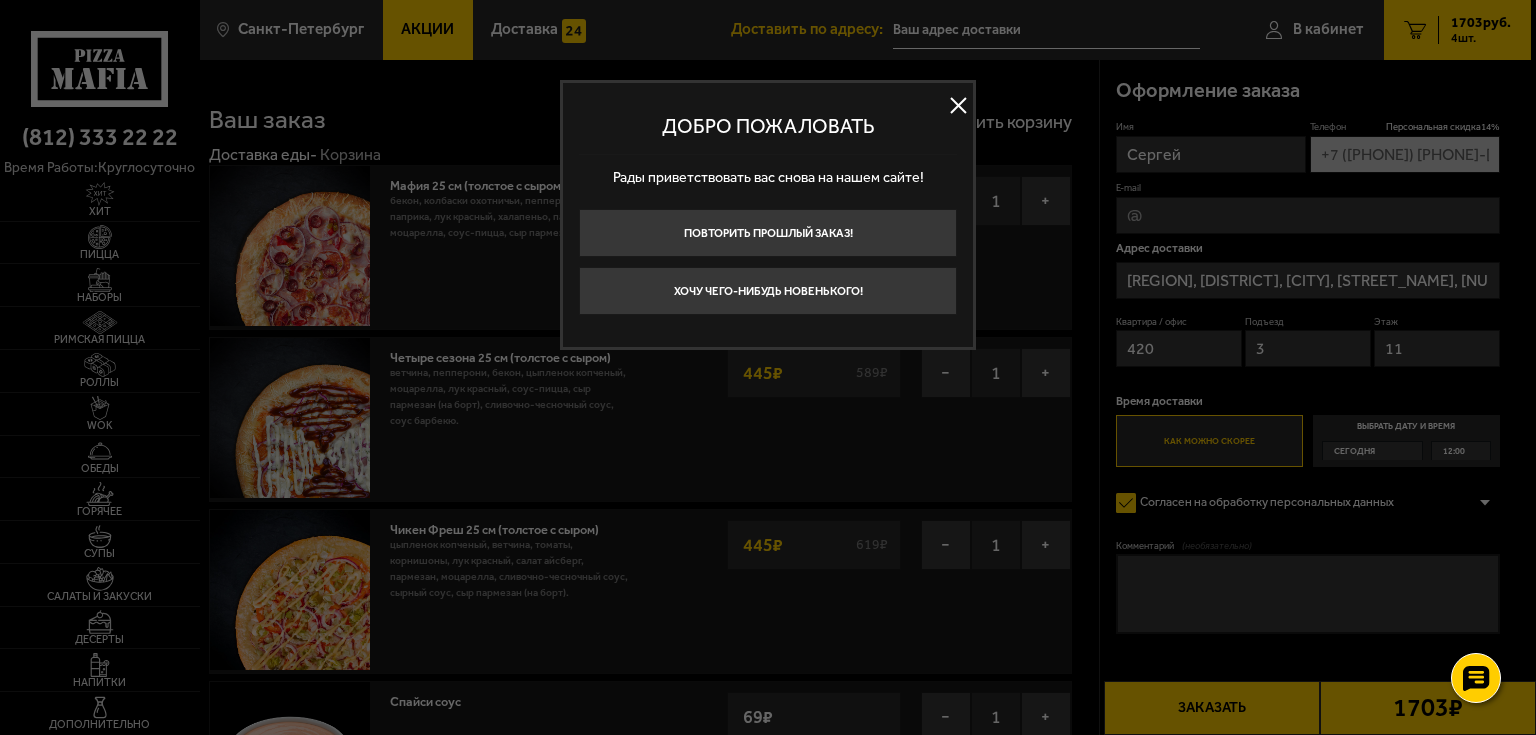 click at bounding box center (958, 106) 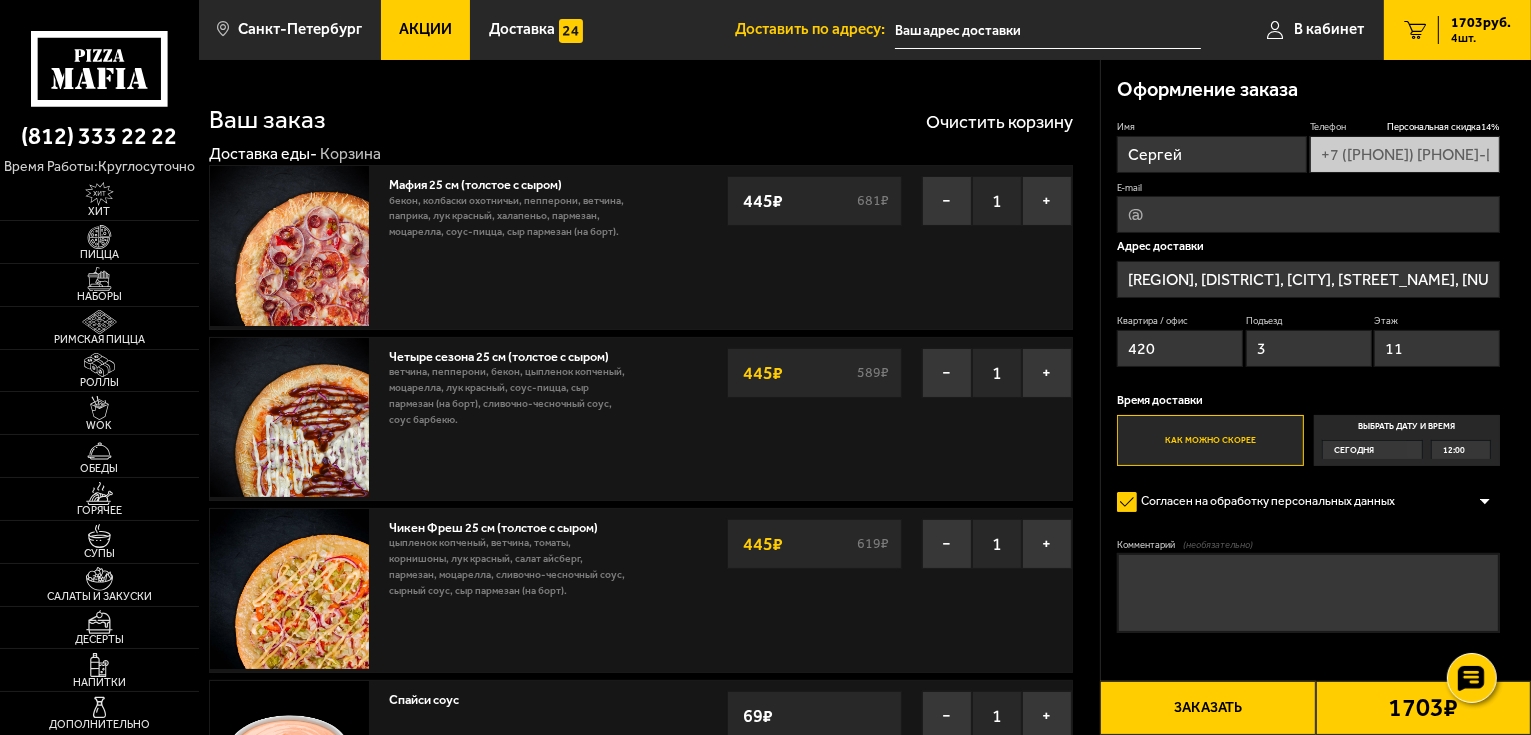 click on "E-mail" at bounding box center [1308, 214] 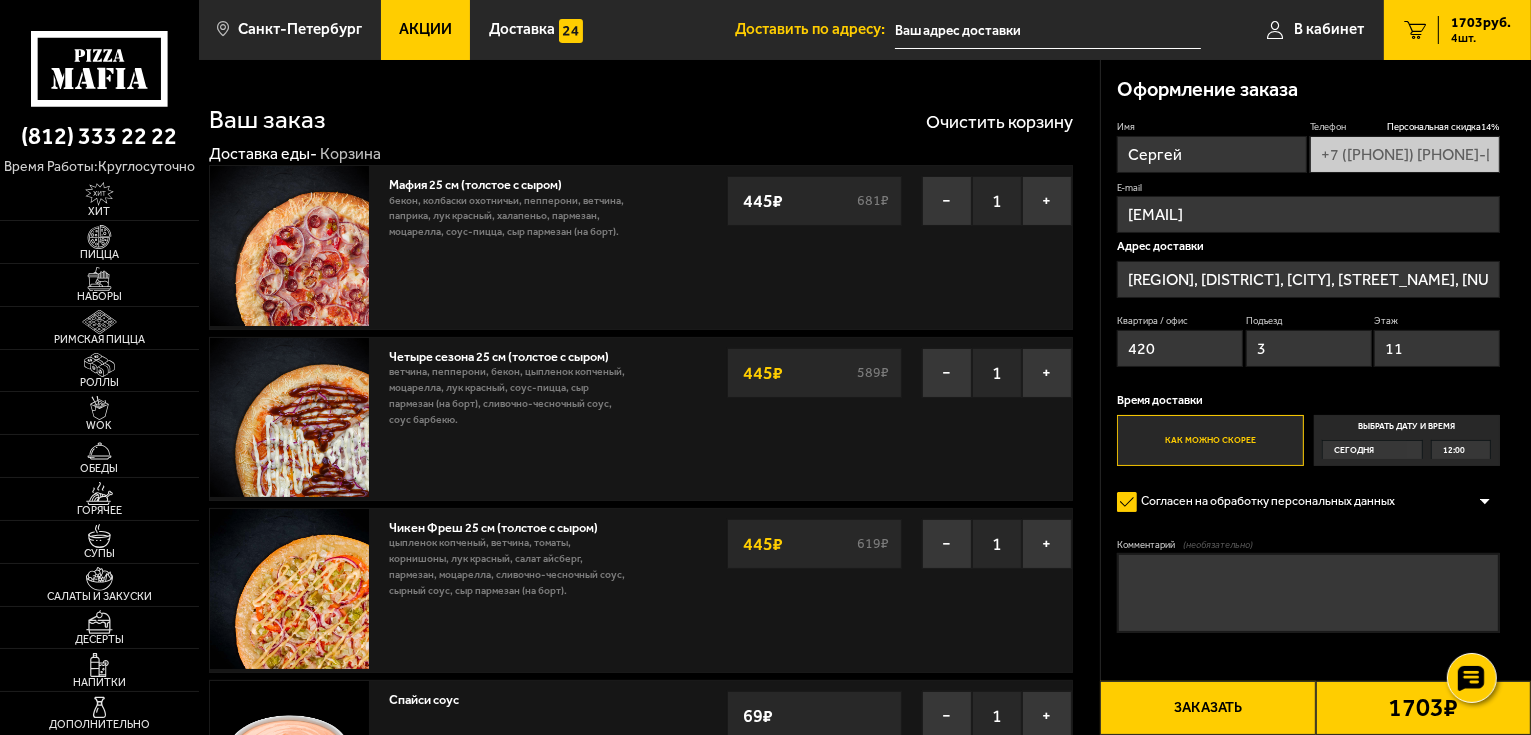 type on "Сергей Хрипач" 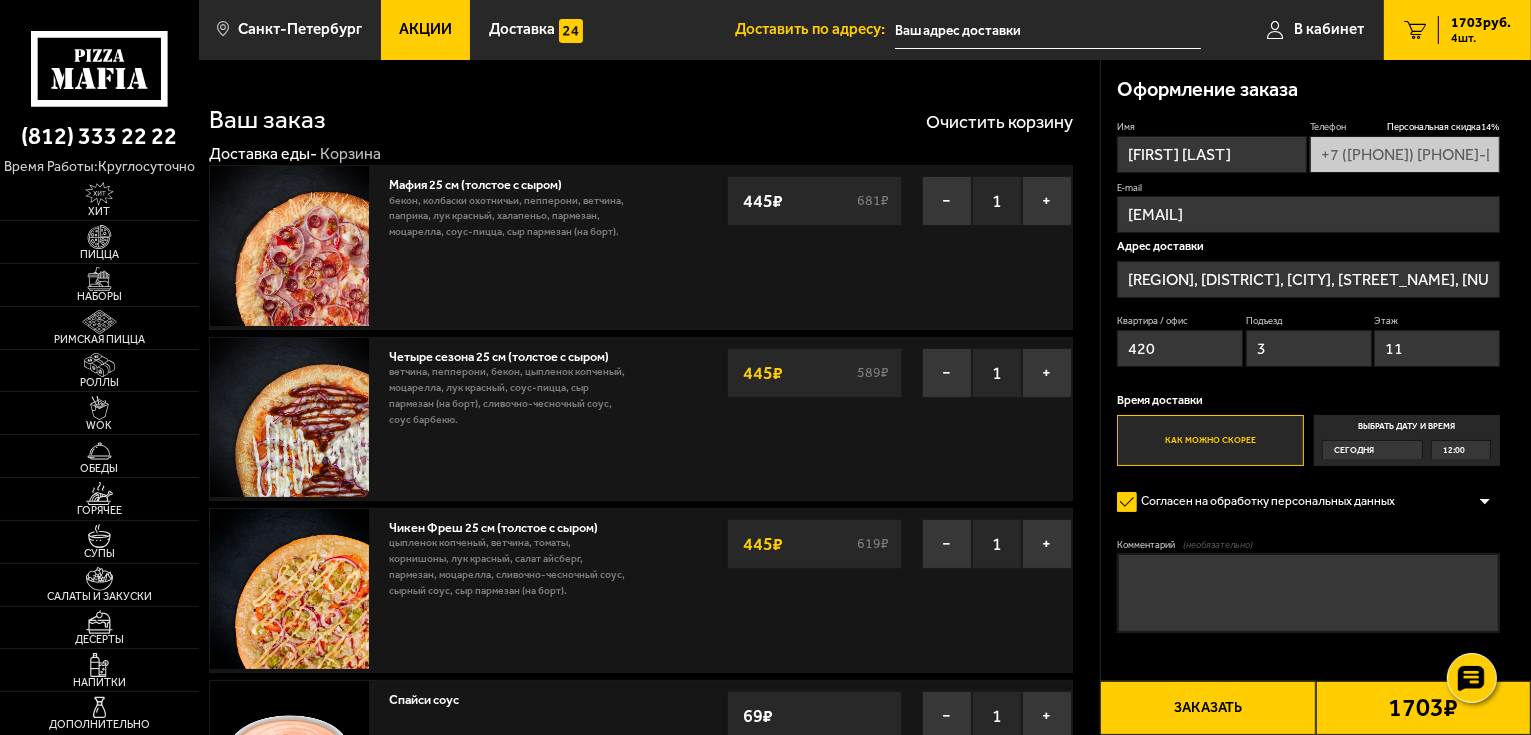 click on "Ваш заказ Очистить корзину Доставка еды  -  Корзина Мафия 25 см (толстое с сыром)   450   г  . бекон, колбаски охотничьи, пепперони, ветчина, паприка, лук красный, халапеньо, пармезан, моцарелла, соус-пицца, сыр пармезан (на борт). − 1 + 445  ₽ 681 ₽ бекон, колбаски охотничьи, пепперони, ветчина, паприка, лук красный, халапеньо, пармезан, моцарелла, соус-пицца, сыр пармезан (на борт). − 1 + 445  ₽ 681 ₽ Четыре сезона 25 см (толстое с сыром)   490   г  . − 1 + 445  ₽ 589 ₽ − 1 + 445  ₽ 589 ₽ Чикен Фреш 25 см (толстое с сыром)   490   г  . − 1 + 445  ₽ 619 ₽ − 1 + 445  ₽ 619 ₽ Спайси соус    30   г  . − 1 + 69  ₽ − 1 + 69 0" at bounding box center (649, 1727) 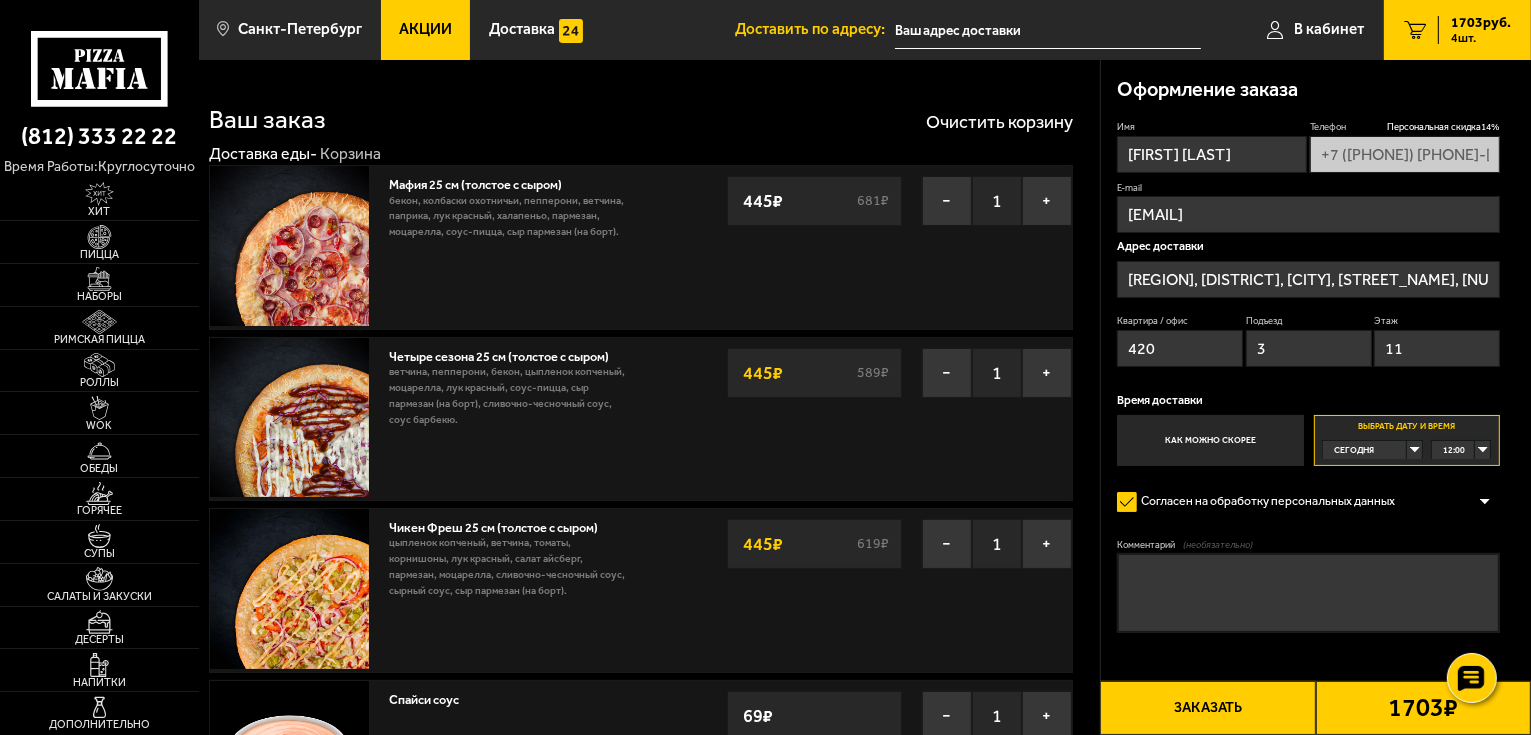 click on "Как можно скорее" at bounding box center [1210, 440] 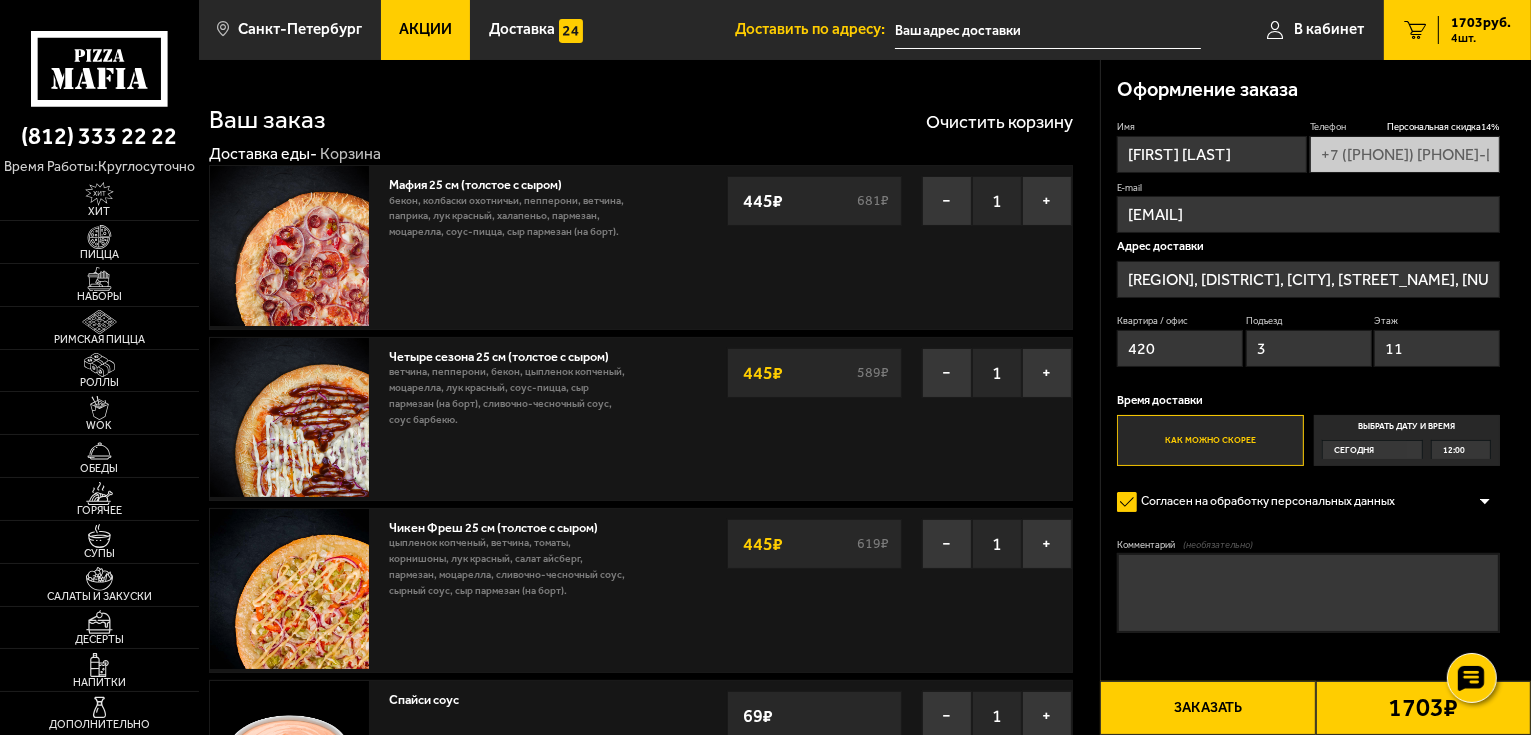 click on "Выбрать дату и время Сегодня 12:00" at bounding box center (1407, 440) 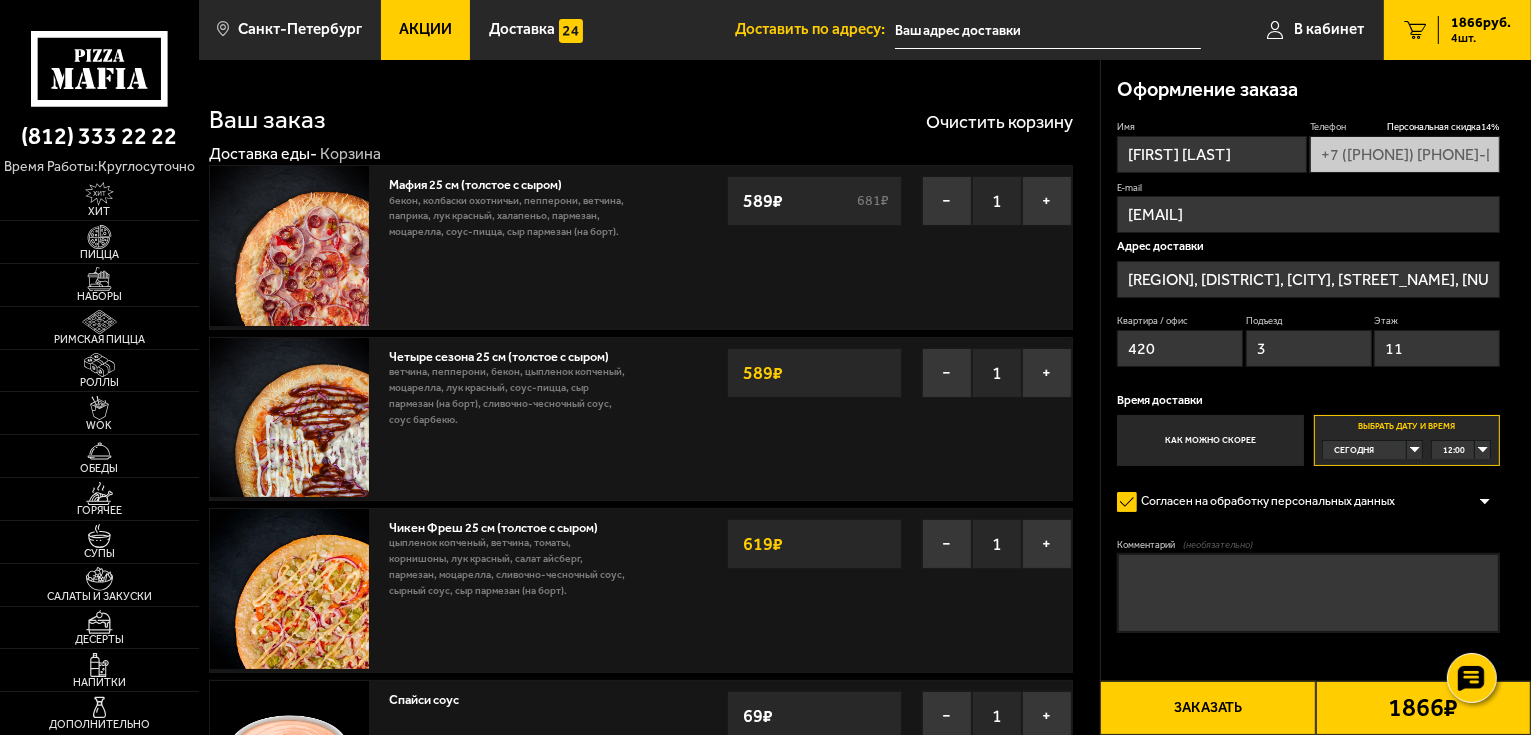 click on "12:00" at bounding box center (1461, 450) 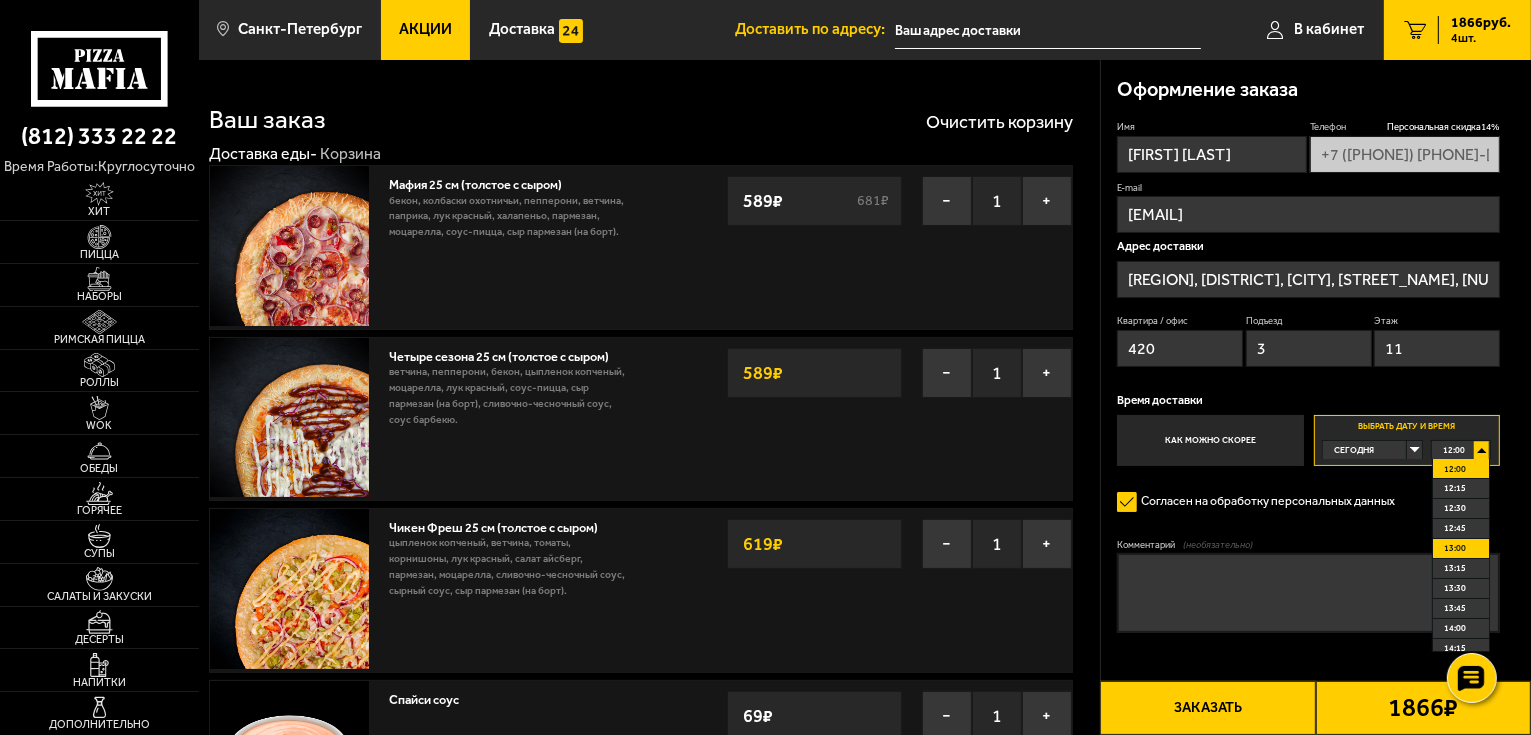 click on "13:00" at bounding box center [1455, 548] 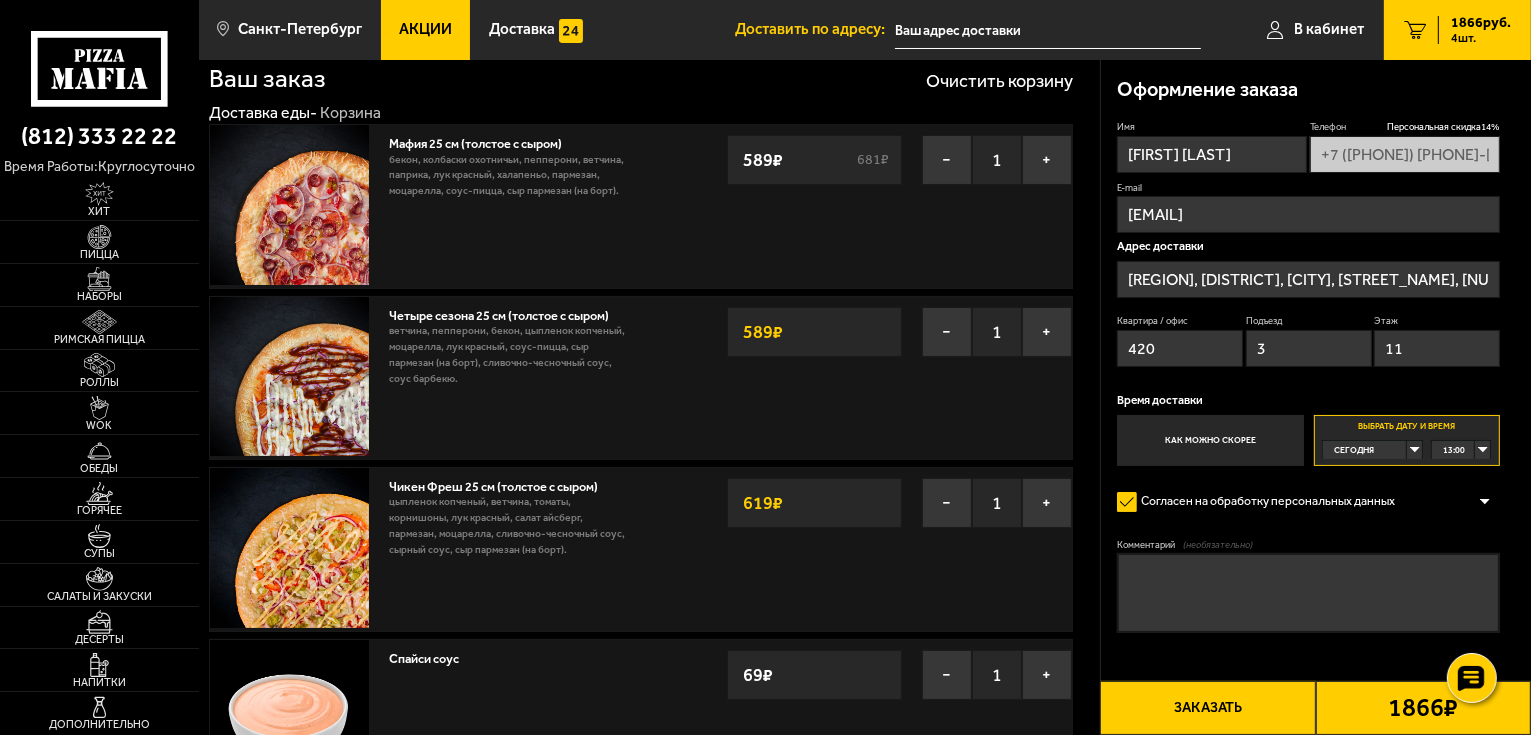 scroll, scrollTop: 0, scrollLeft: 0, axis: both 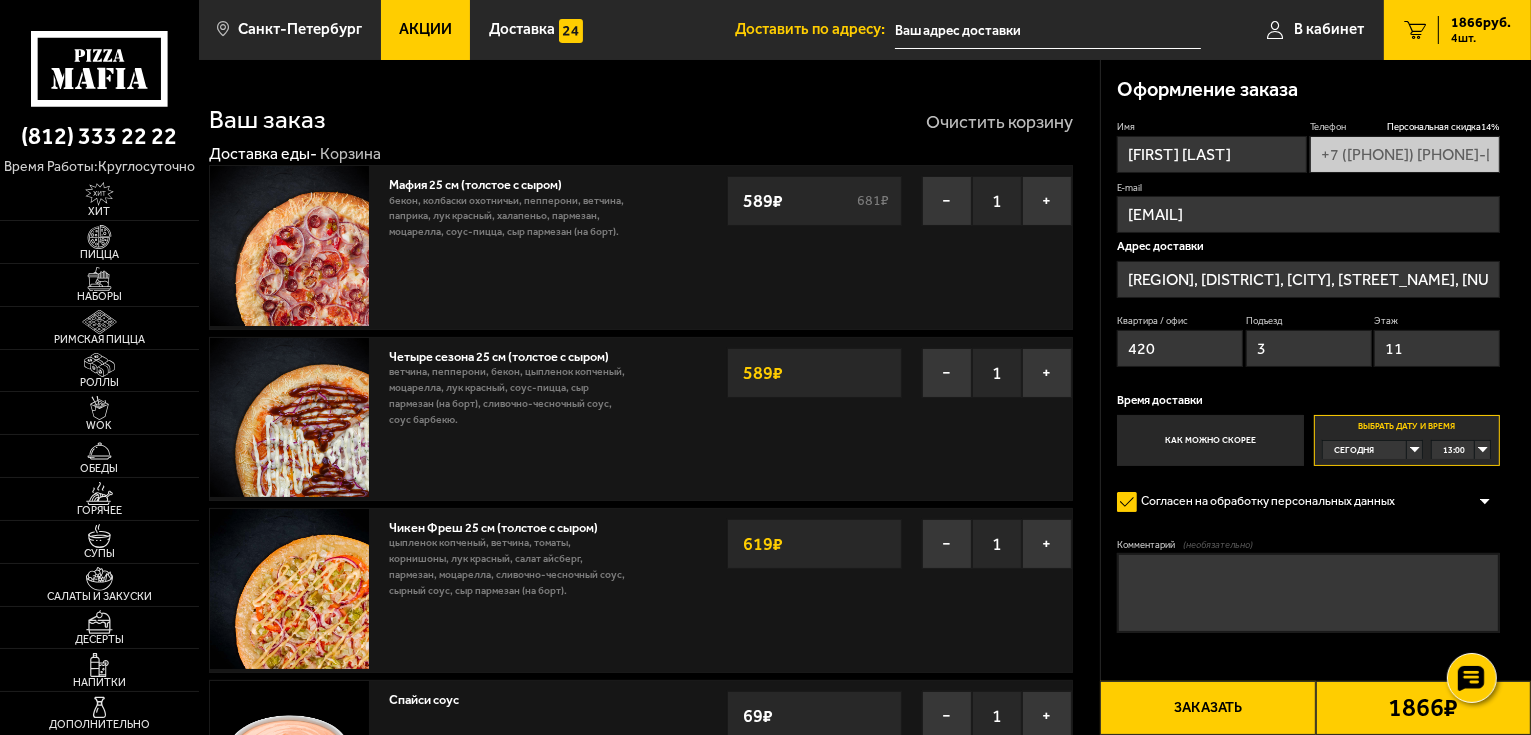 click on "Очистить корзину" at bounding box center [999, 122] 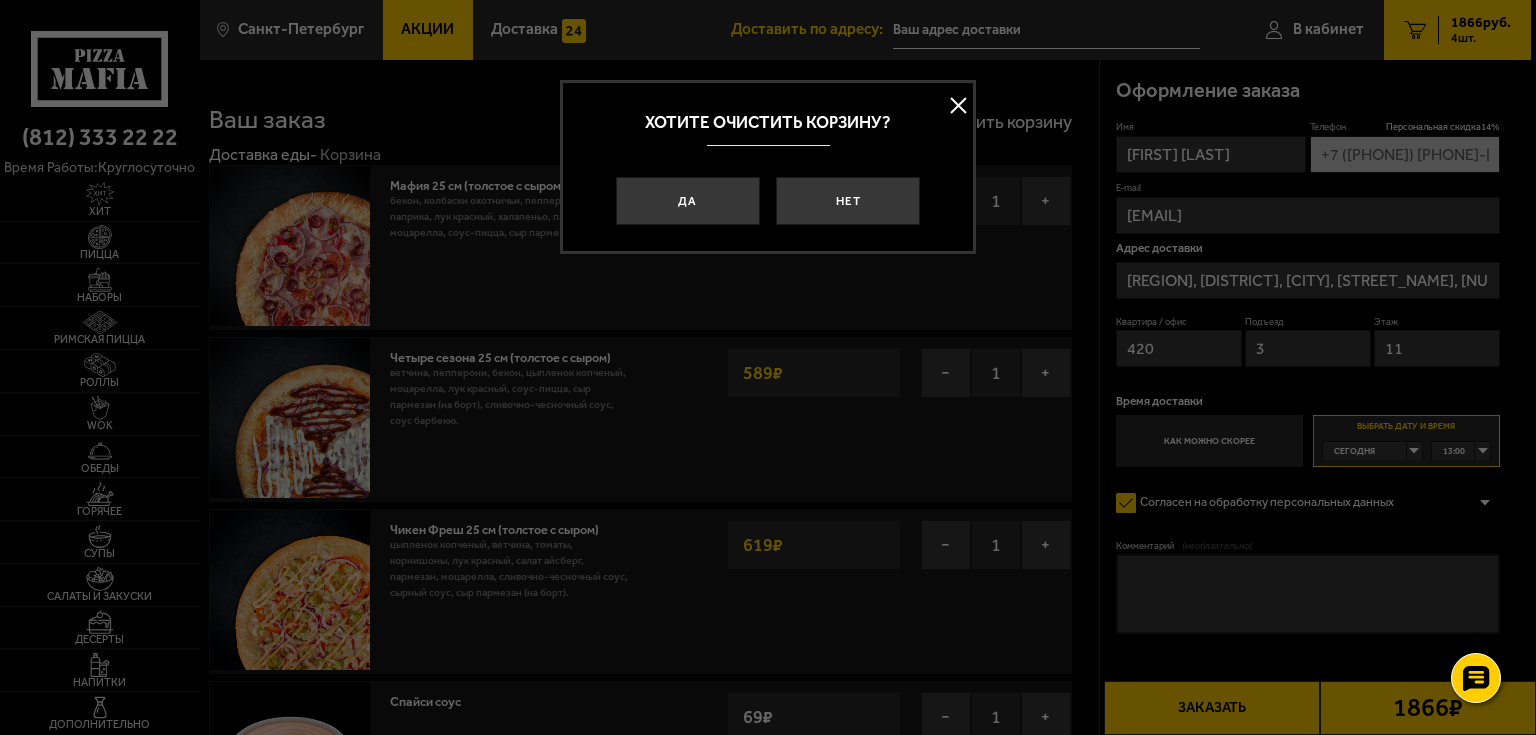 click at bounding box center (958, 106) 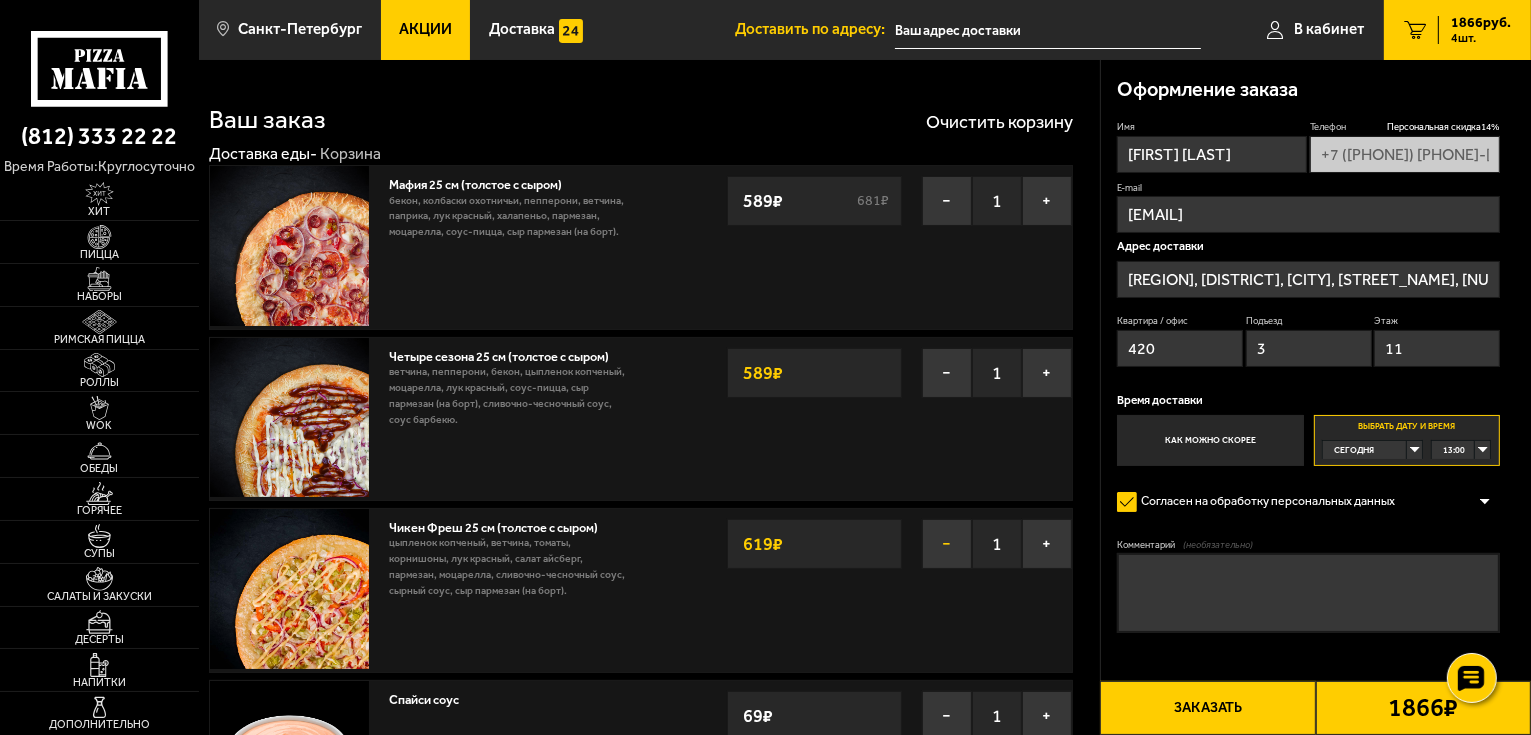 click on "−" at bounding box center [947, 544] 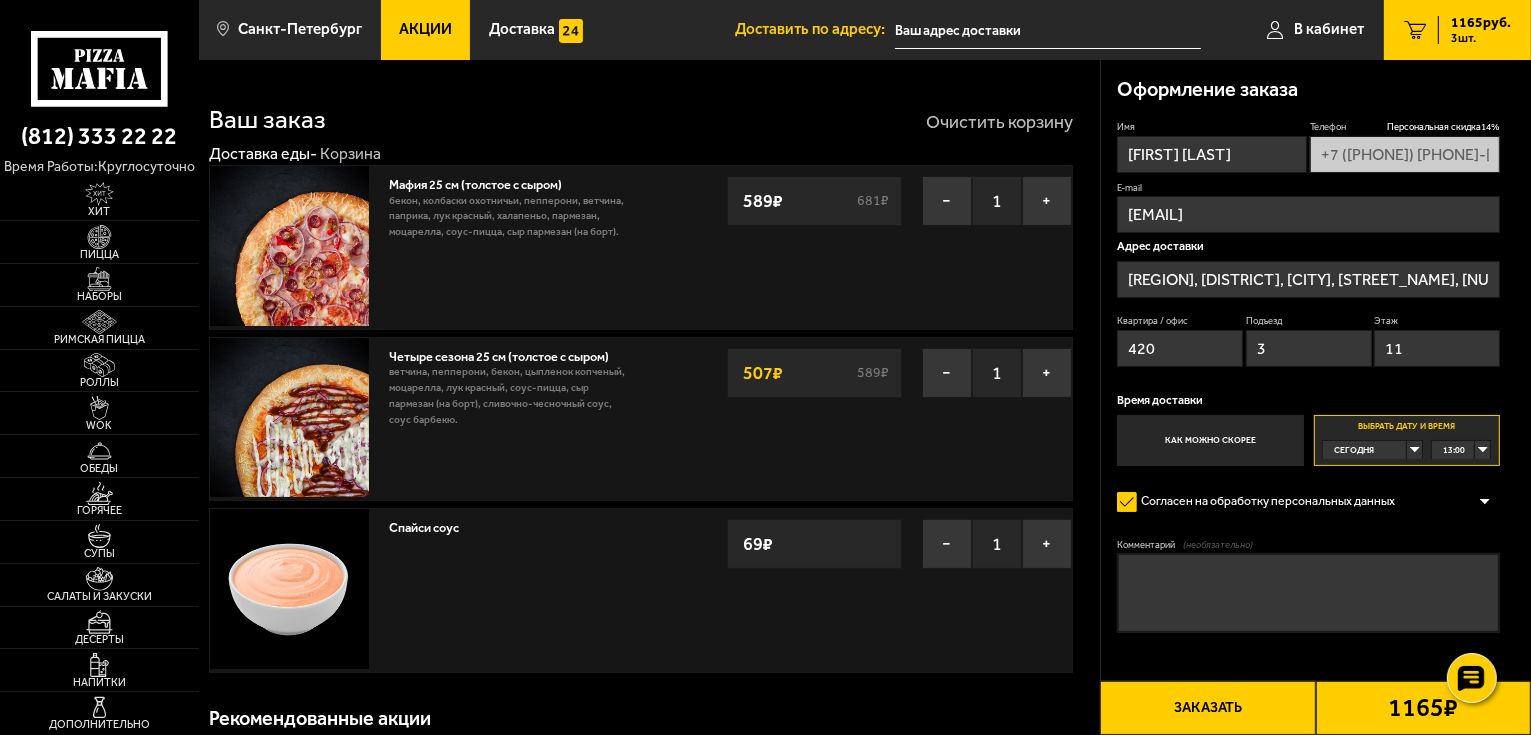click on "Очистить корзину" at bounding box center (999, 122) 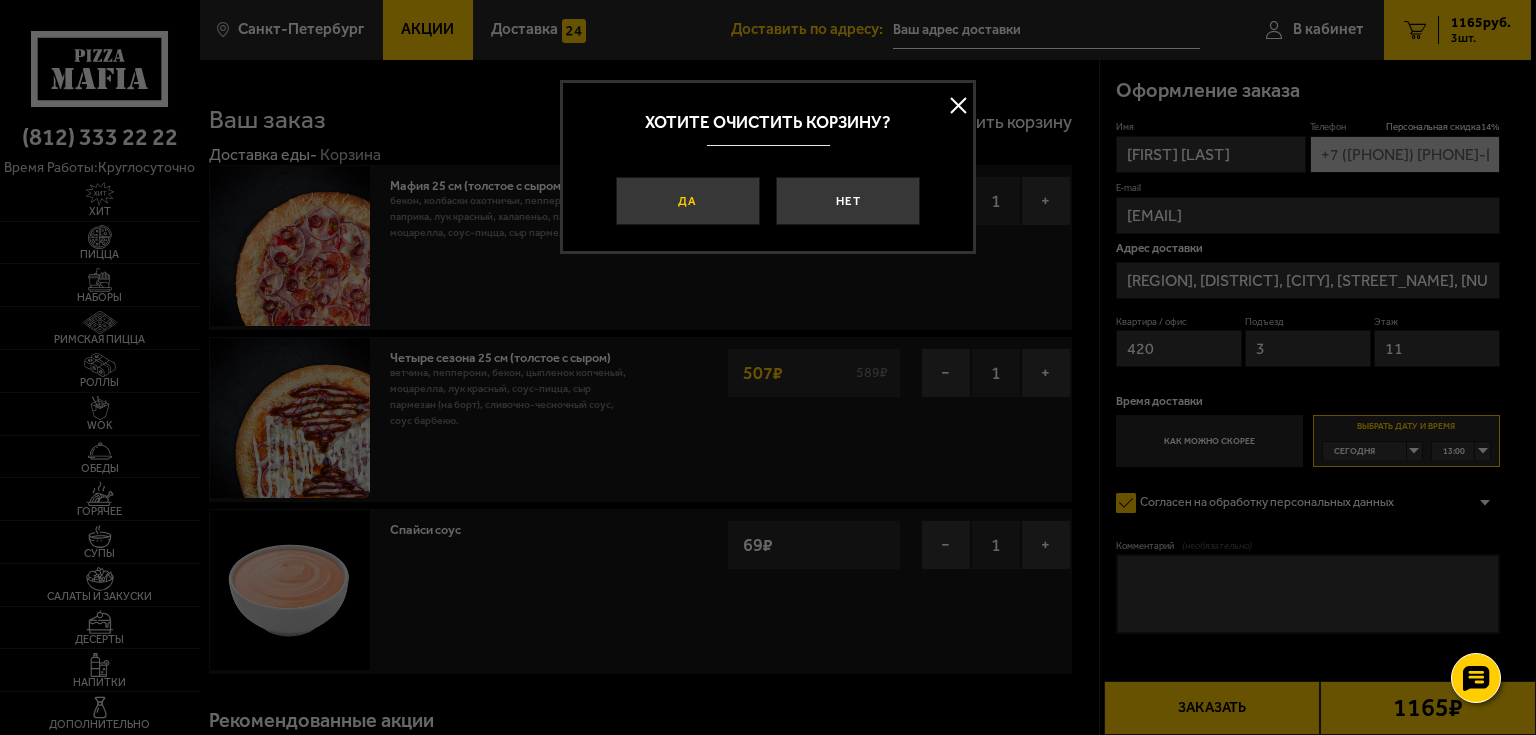click on "Да" at bounding box center [688, 201] 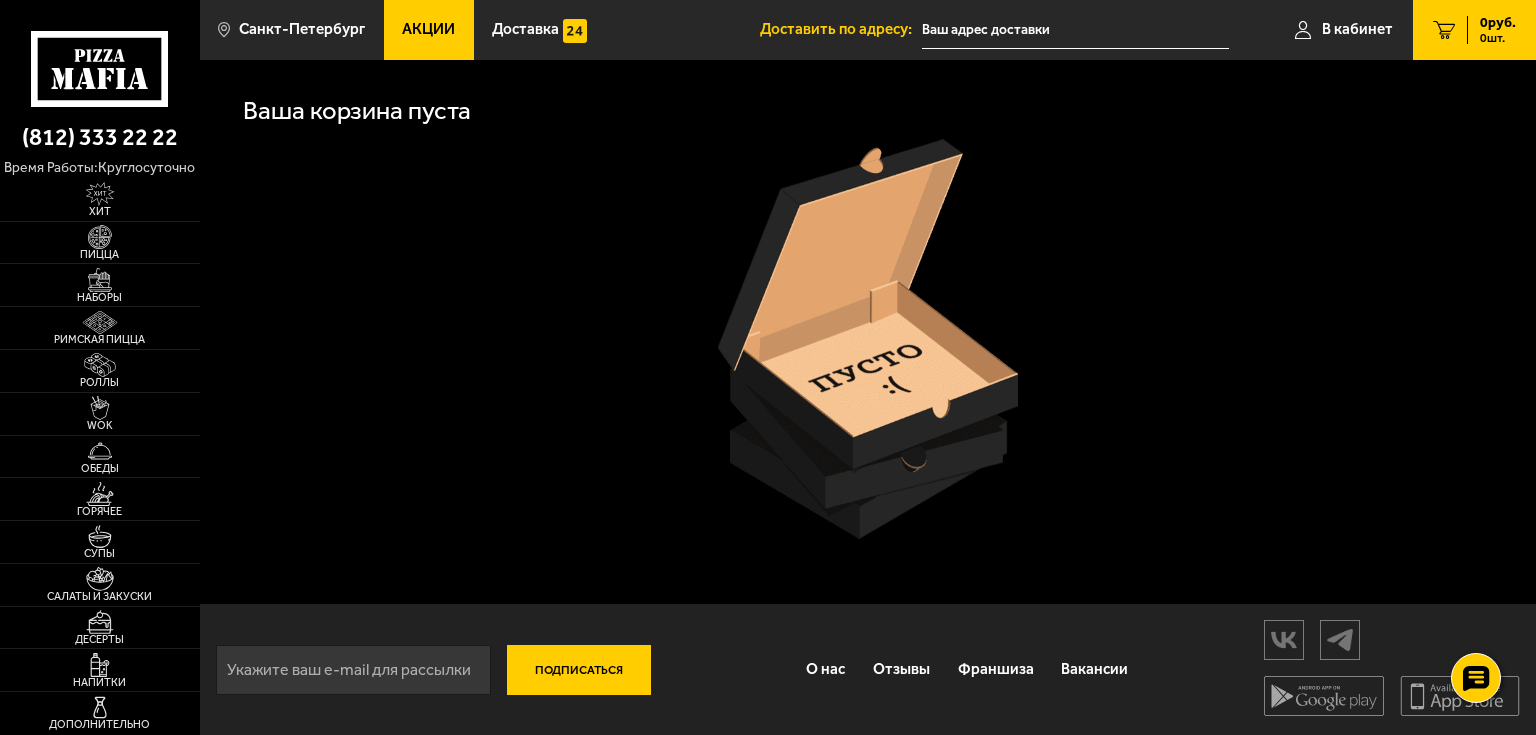 click on "Акции" at bounding box center [428, 30] 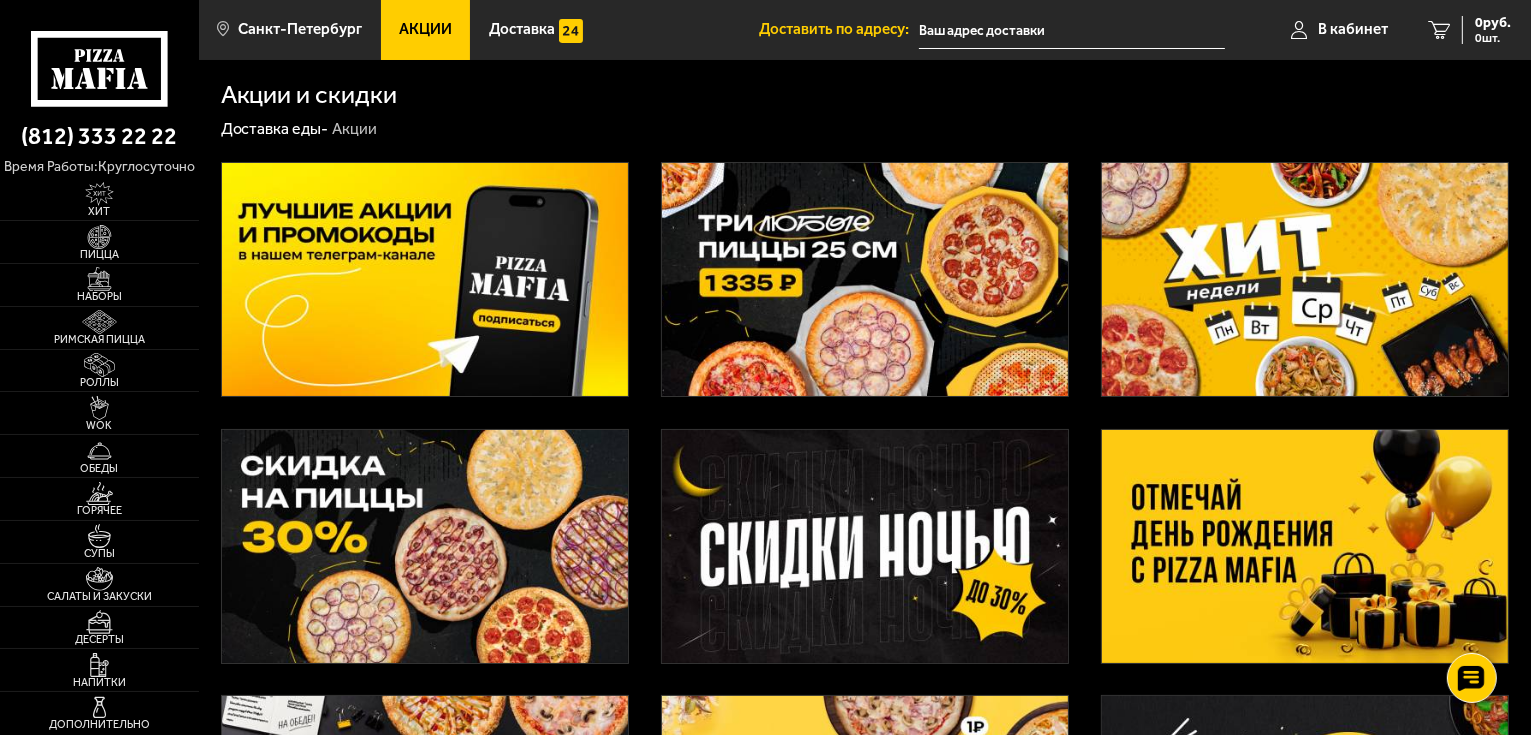 click at bounding box center [865, 279] 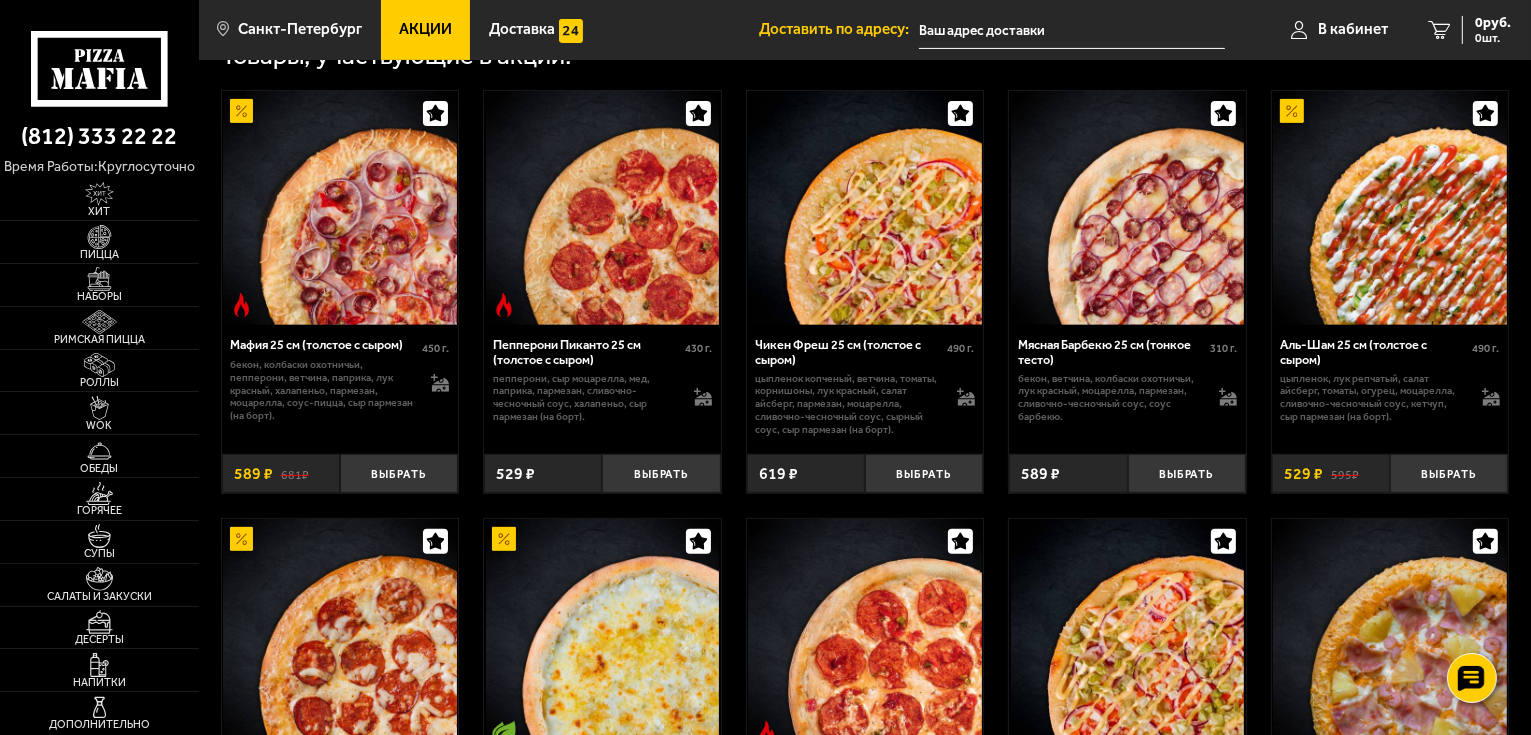 scroll, scrollTop: 720, scrollLeft: 0, axis: vertical 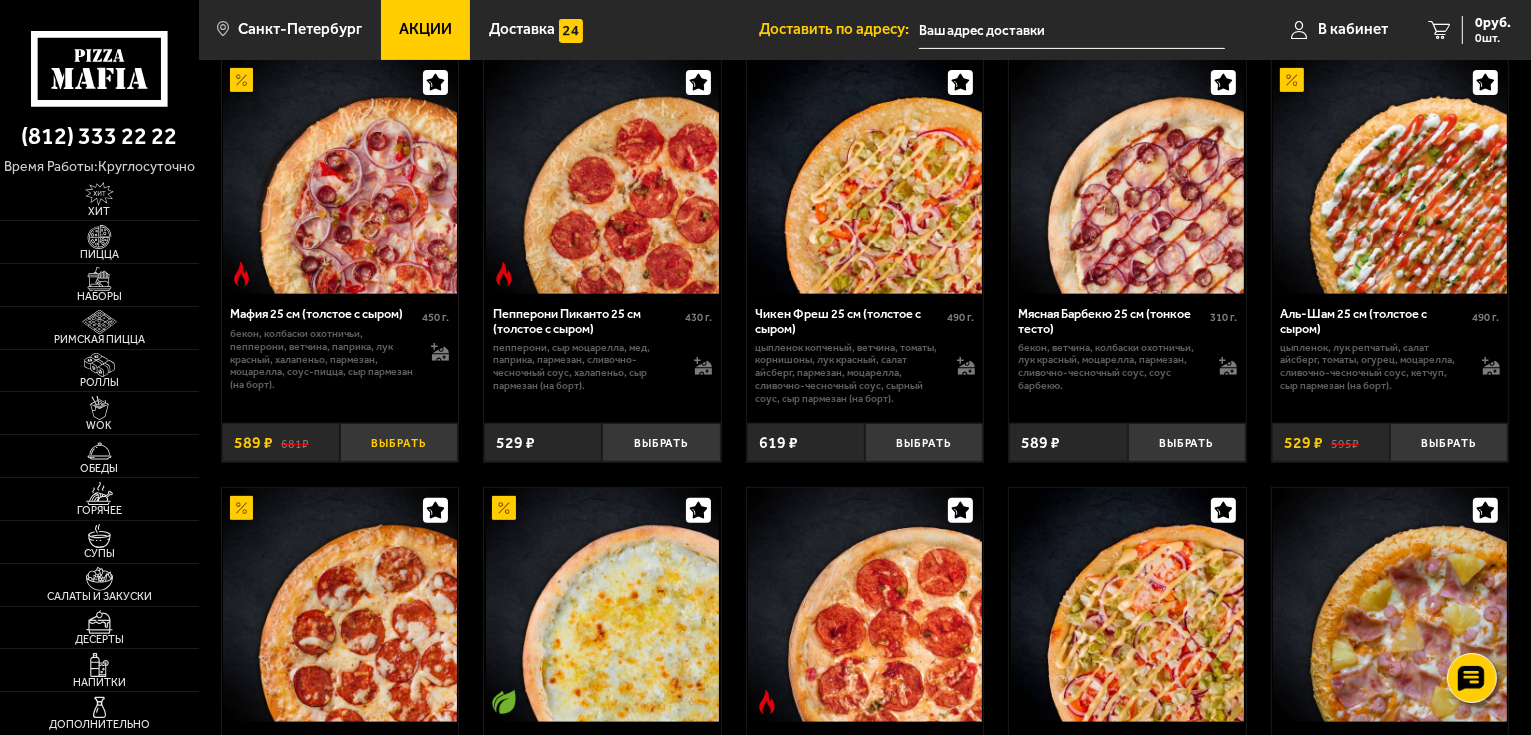 click on "Выбрать" at bounding box center (399, 442) 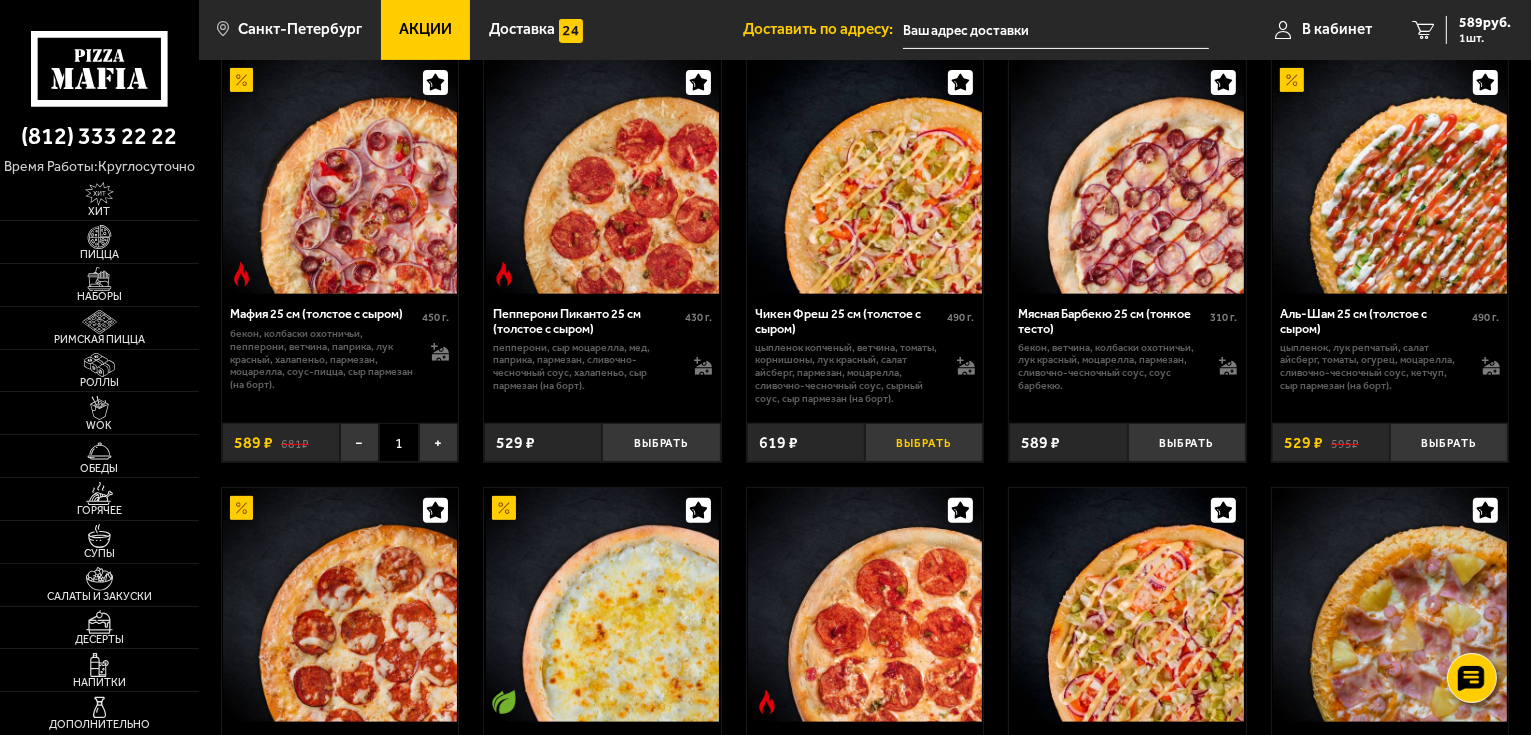 click on "Выбрать" at bounding box center [924, 442] 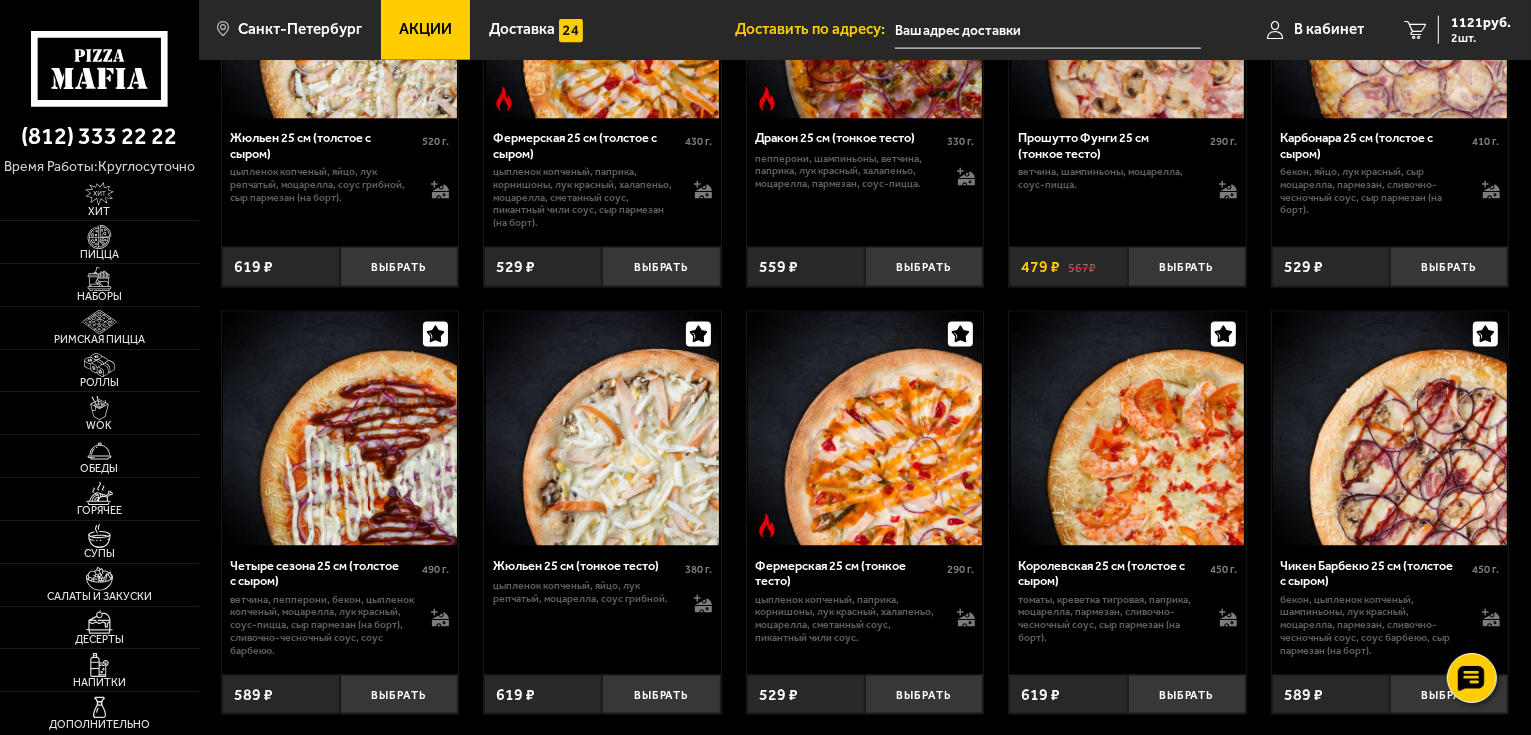 scroll, scrollTop: 3040, scrollLeft: 0, axis: vertical 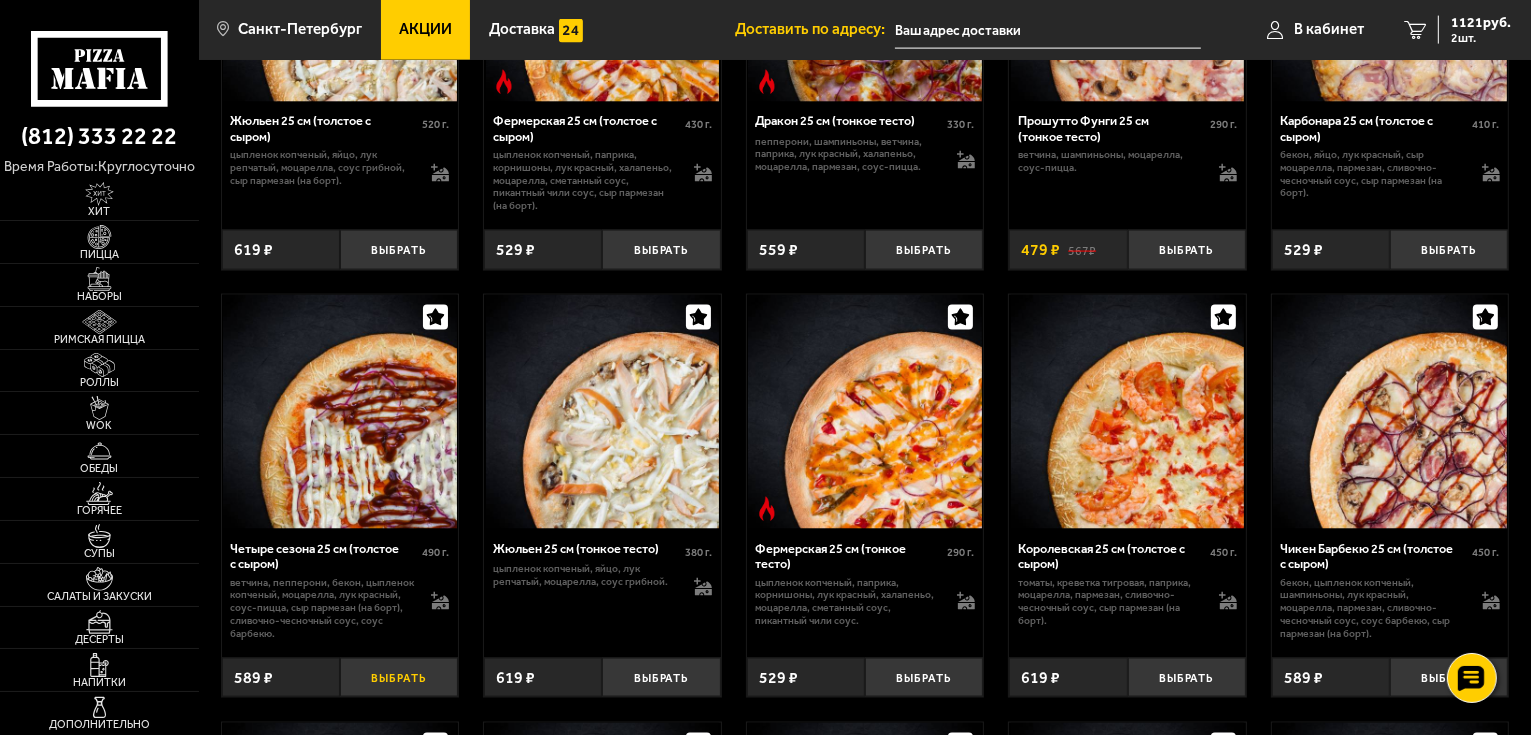click on "Выбрать" at bounding box center [399, 677] 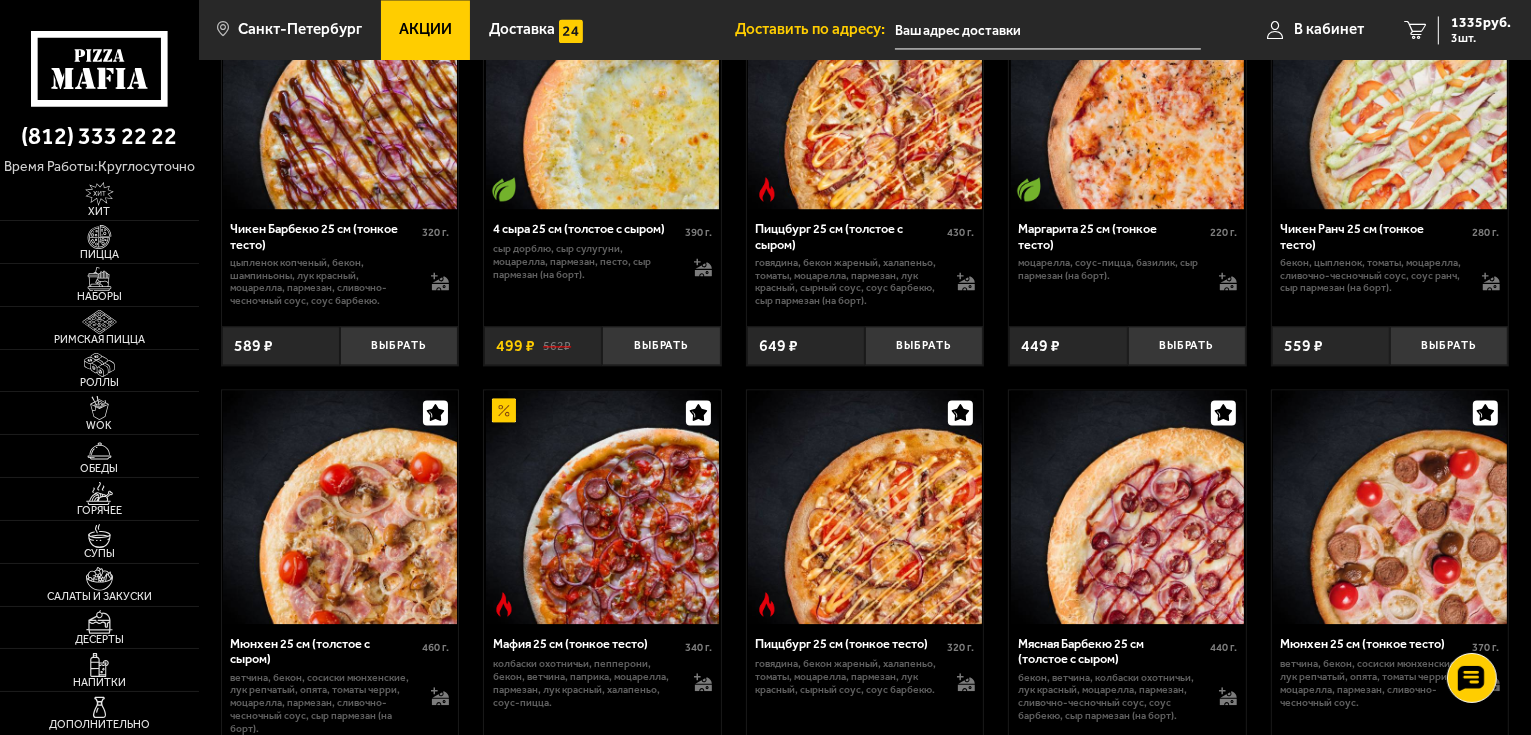scroll, scrollTop: 4160, scrollLeft: 0, axis: vertical 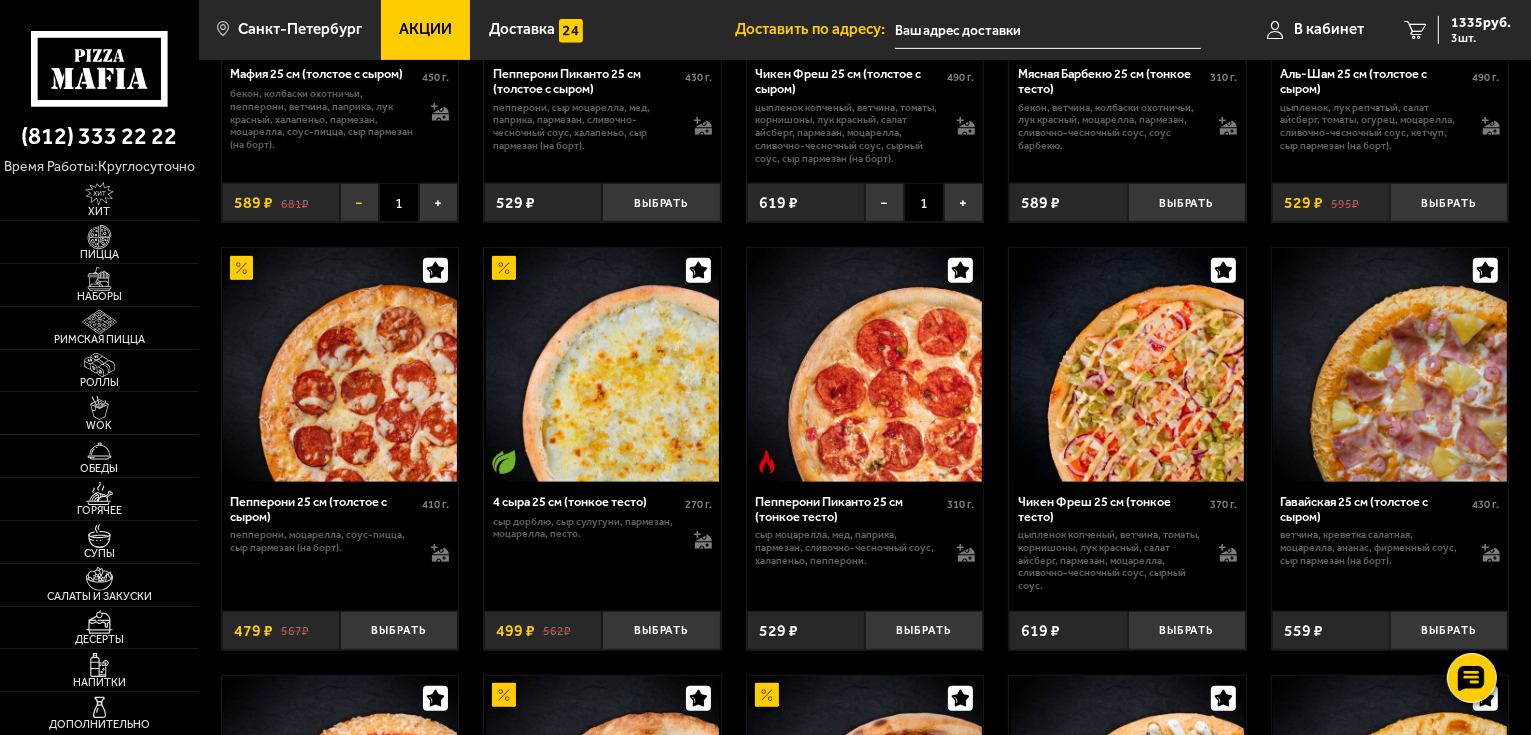 click on "−" at bounding box center (359, 202) 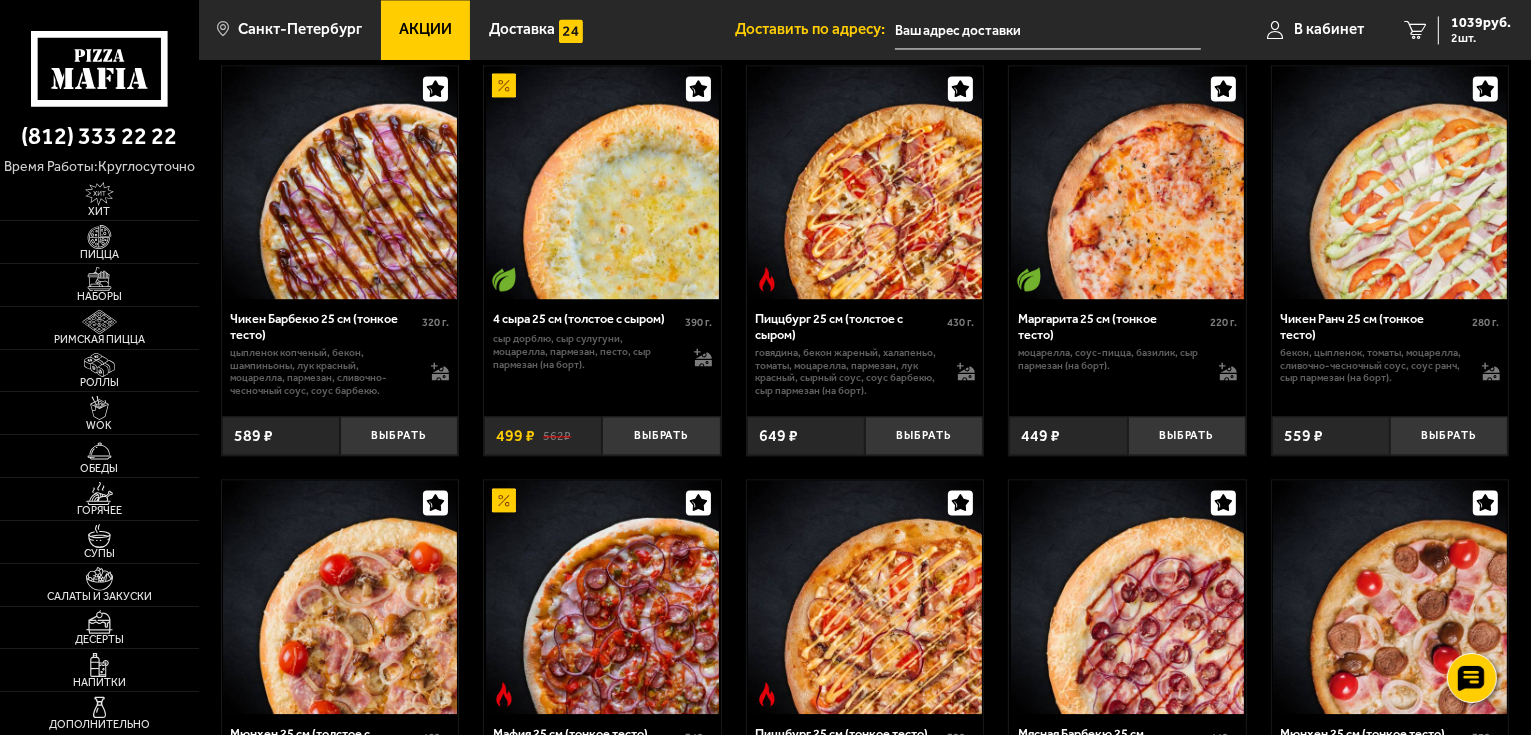 scroll, scrollTop: 4160, scrollLeft: 0, axis: vertical 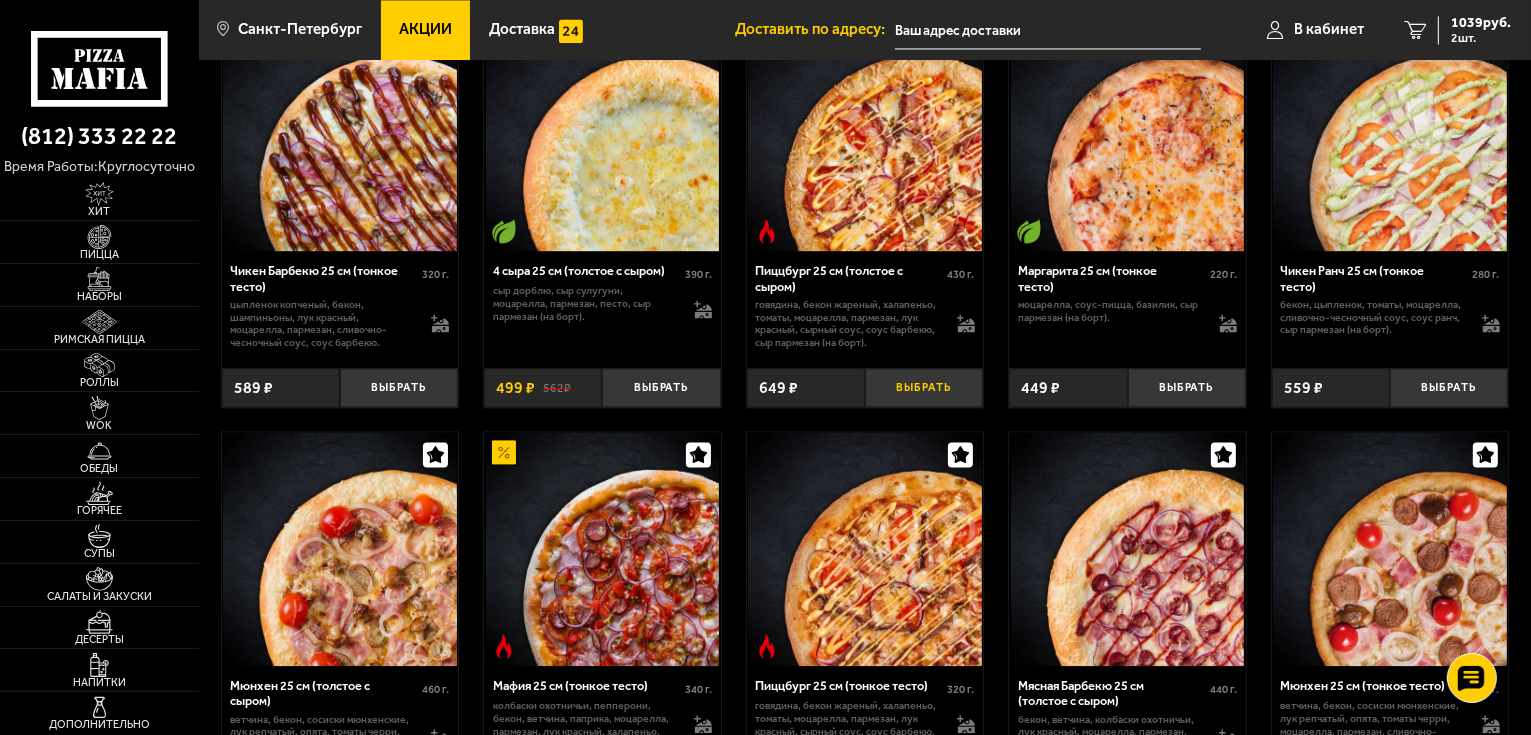 click on "Выбрать" at bounding box center (924, 387) 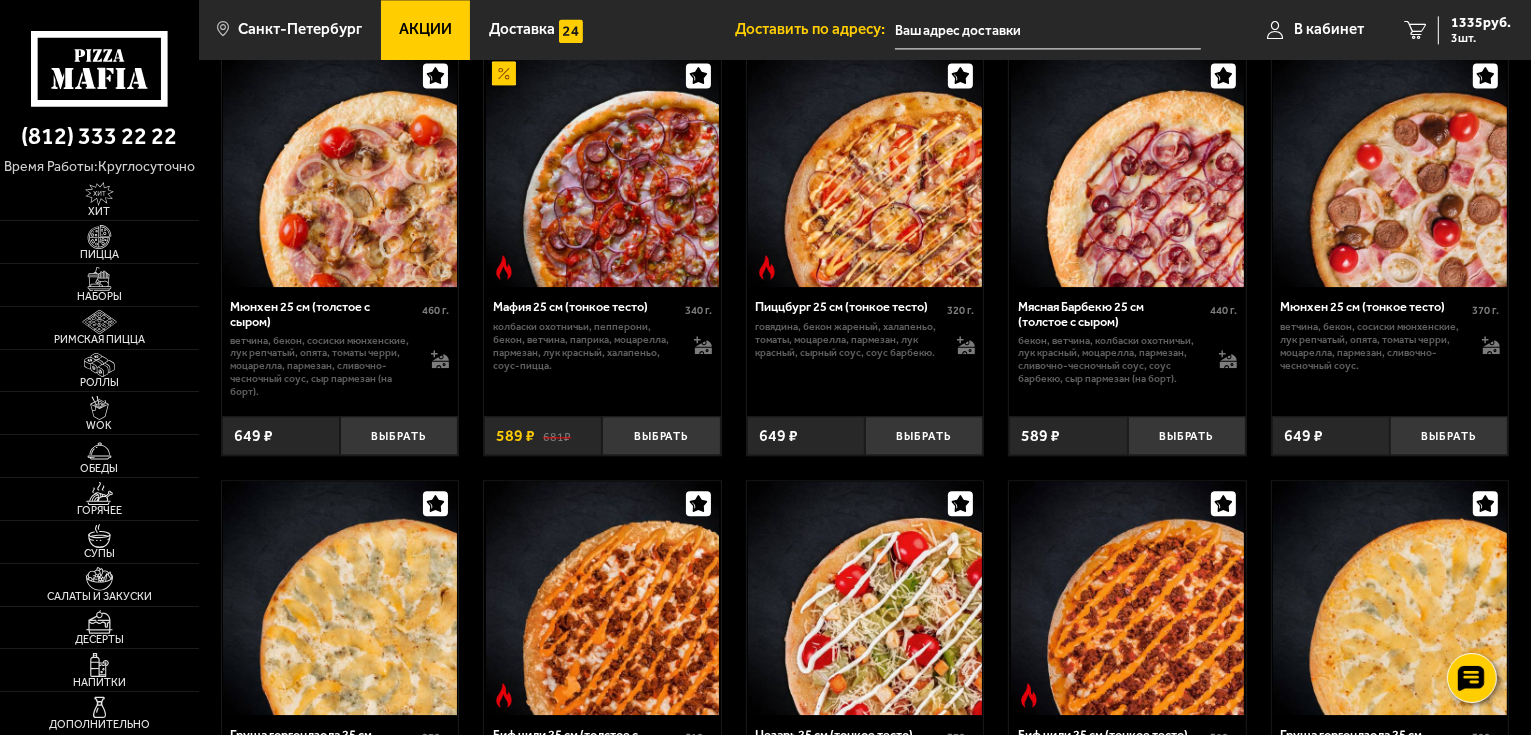 scroll, scrollTop: 4560, scrollLeft: 0, axis: vertical 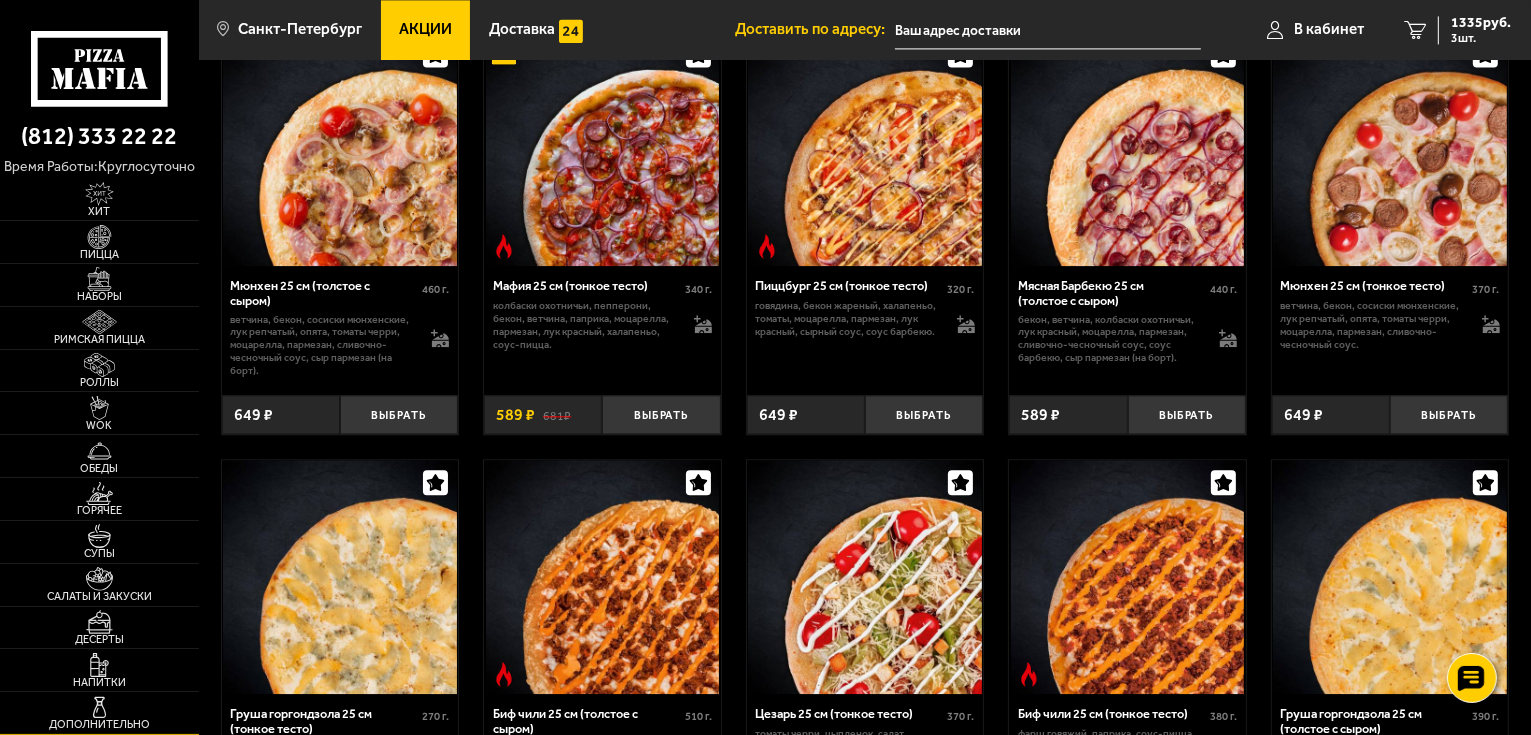 click at bounding box center [99, 708] 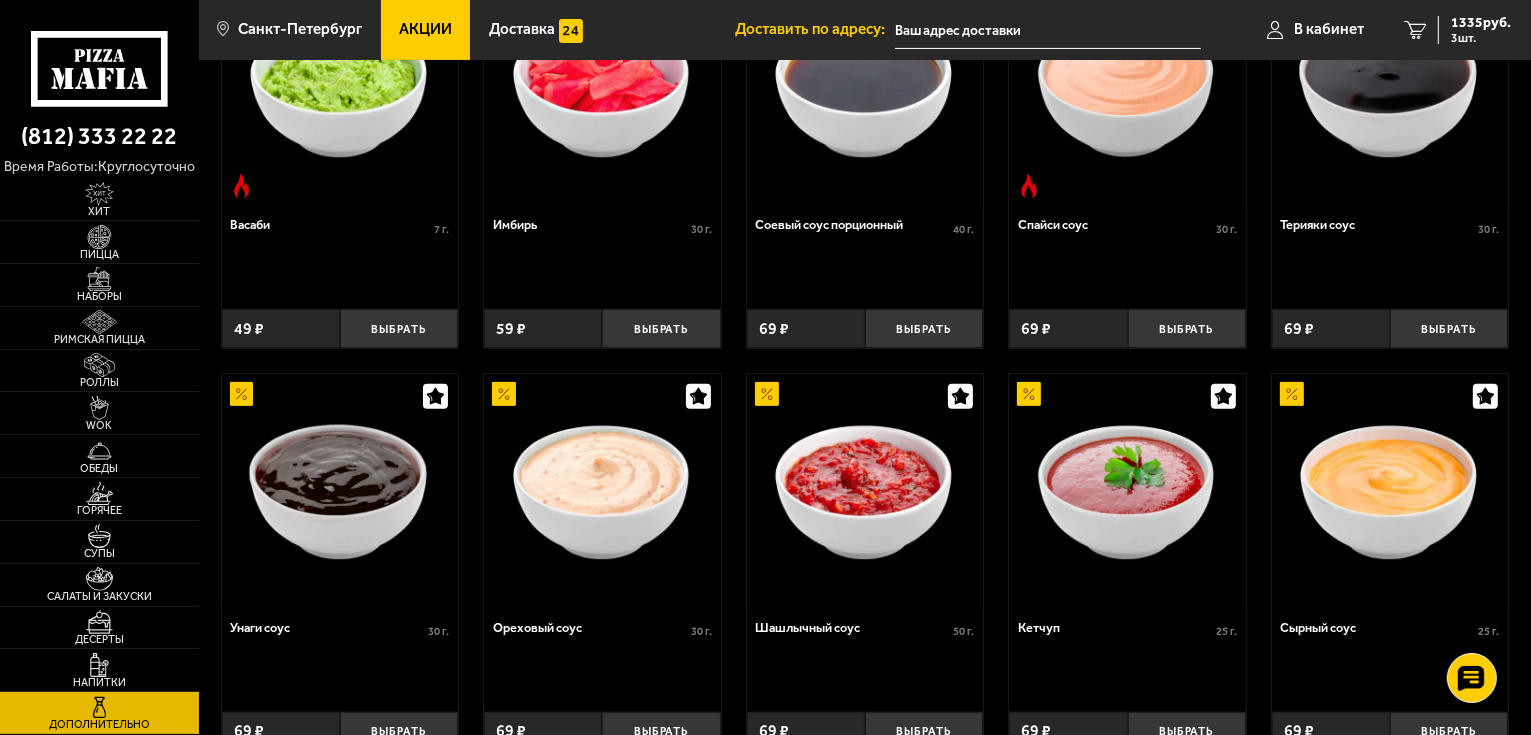 scroll, scrollTop: 477, scrollLeft: 0, axis: vertical 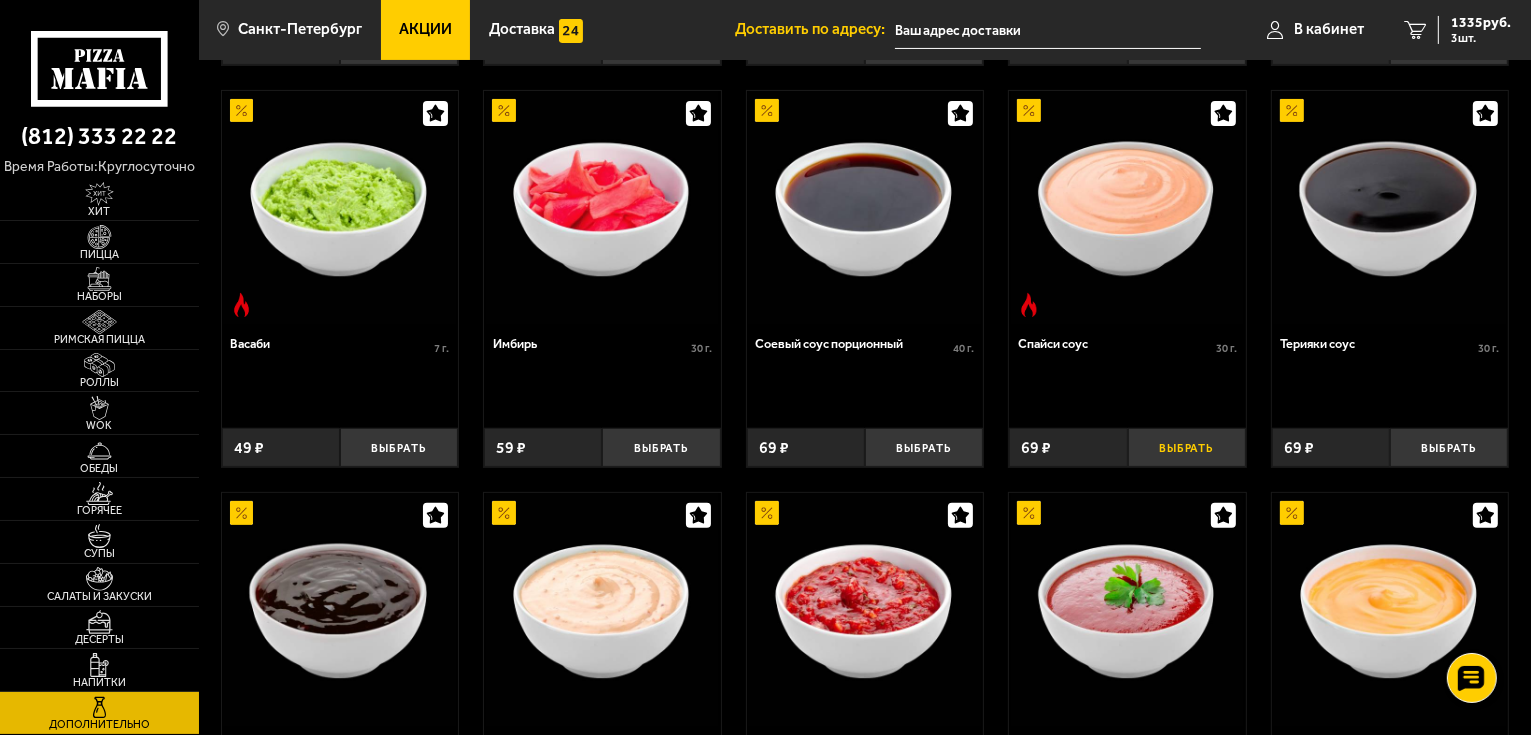 click on "Выбрать" at bounding box center [1187, 447] 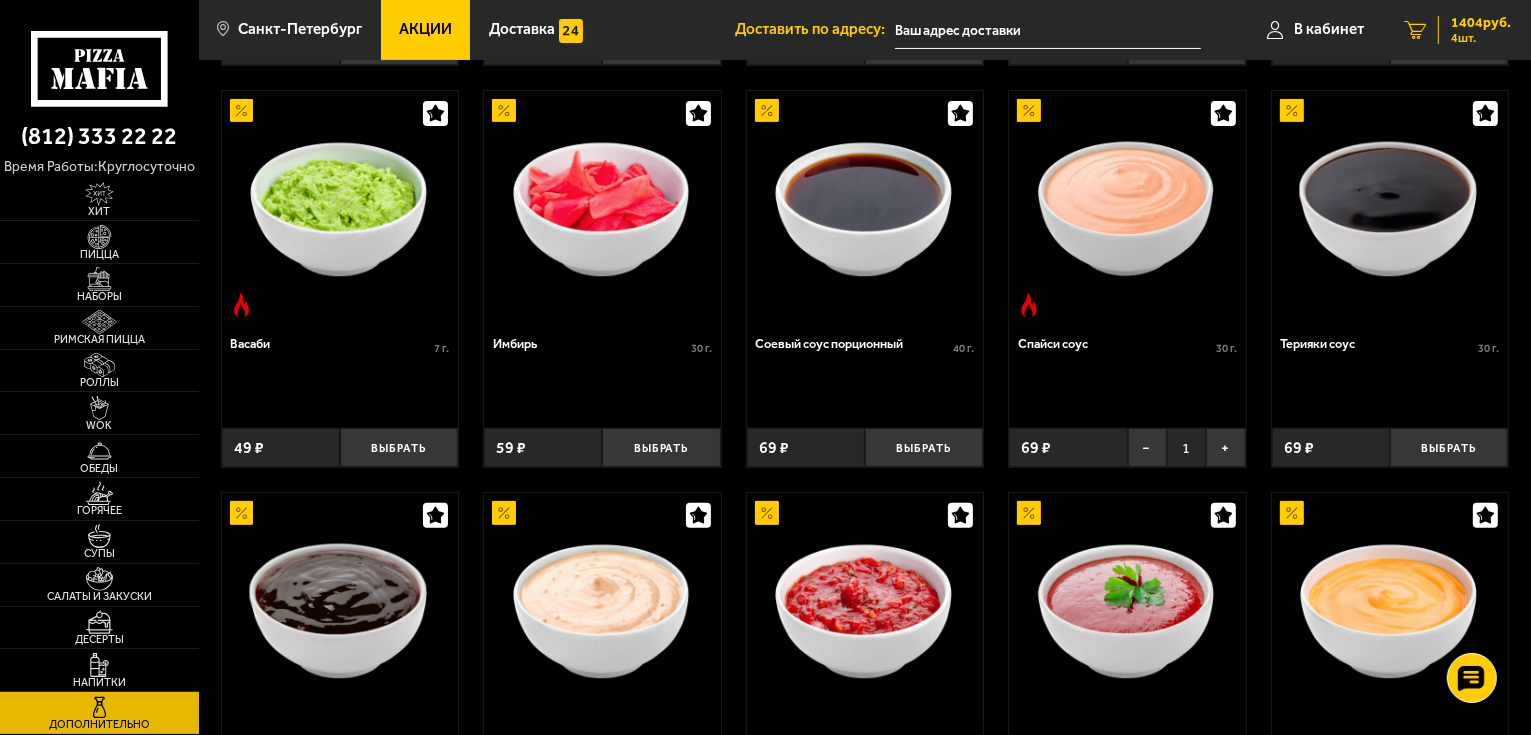 click on "1404  руб." at bounding box center (1481, 23) 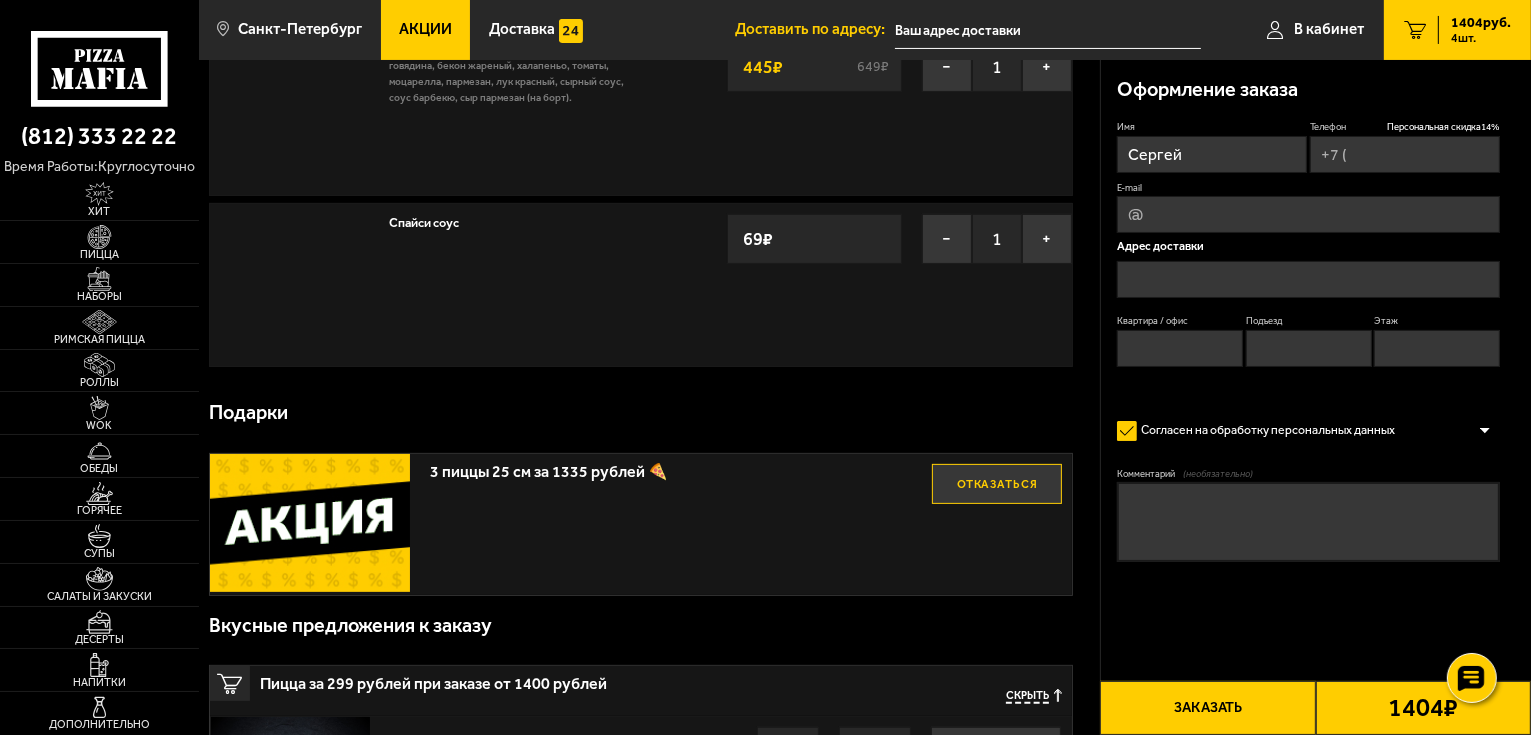 scroll, scrollTop: 0, scrollLeft: 0, axis: both 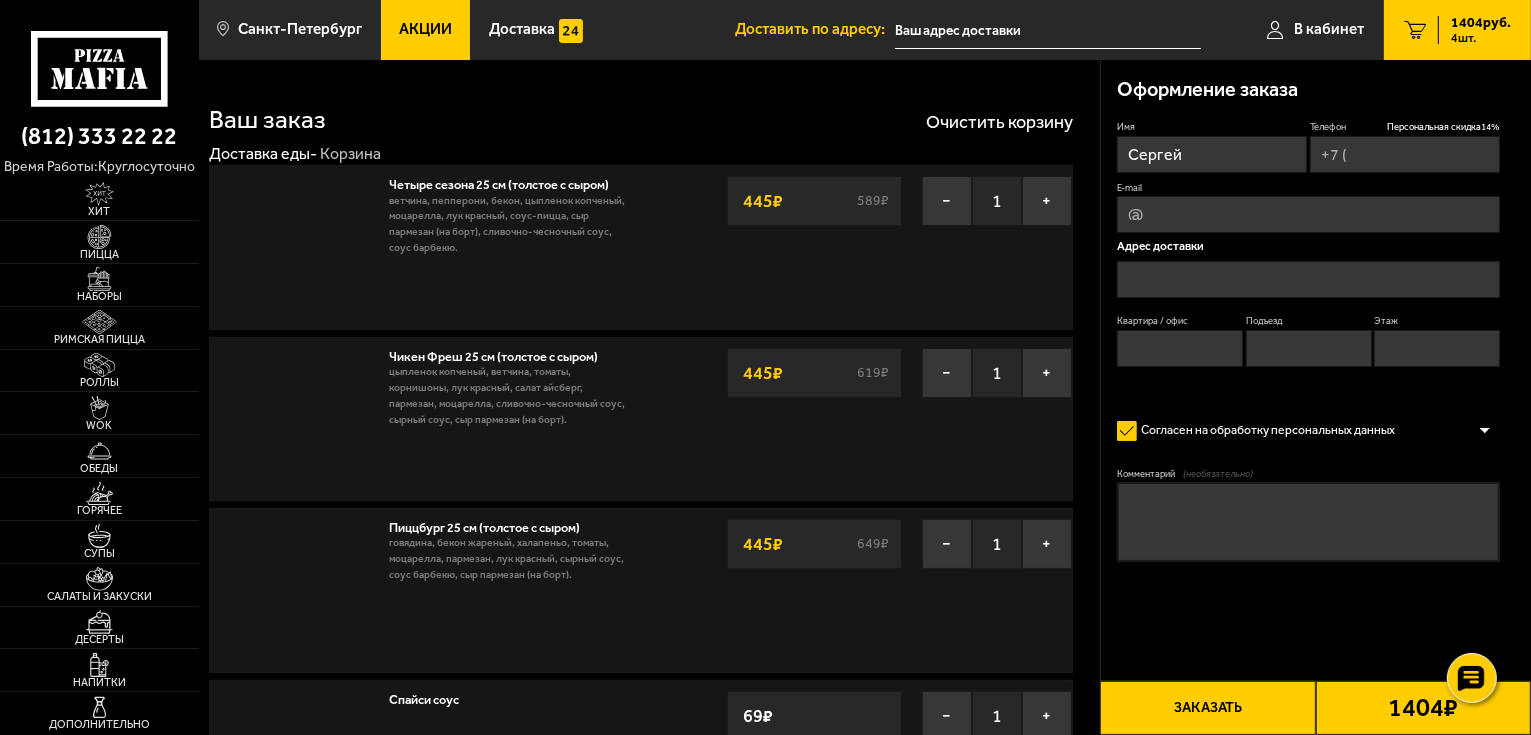 type on "+7 (911) 720-37-34" 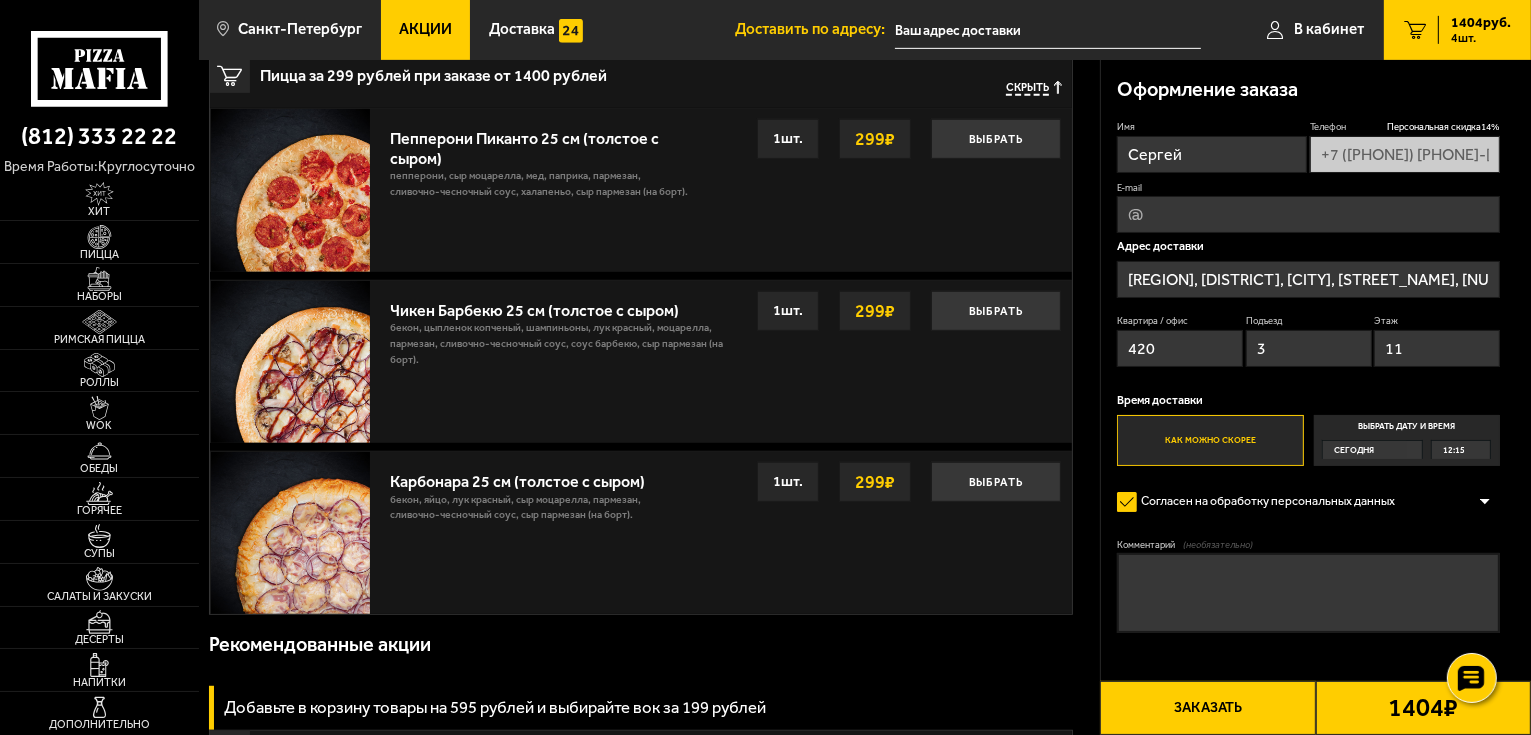 scroll, scrollTop: 1200, scrollLeft: 0, axis: vertical 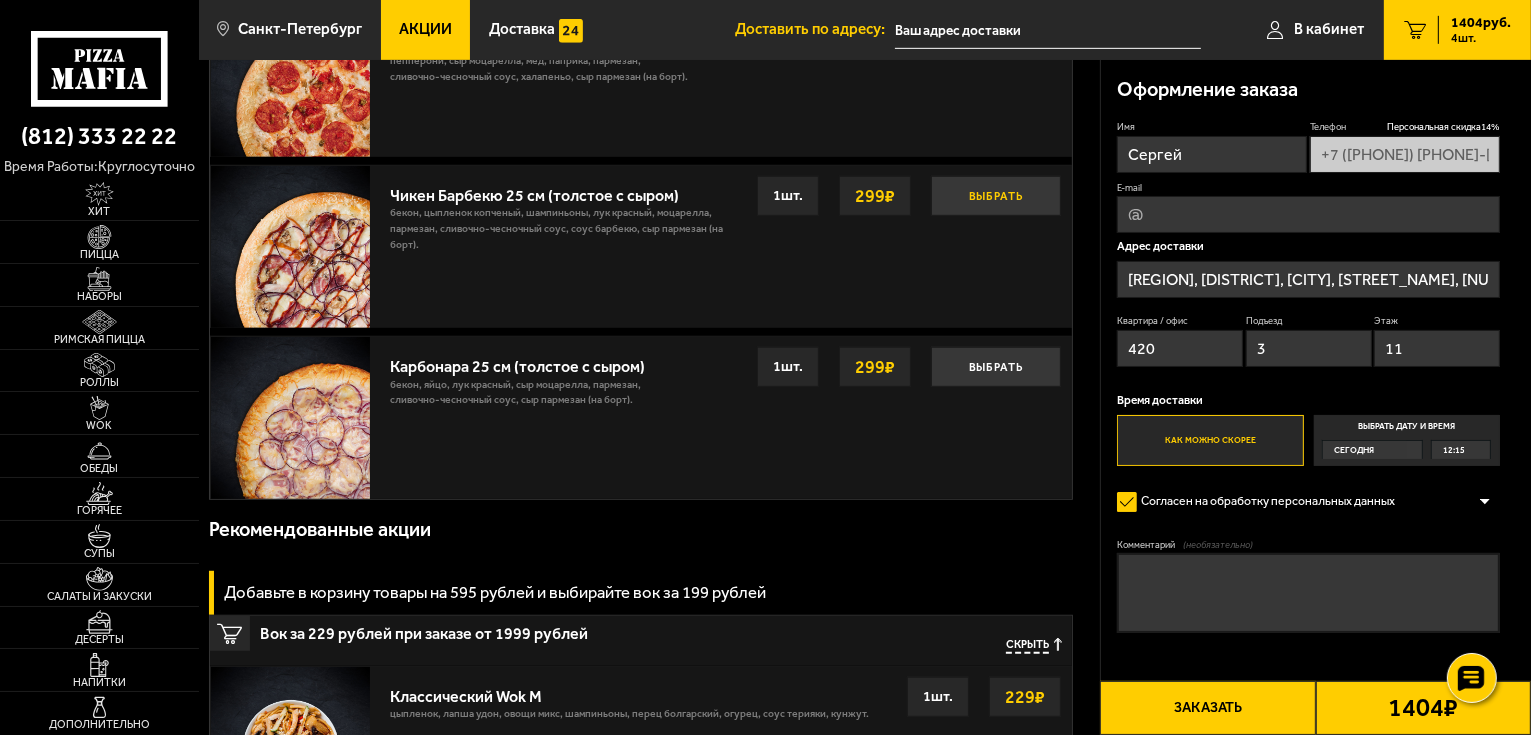 click on "Выбрать" at bounding box center (996, 196) 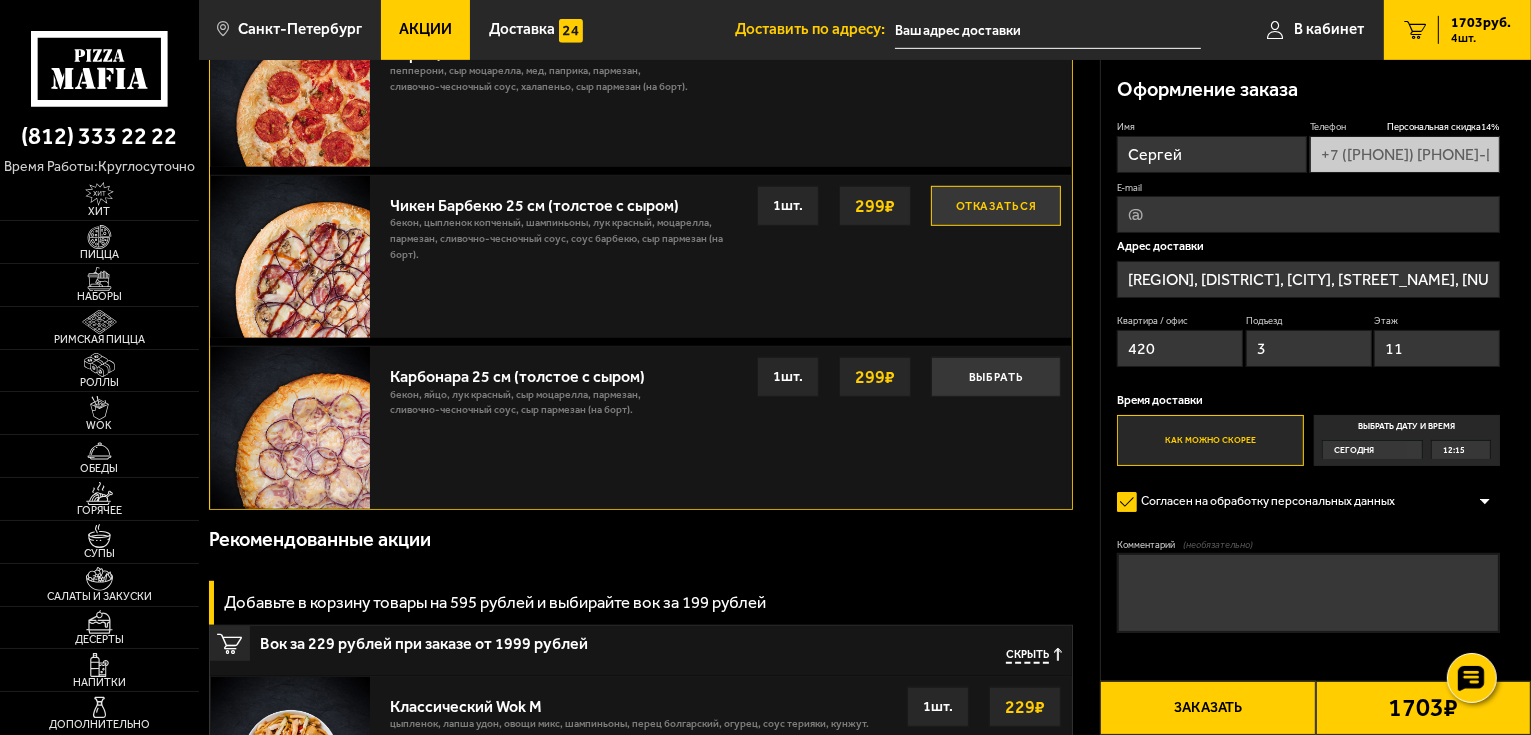 click on "E-mail" at bounding box center [1308, 214] 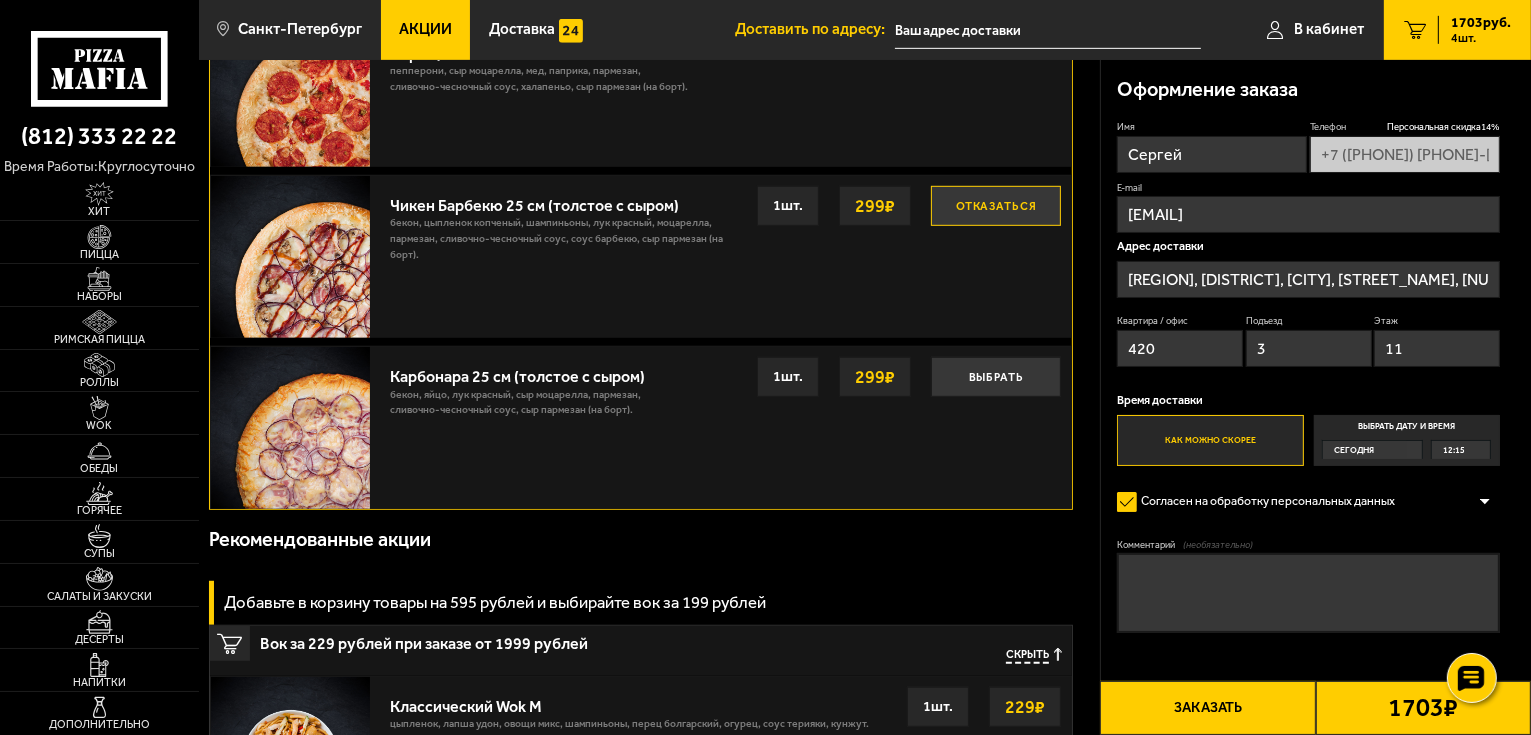 click on "Рекомендованные акции" at bounding box center (641, 540) 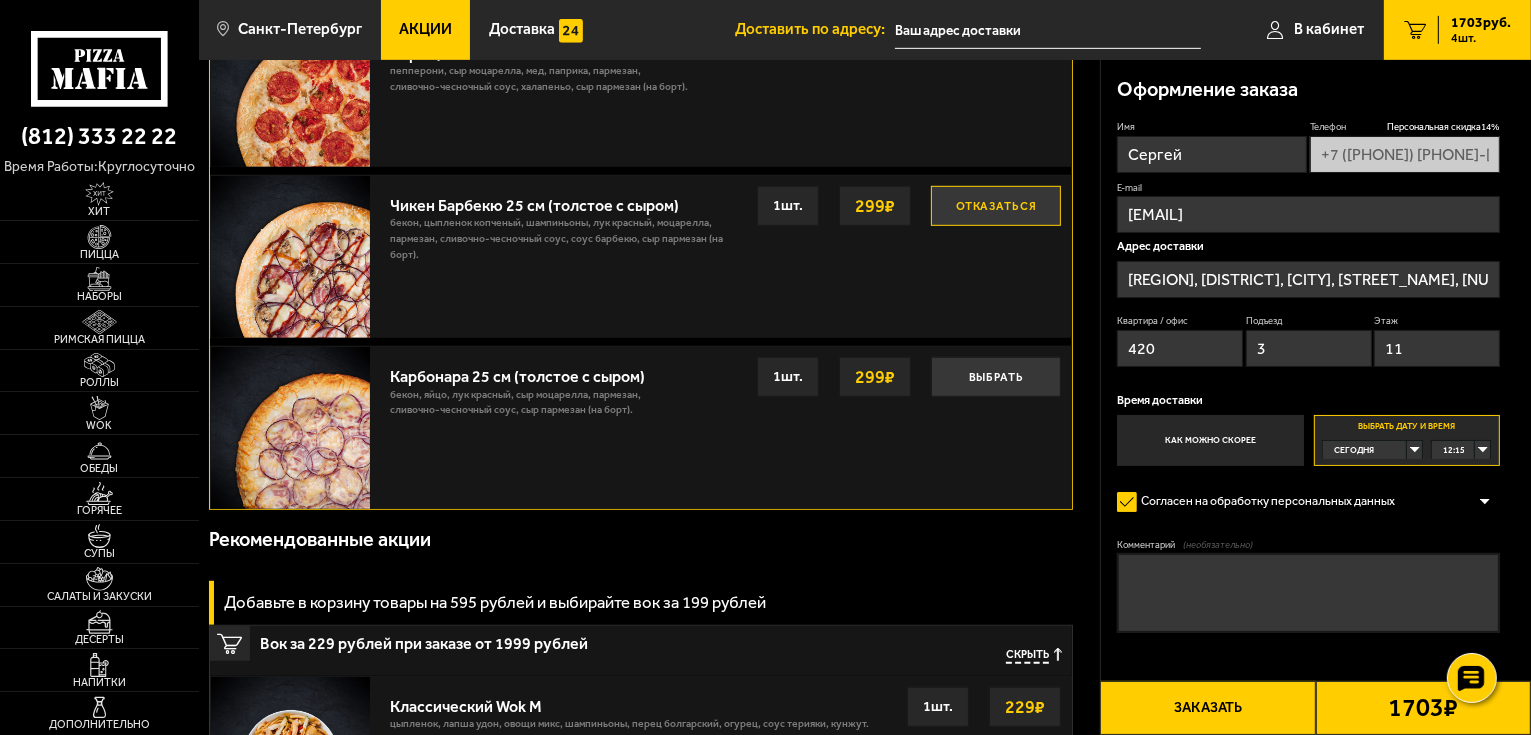 click on "12:15" at bounding box center [1461, 450] 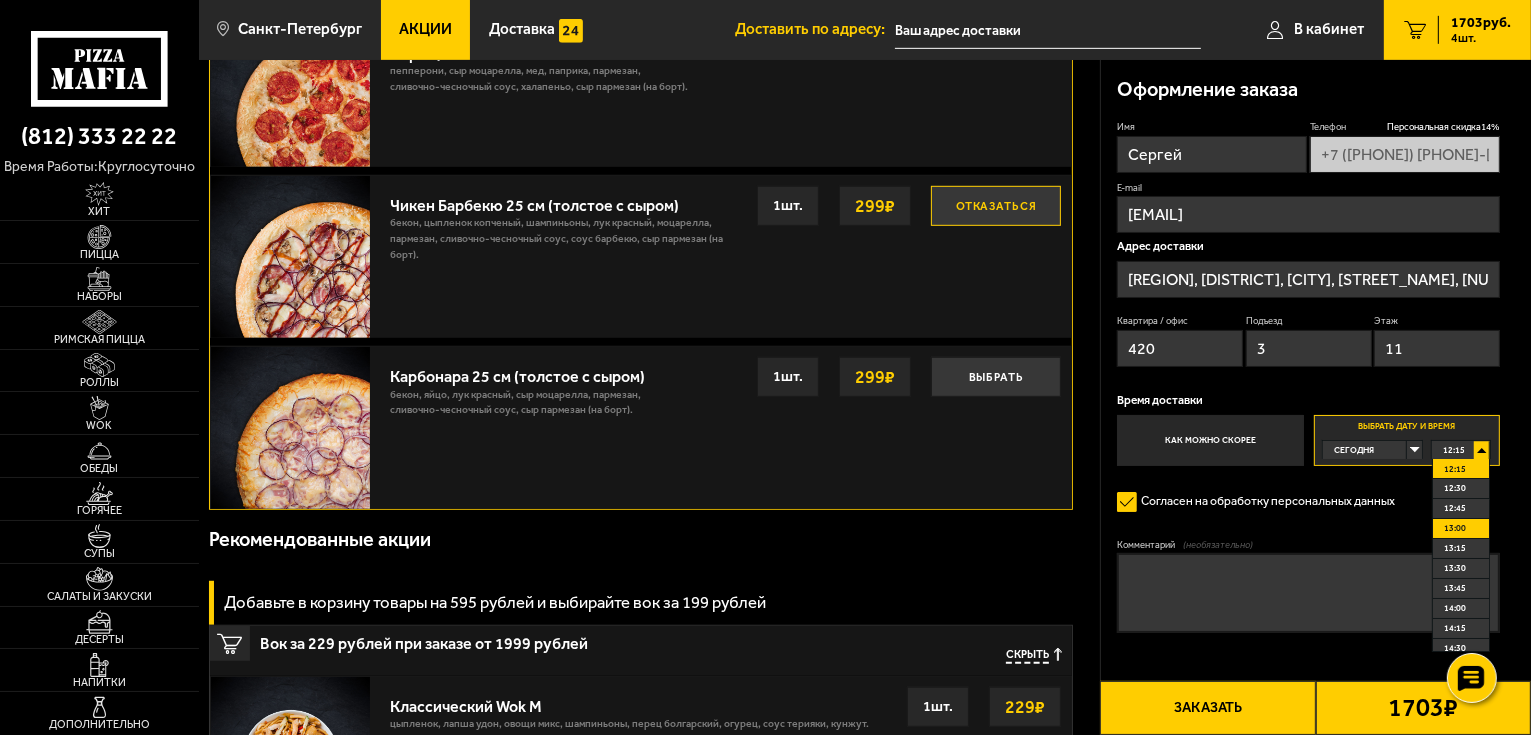 click on "13:00" at bounding box center (1455, 528) 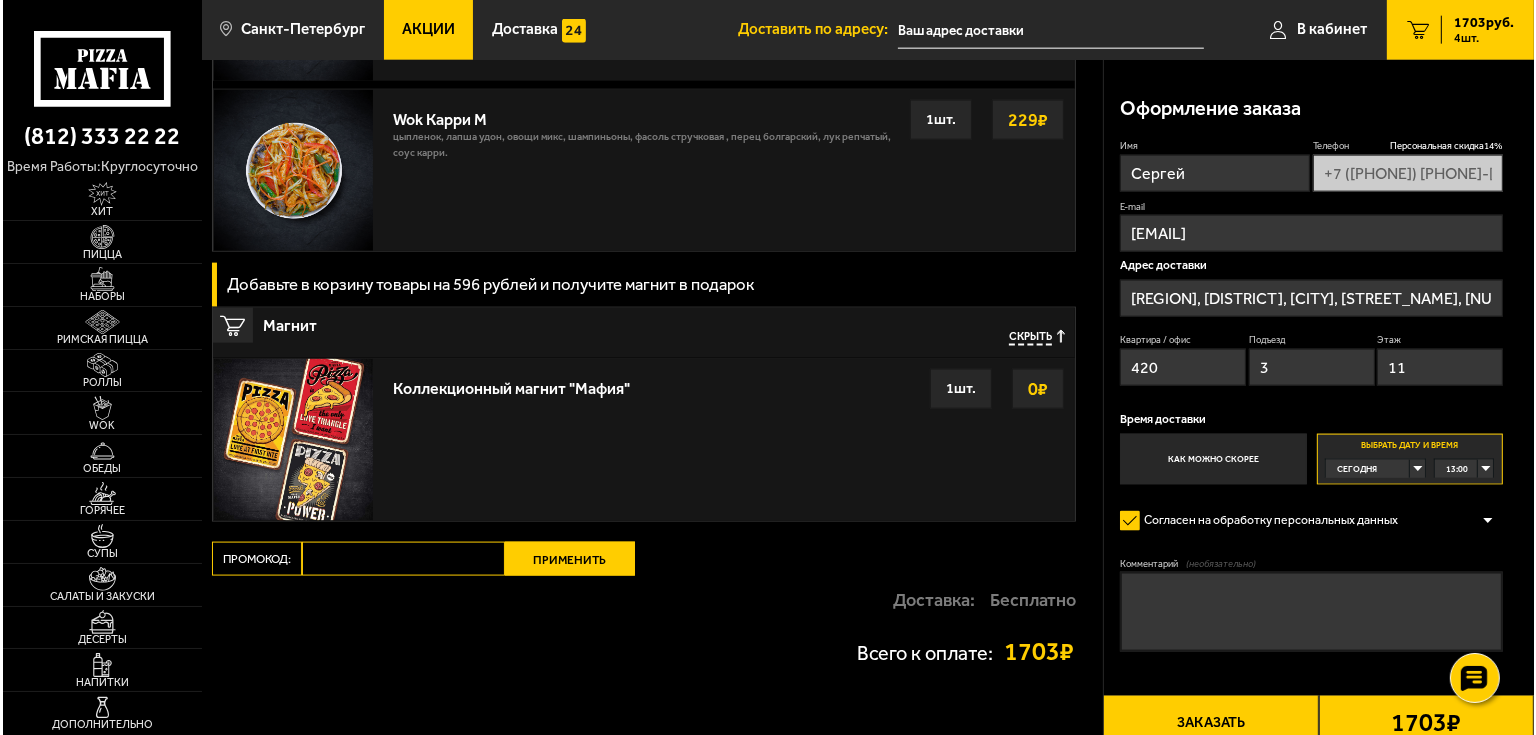 scroll, scrollTop: 2720, scrollLeft: 0, axis: vertical 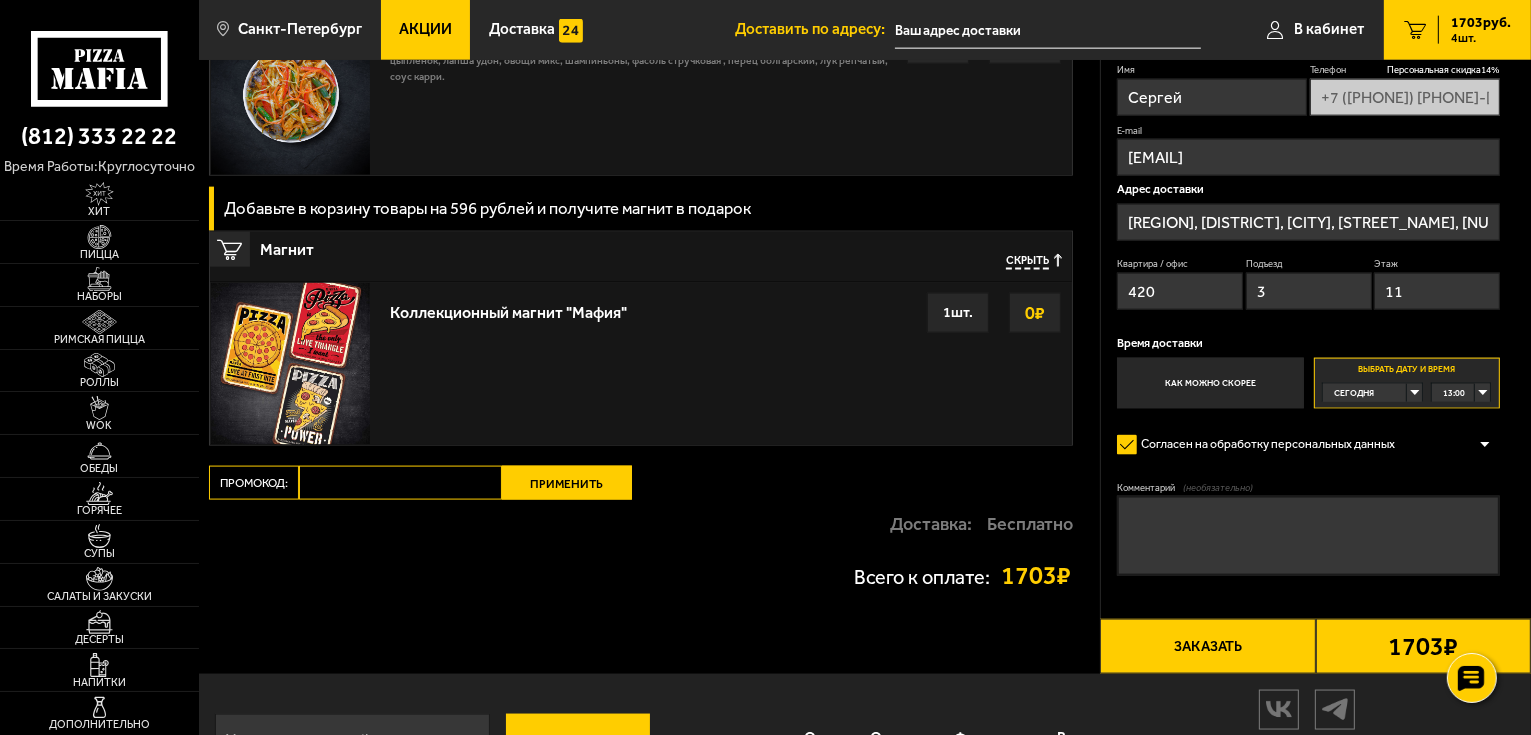 click on "Ленинградская область, Всеволожский район, Мурино, Оборонная улица, 37к2" at bounding box center (1308, 222) 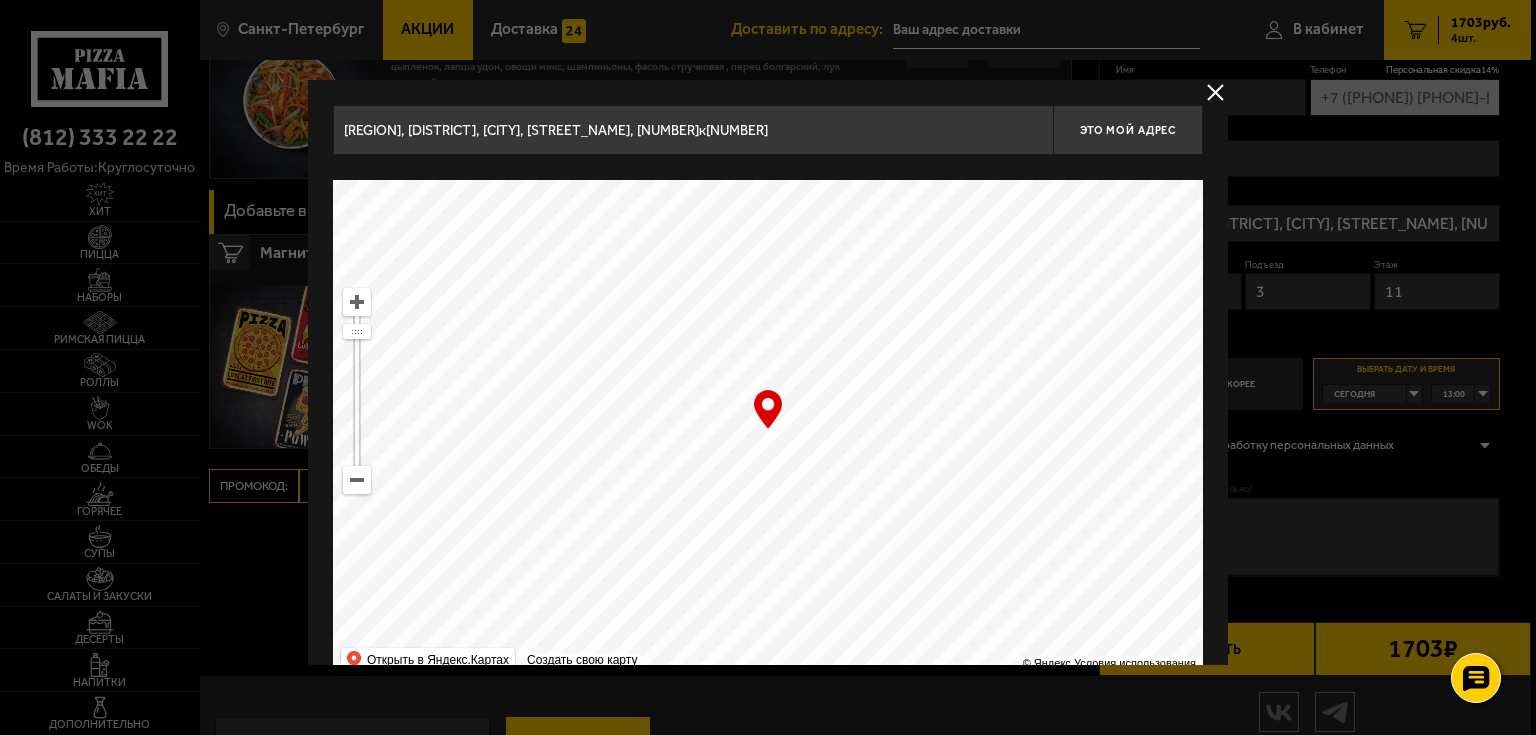 drag, startPoint x: 883, startPoint y: 144, endPoint x: 228, endPoint y: 138, distance: 655.02747 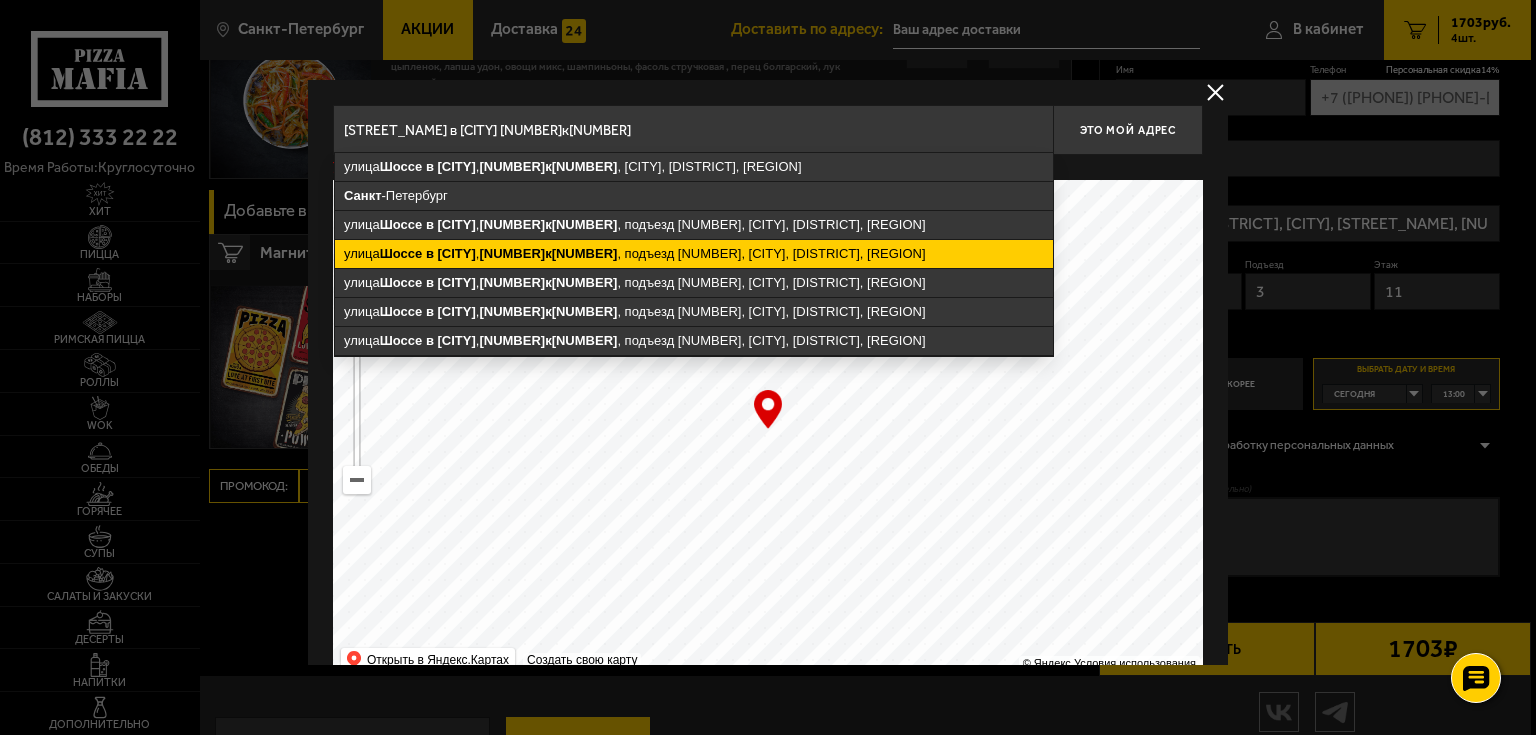 click on "улица  Шоссе   в   Лаврики ,  53к2 , подъезд 4, Мурино, Всеволожский район, Ленинградская область" at bounding box center [694, 254] 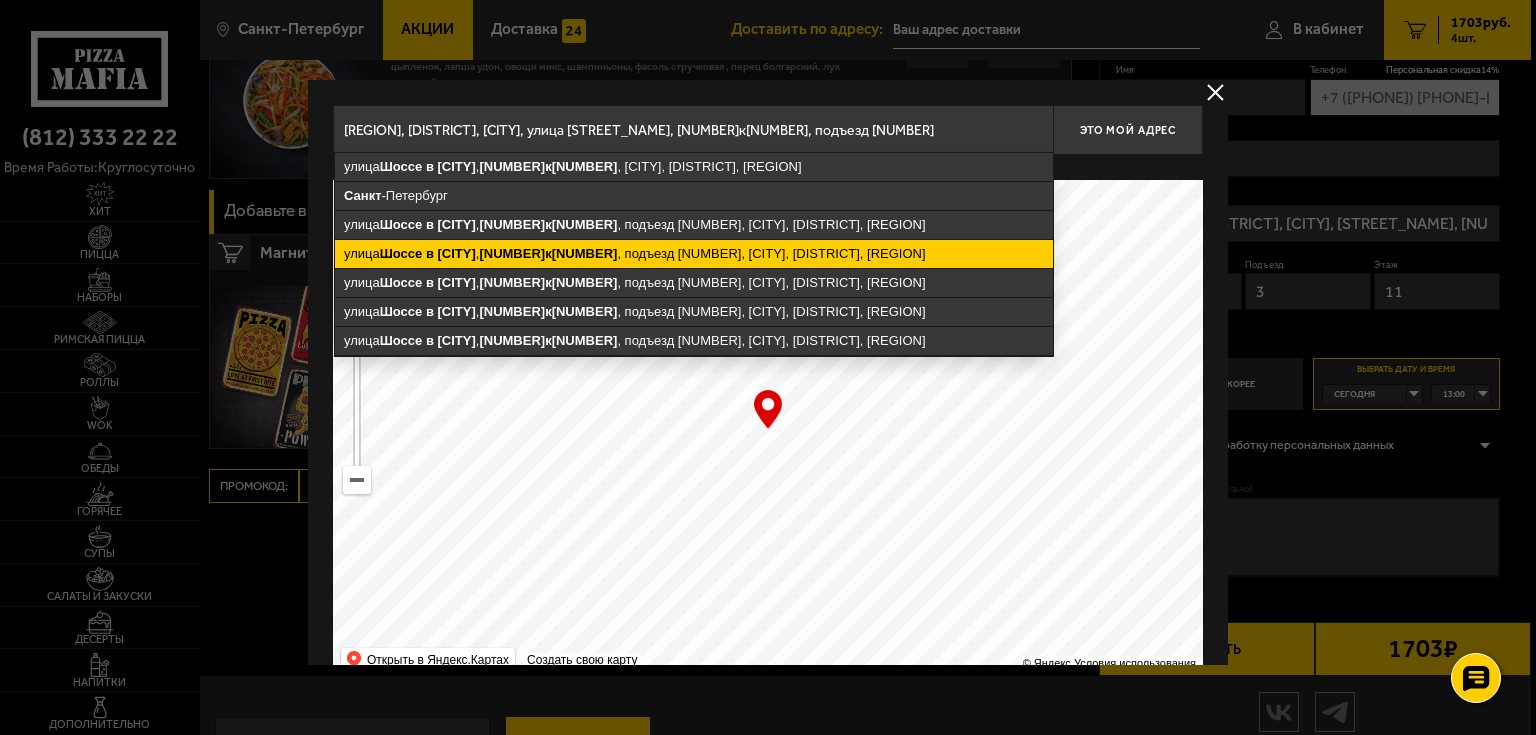 type on "Ленинградская область, Всеволожский район, Мурино, улица Шоссе в Лаврики, 53к2, подъезд 4" 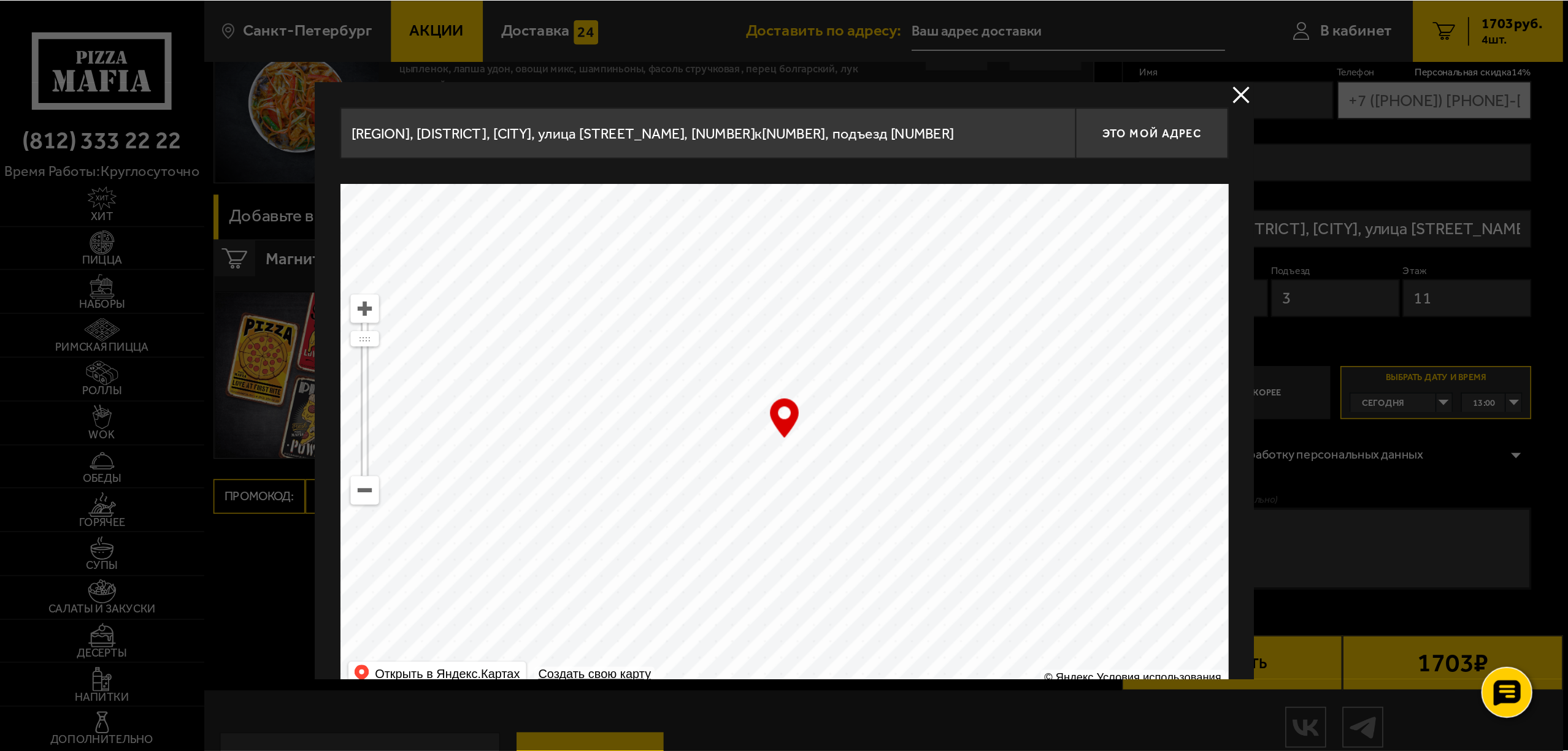 scroll, scrollTop: 0, scrollLeft: 0, axis: both 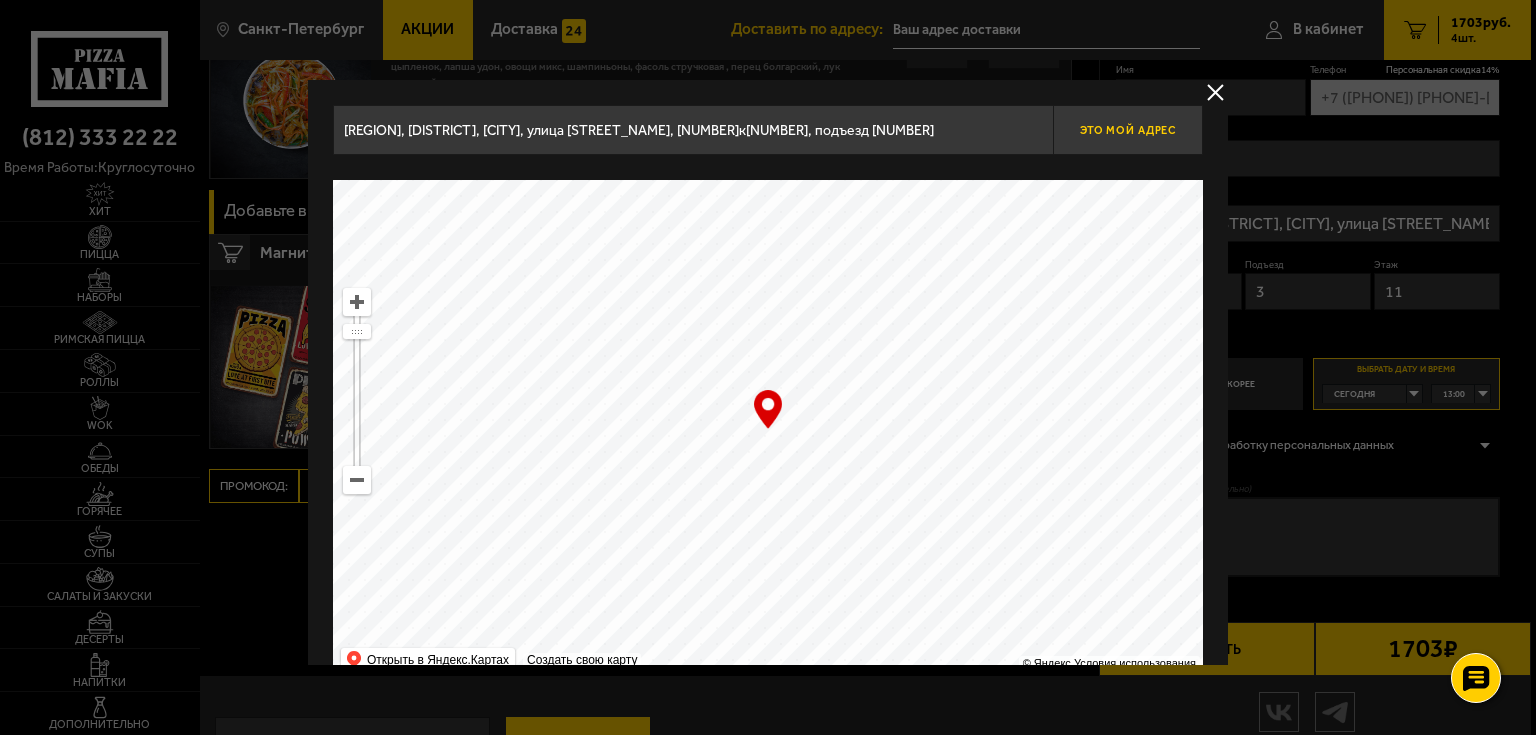 click on "Это мой адрес" at bounding box center (1128, 130) 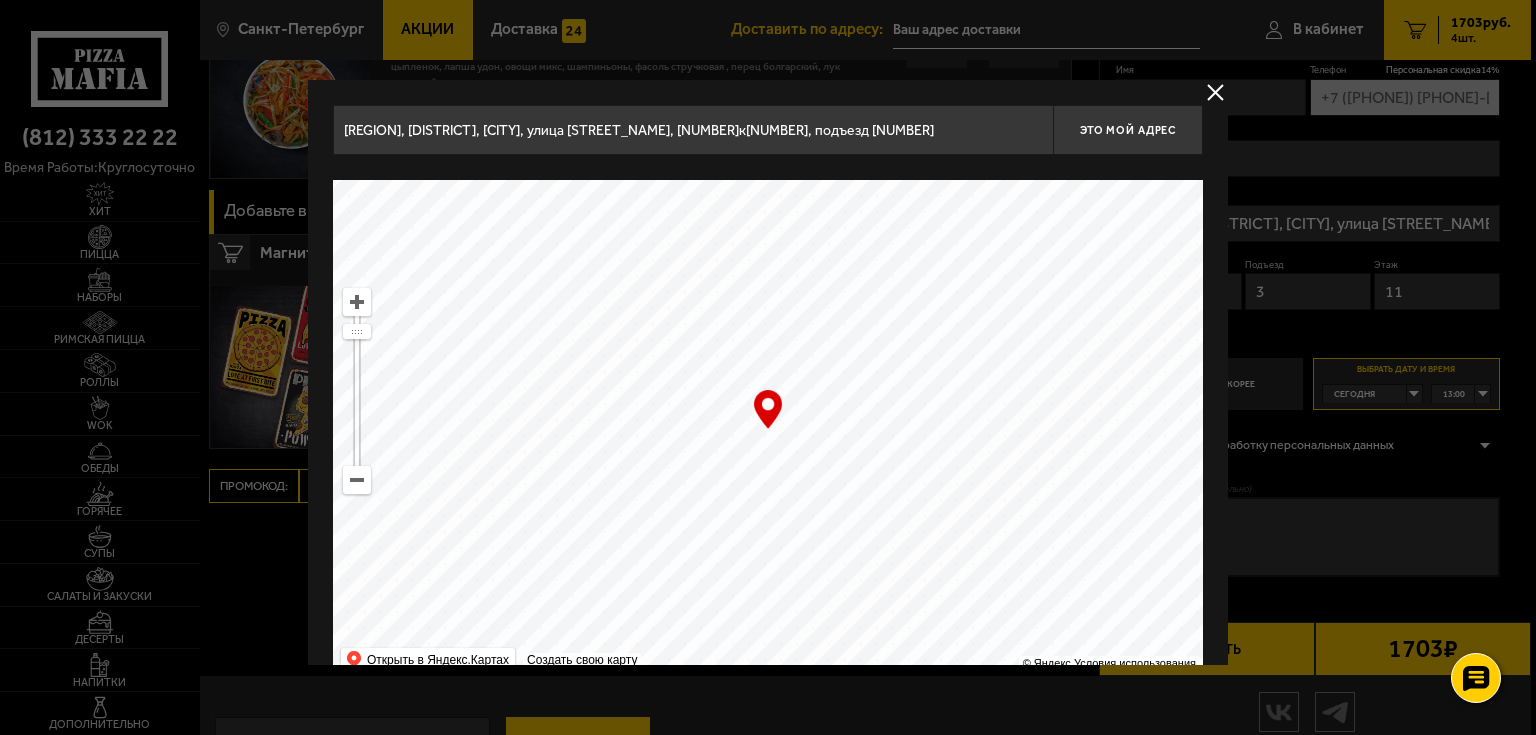 type on "Ленинградская область, Всеволожский район, Мурино, улица Шоссе в Лаврики, 53к2, подъезд 4" 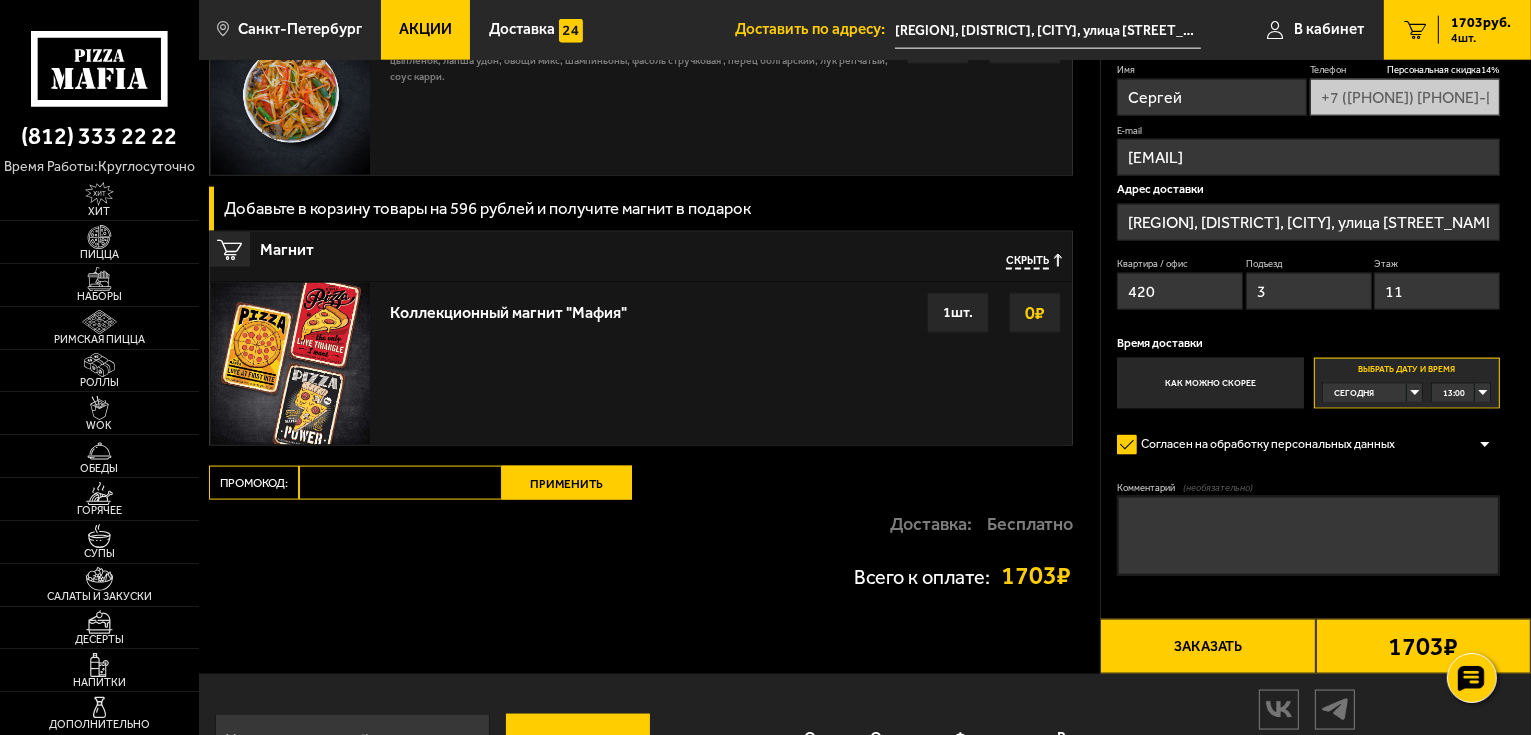 drag, startPoint x: 1168, startPoint y: 272, endPoint x: 1086, endPoint y: 272, distance: 82 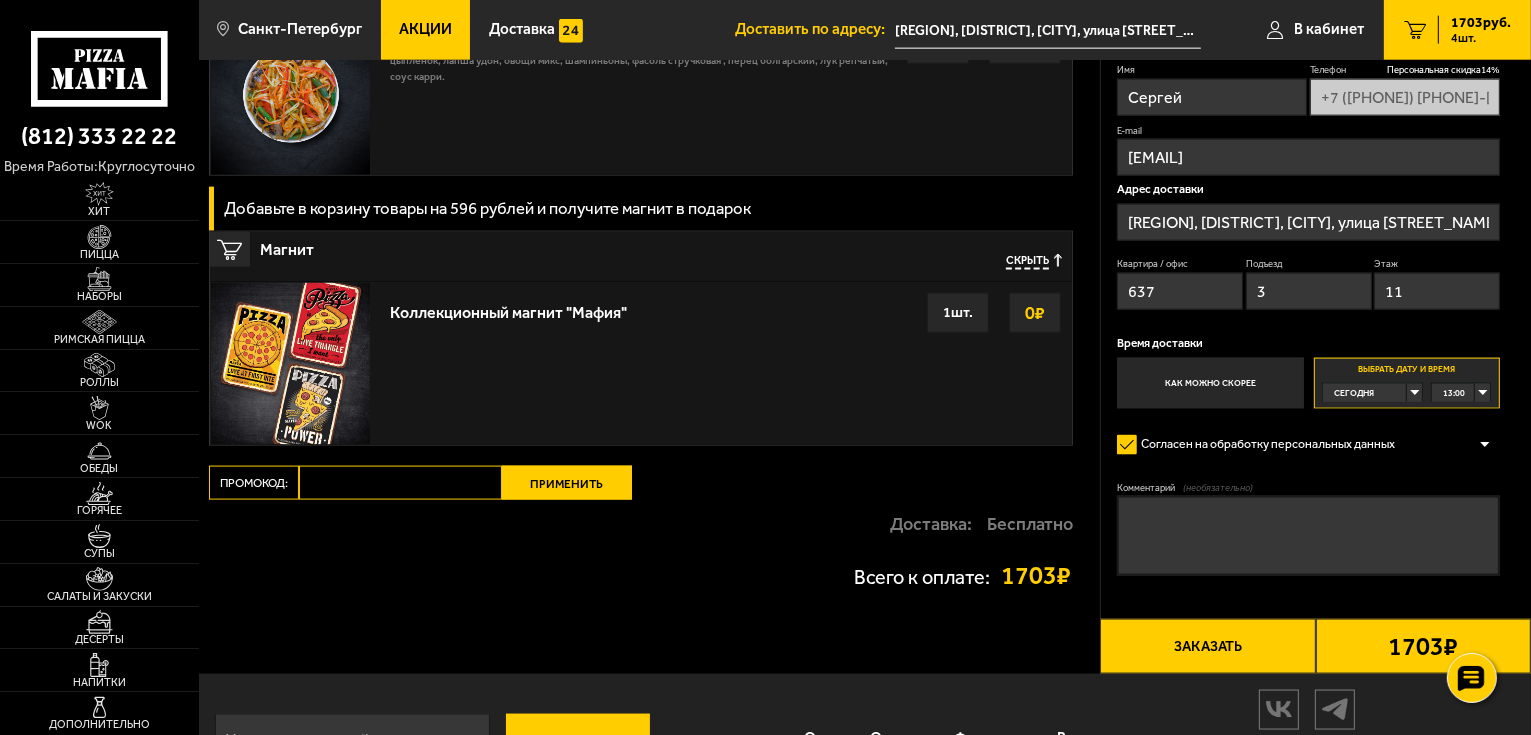 type on "637" 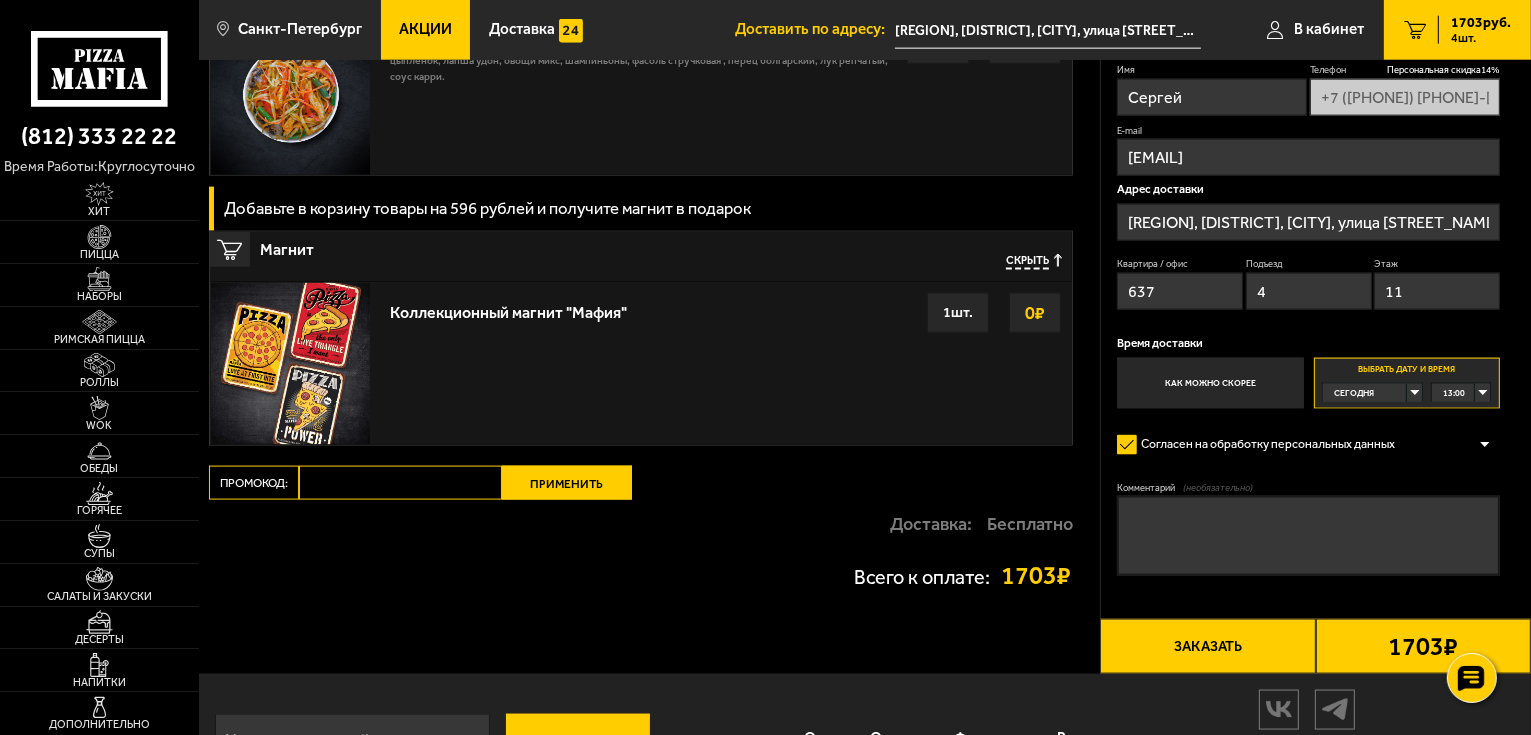 type on "4" 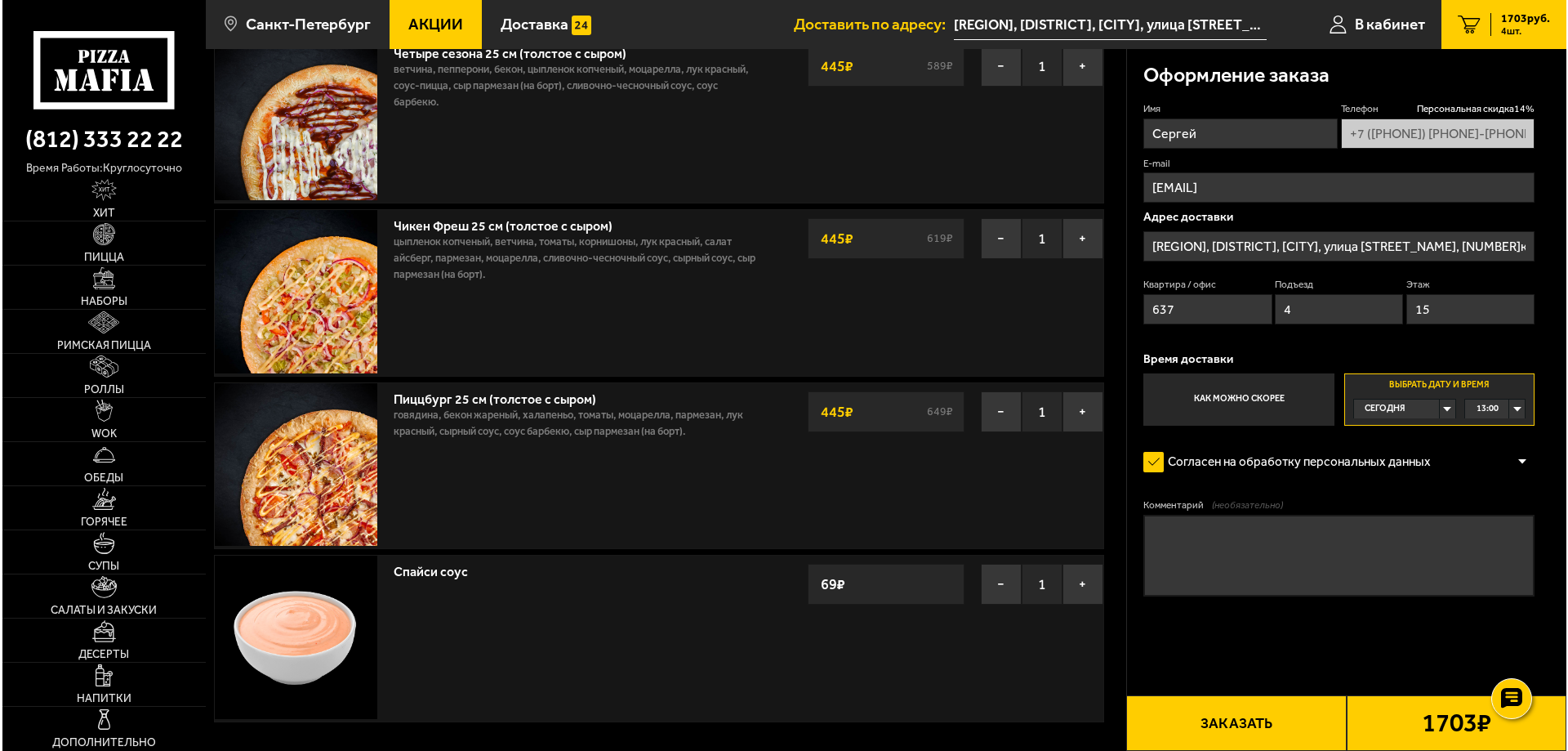 scroll, scrollTop: 163, scrollLeft: 0, axis: vertical 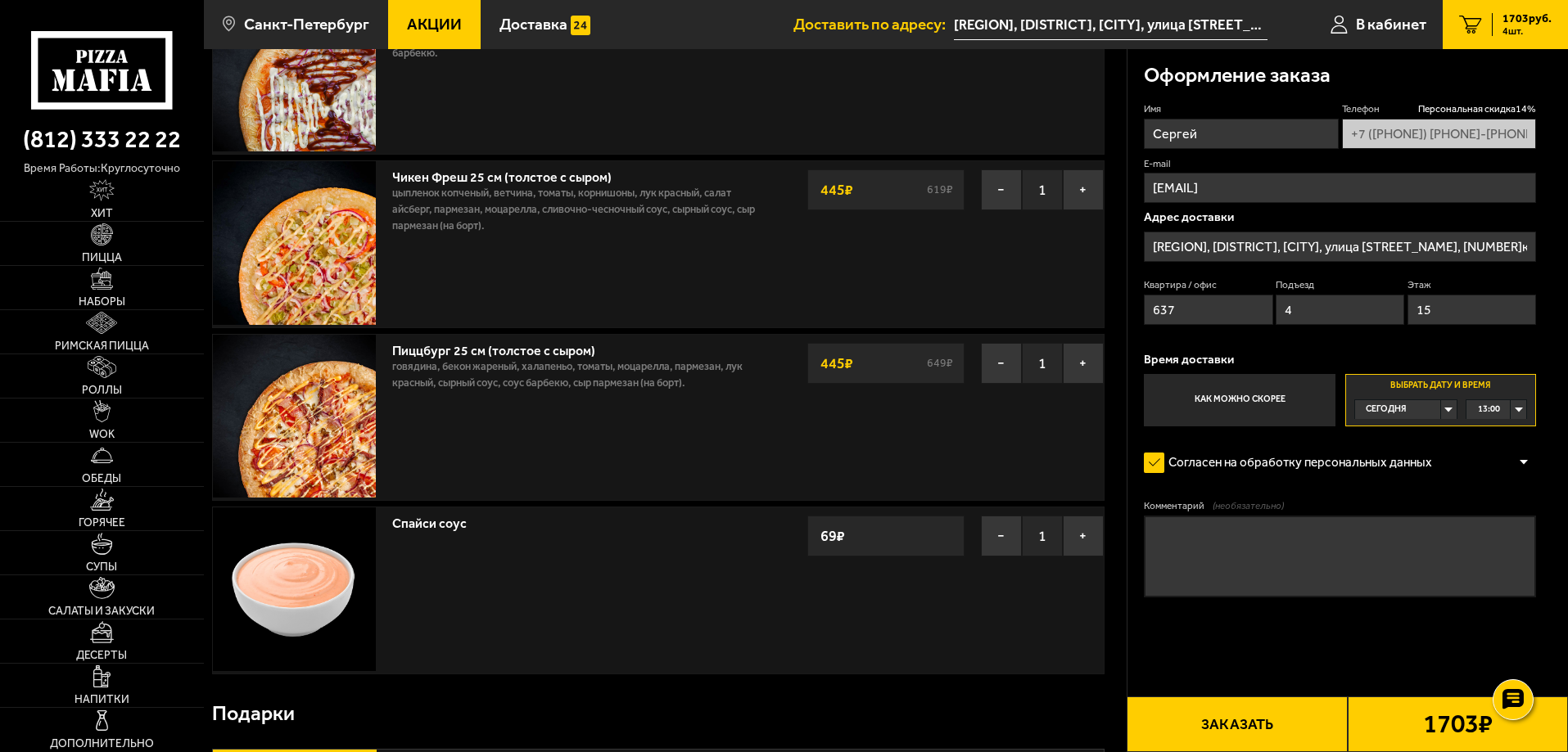 type on "15" 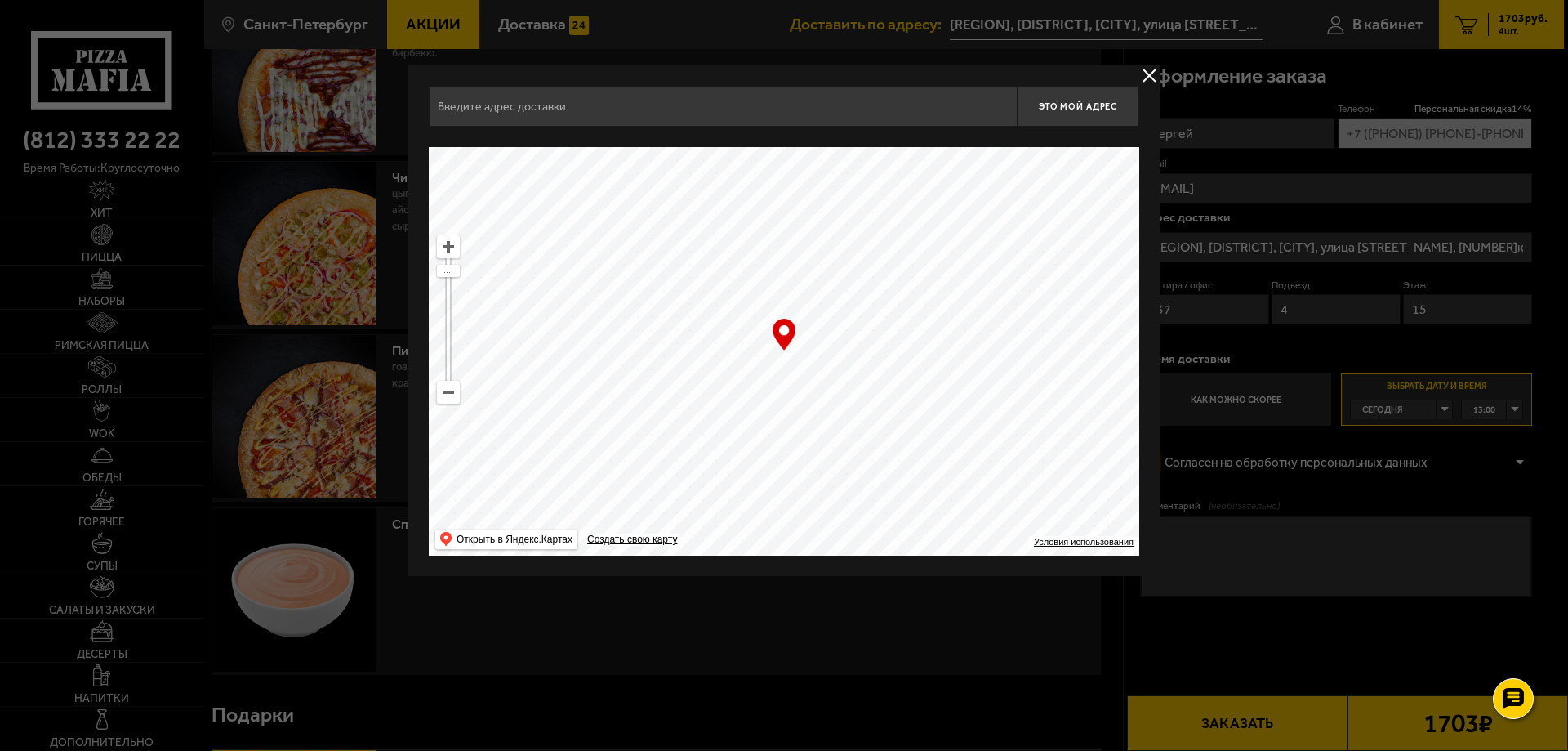 type on "Ленинградская область, Всеволожский район, Мурино, улица Шоссе в Лаврики, 53к2, подъезд 4" 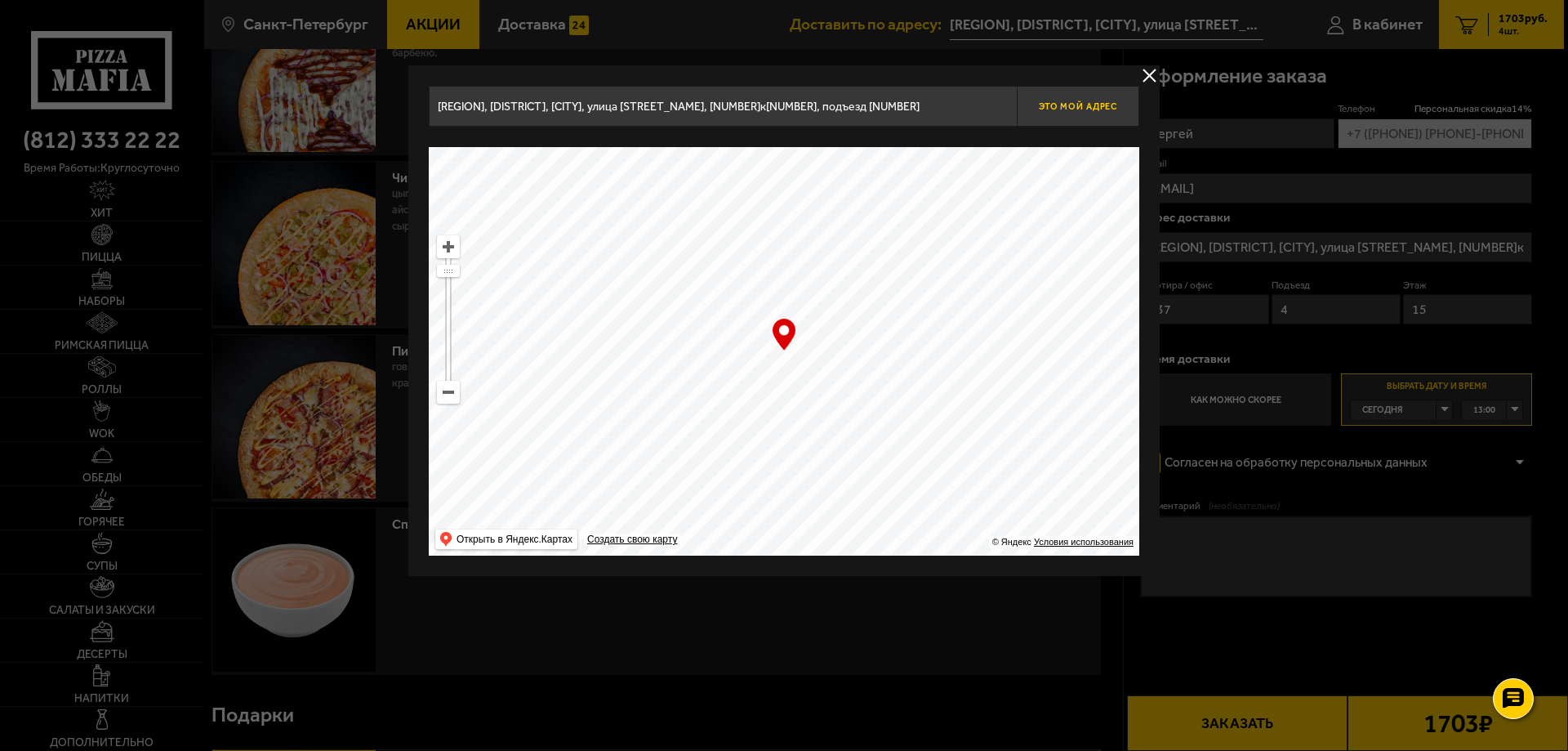 click on "Это мой адрес" at bounding box center [1078, 106] 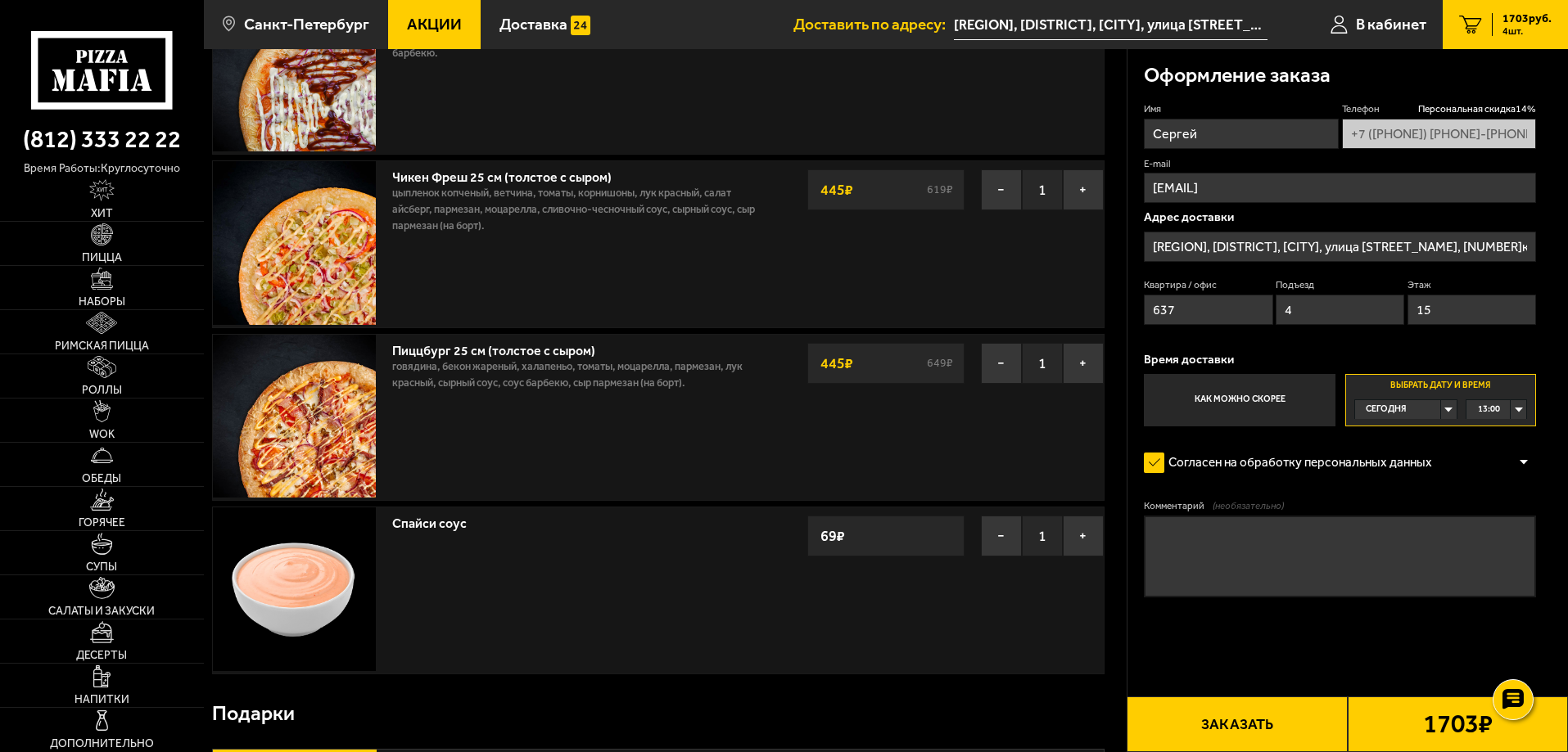 click on "Заказать" at bounding box center (1236, 724) 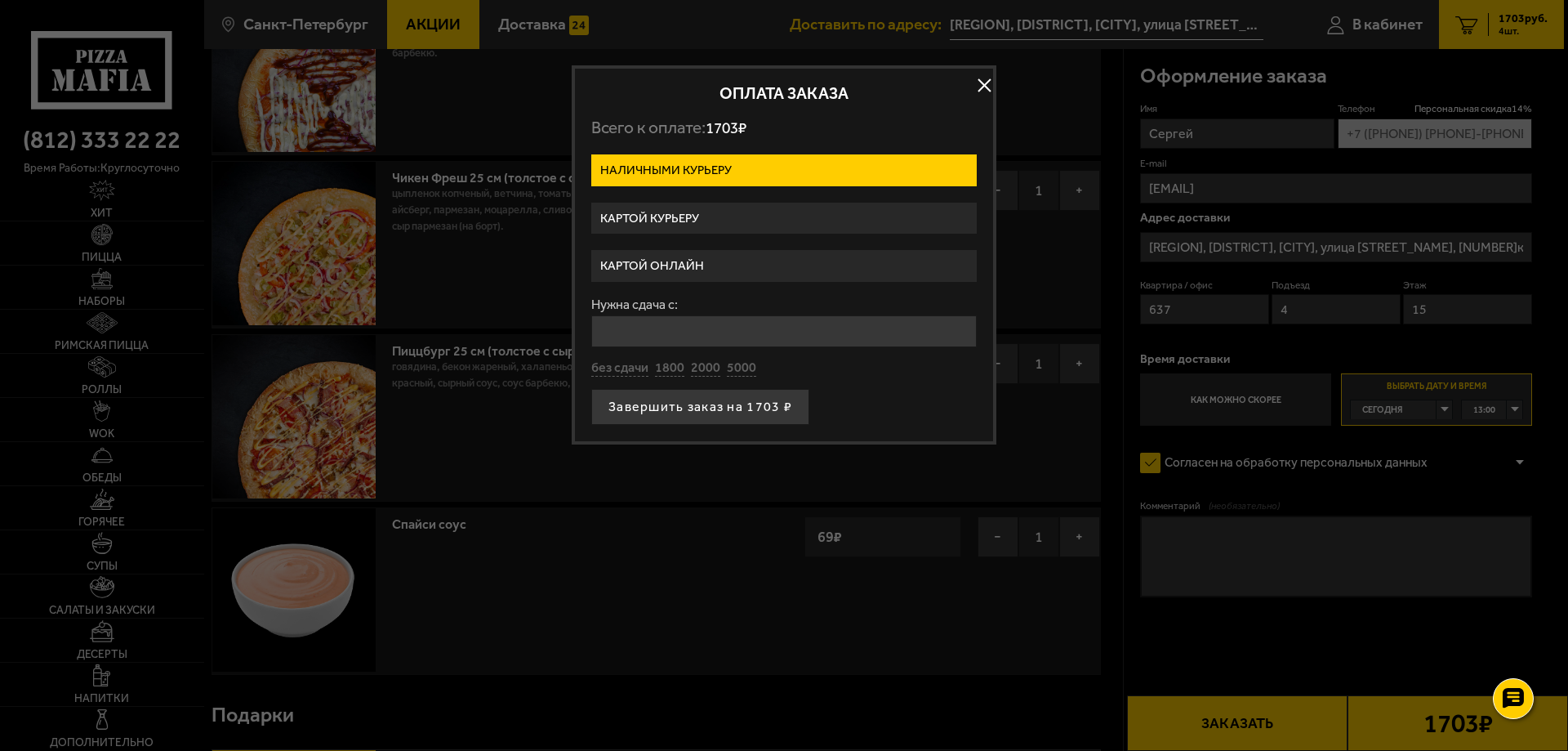 click on "Картой курьеру" at bounding box center (784, 218) 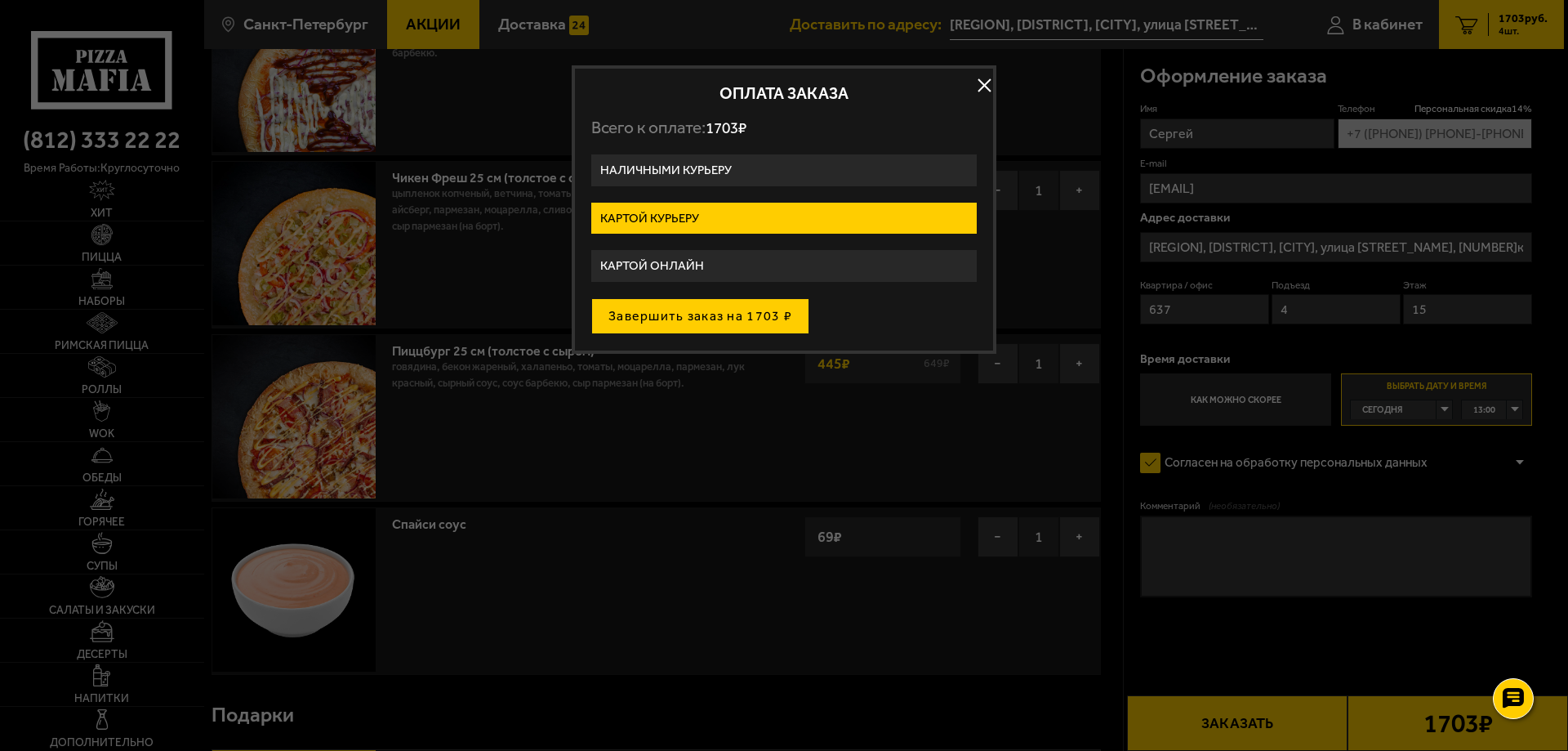 click on "Завершить заказ на 1703 ₽" at bounding box center (700, 316) 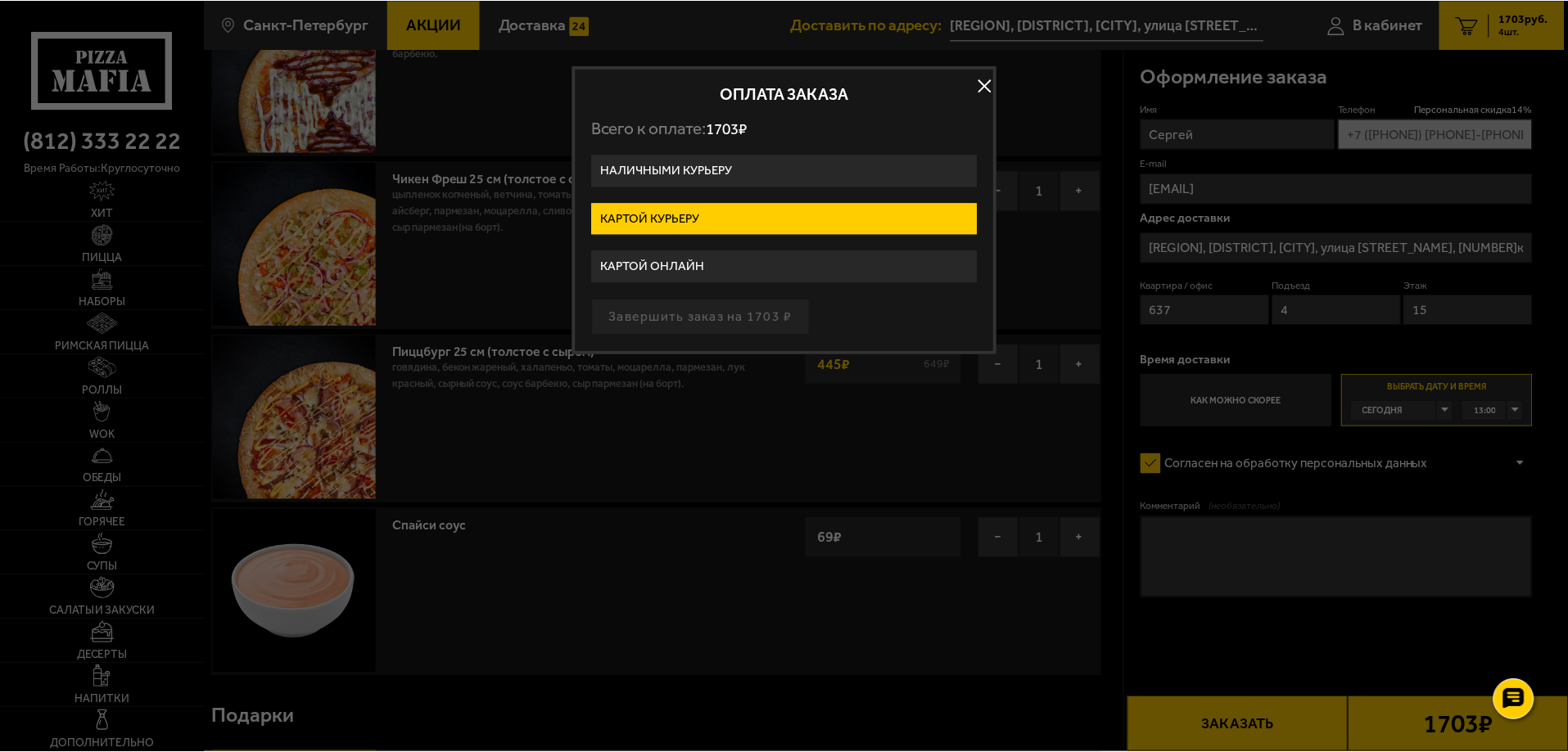 scroll, scrollTop: 0, scrollLeft: 0, axis: both 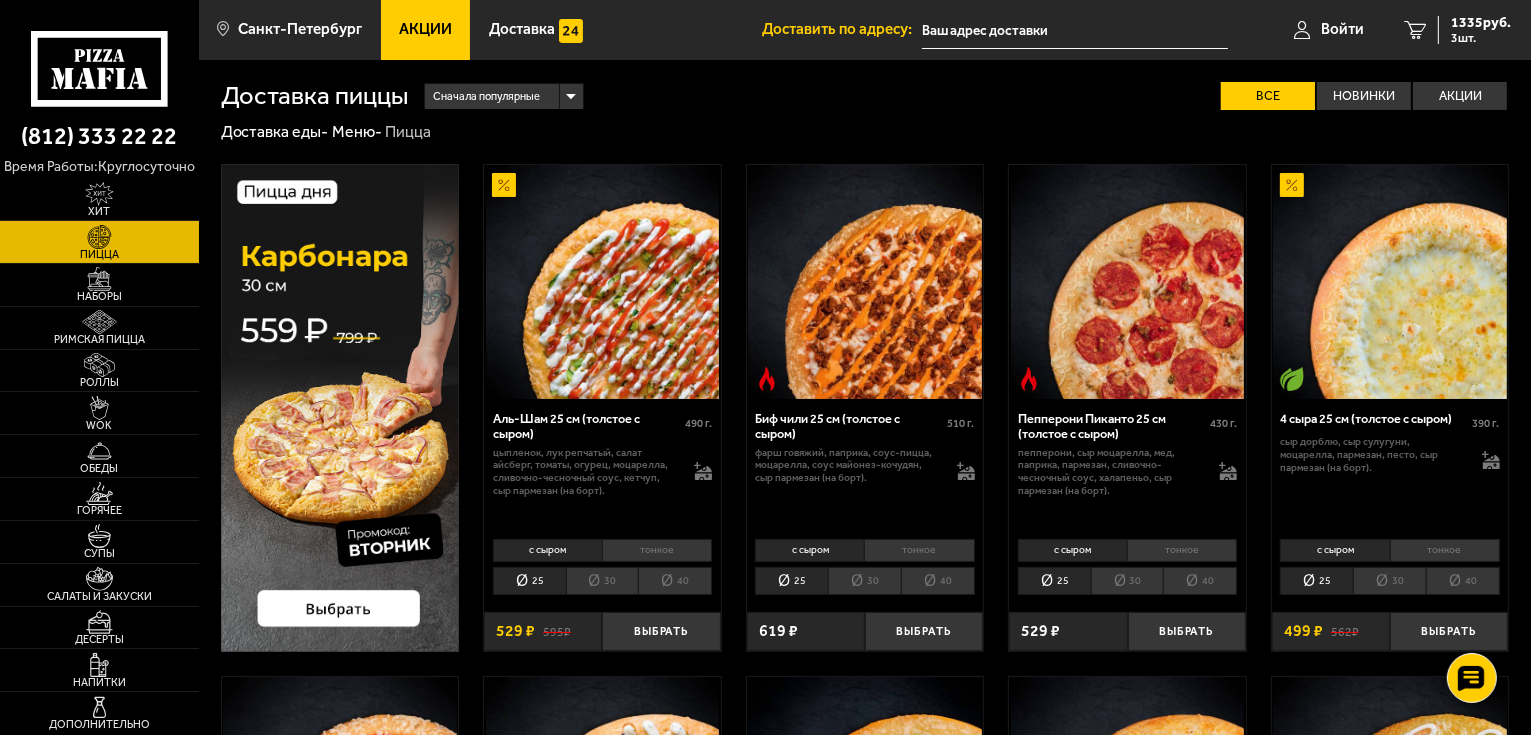 click on "Акции" at bounding box center [425, 29] 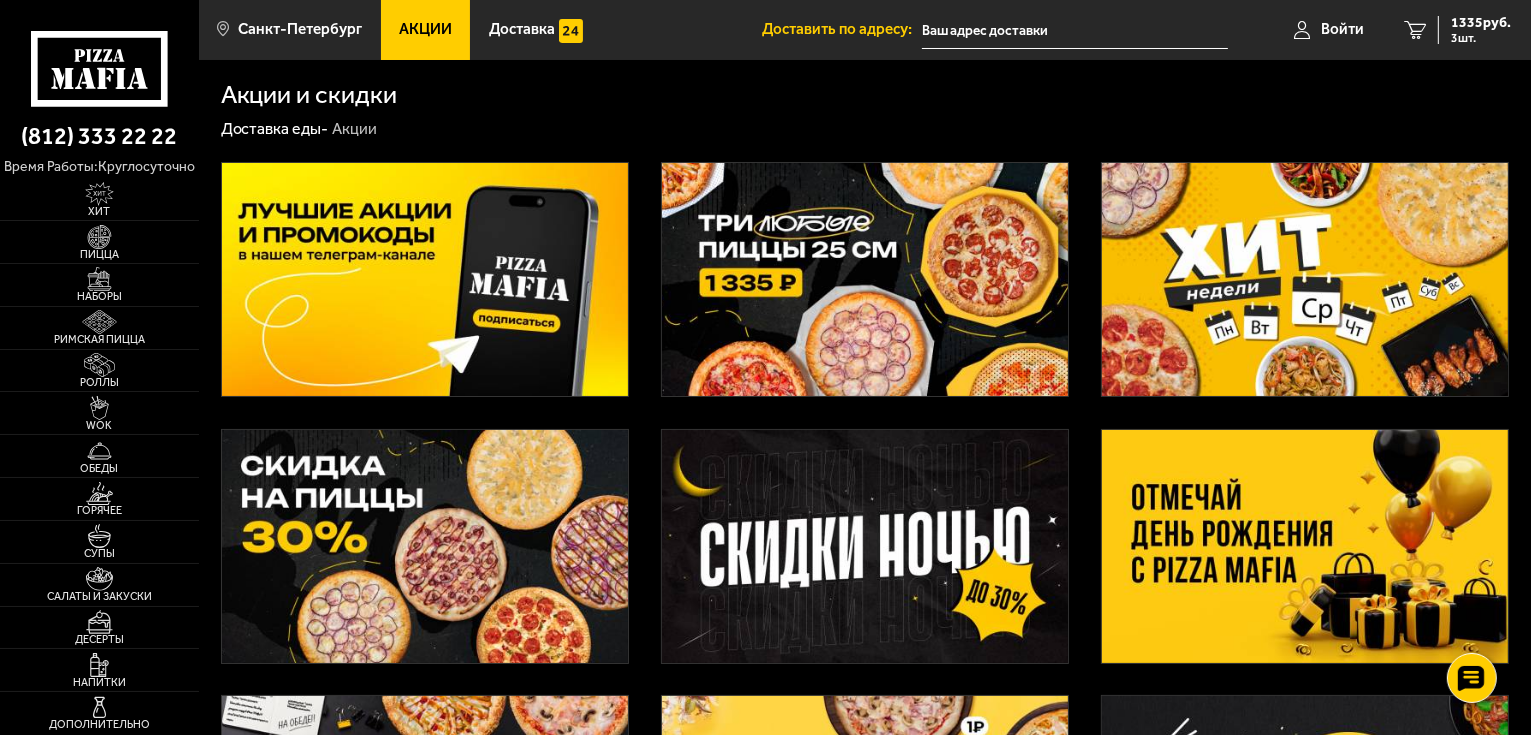 click at bounding box center [865, 279] 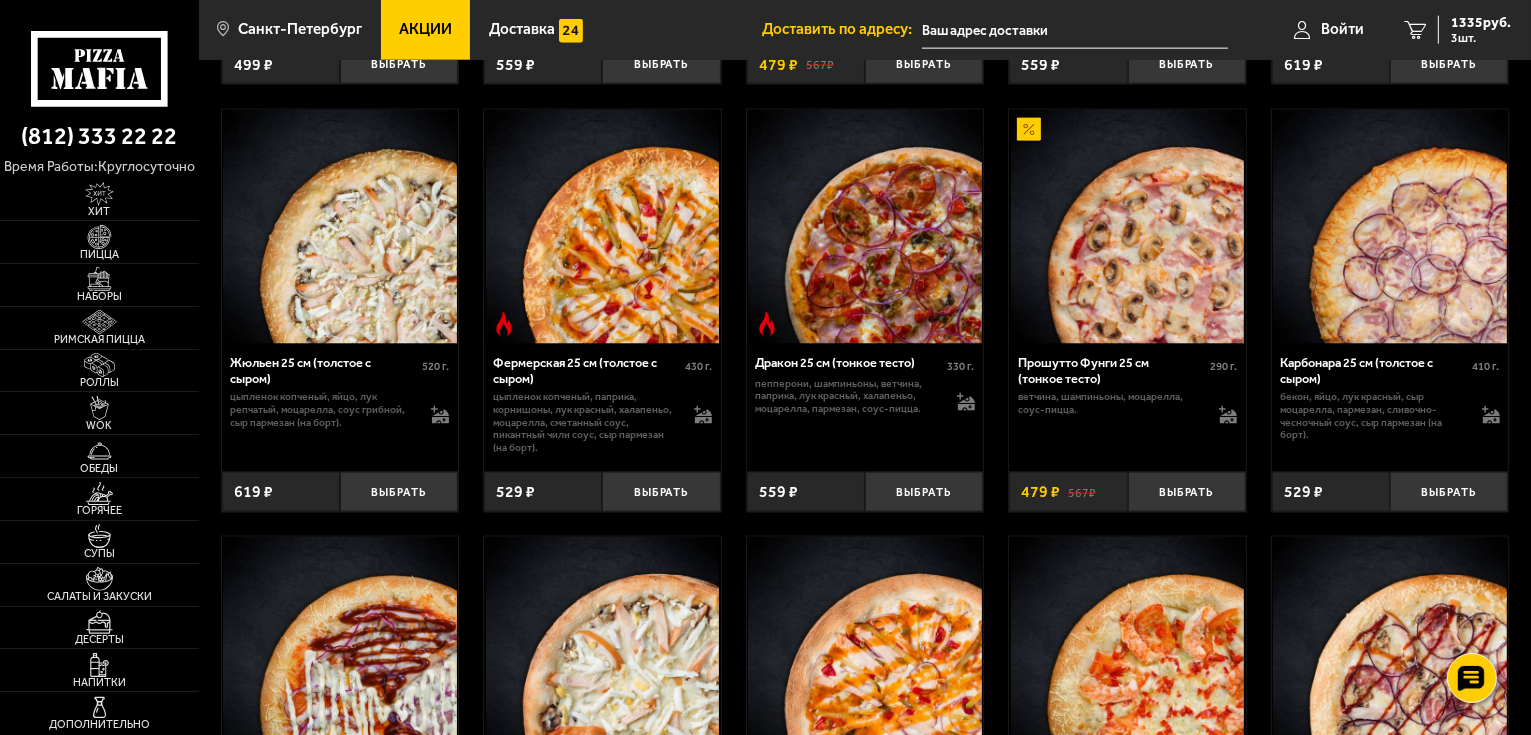 scroll, scrollTop: 2800, scrollLeft: 0, axis: vertical 